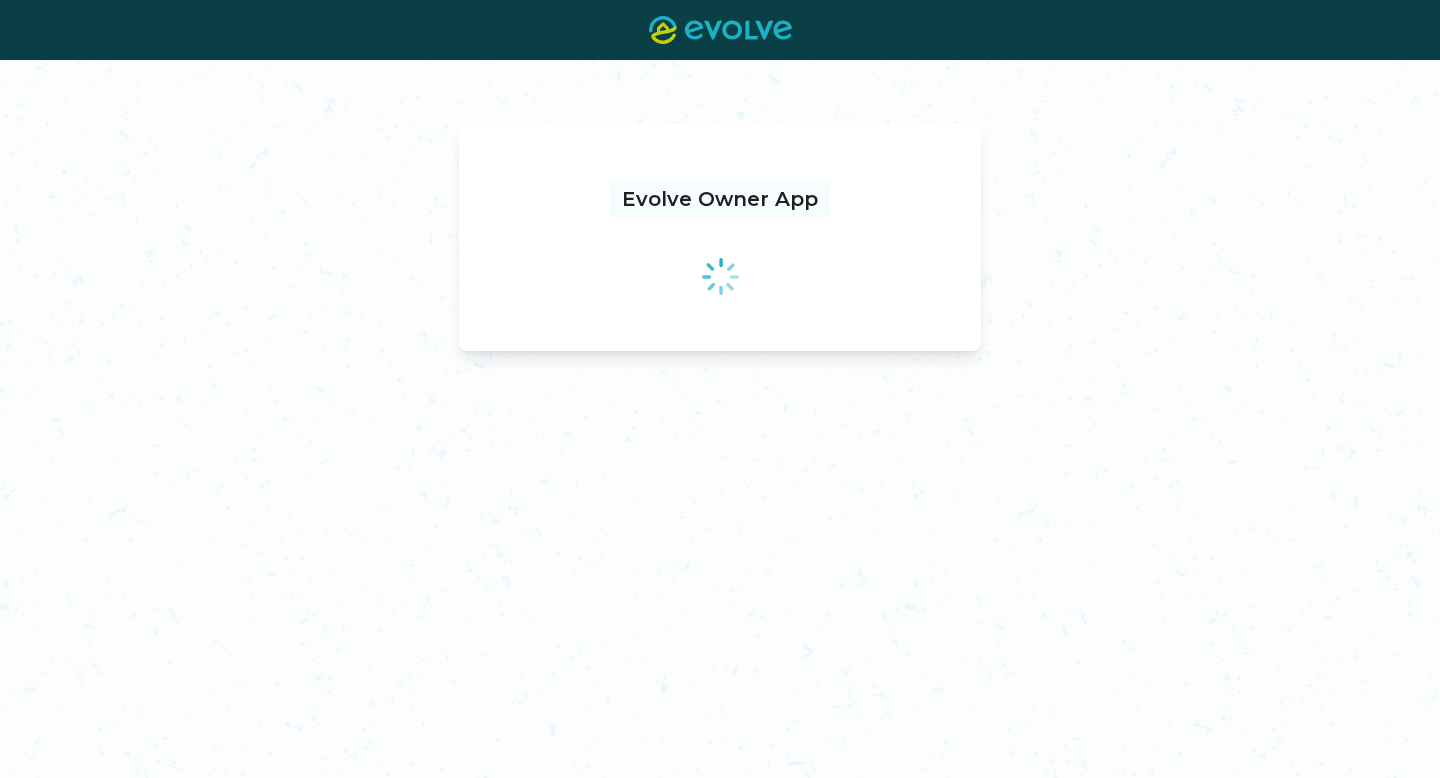 scroll, scrollTop: 0, scrollLeft: 0, axis: both 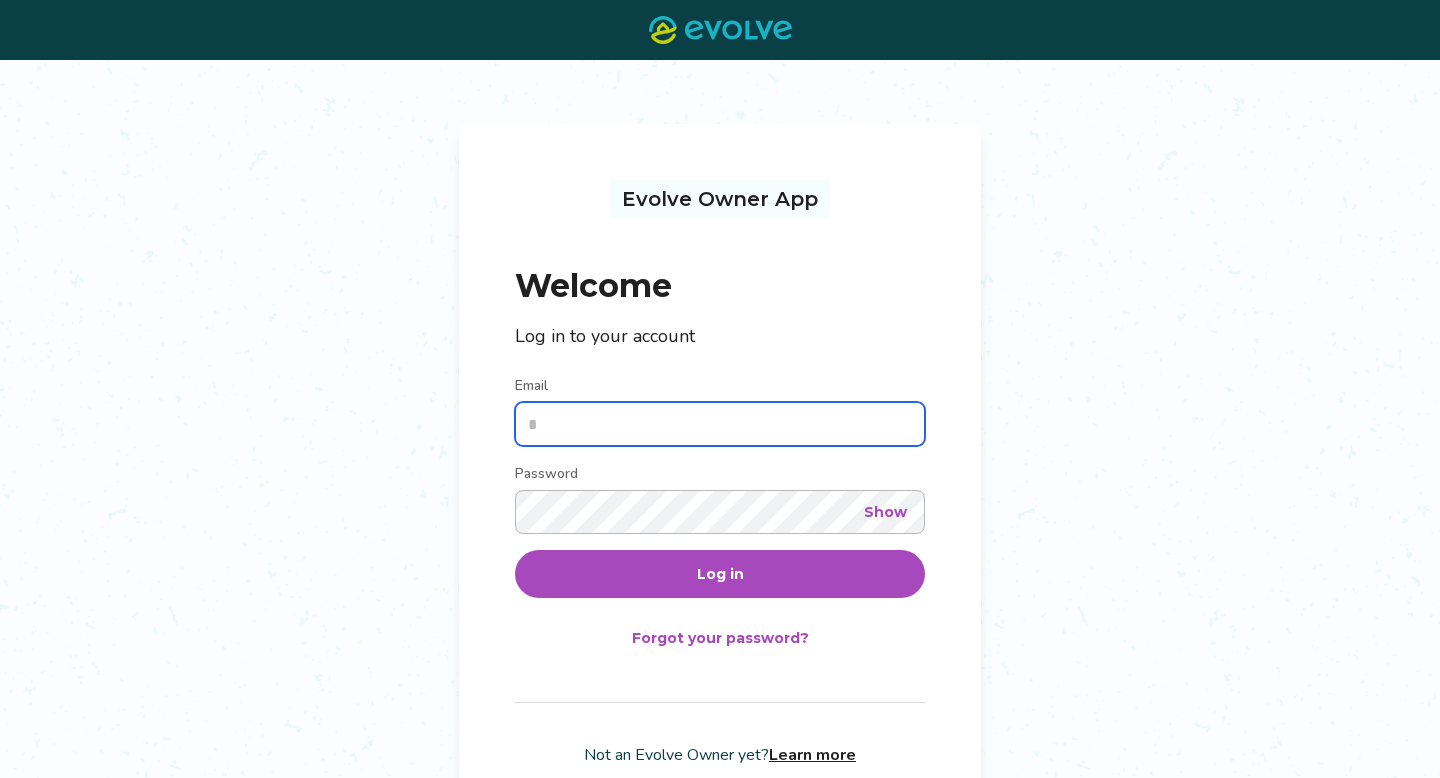 type on "**********" 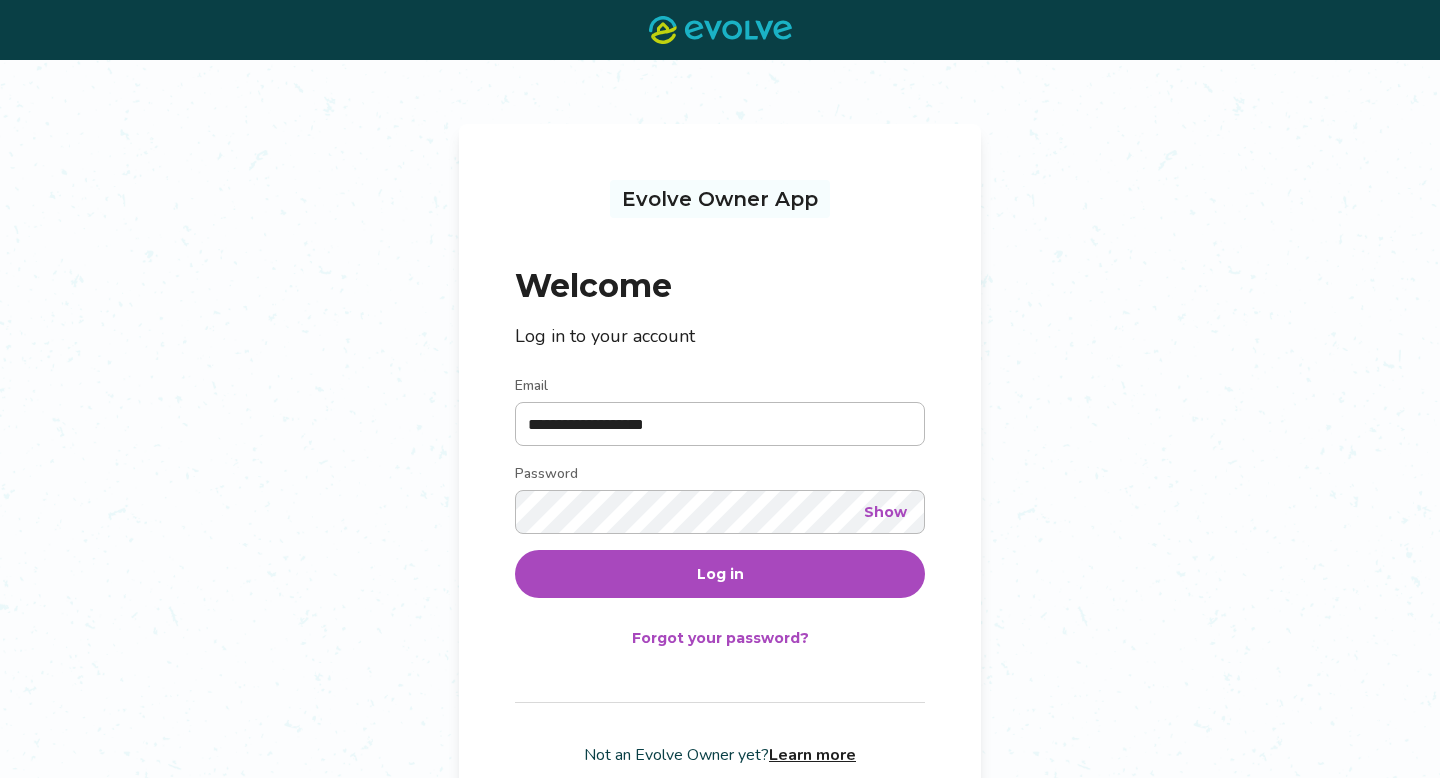 click on "Log in" at bounding box center (720, 574) 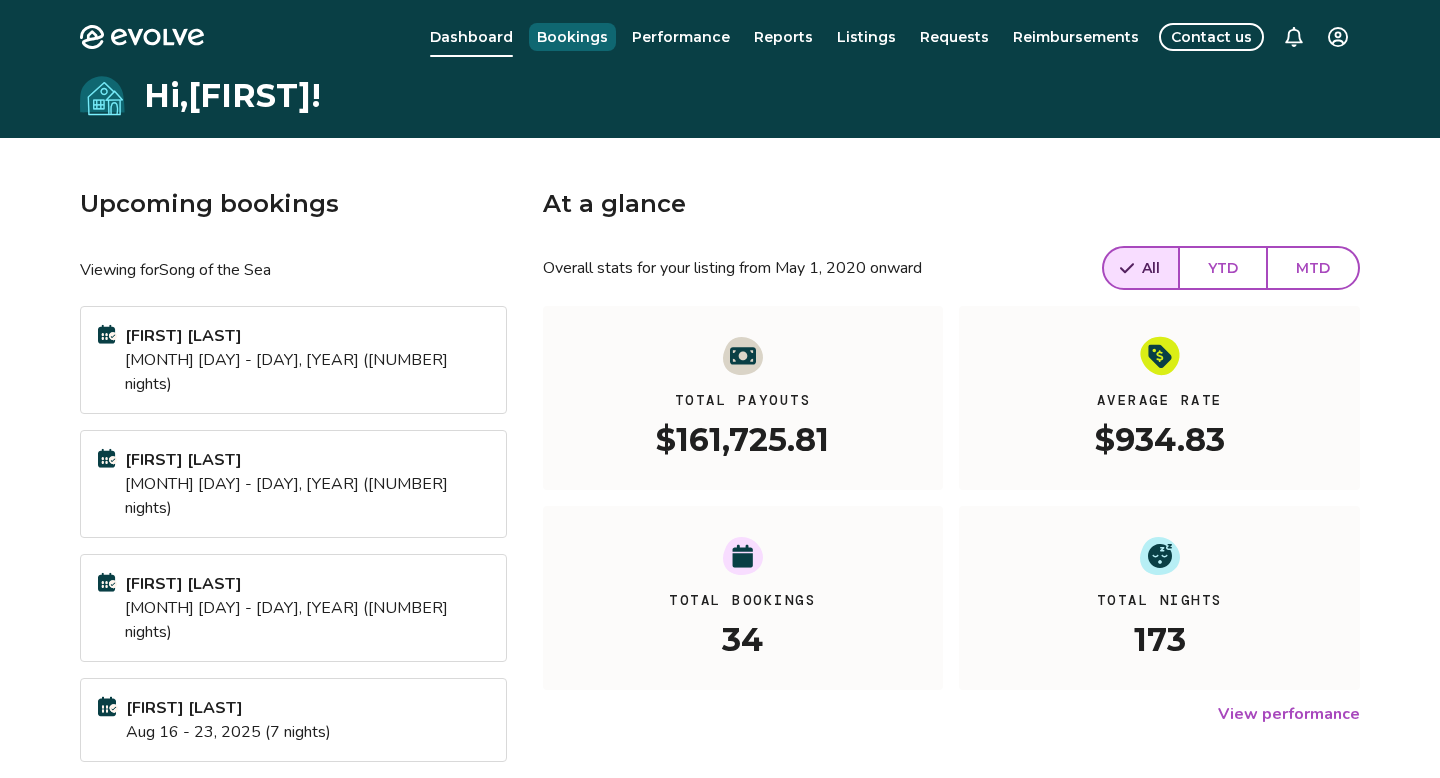 click on "Bookings" at bounding box center [572, 37] 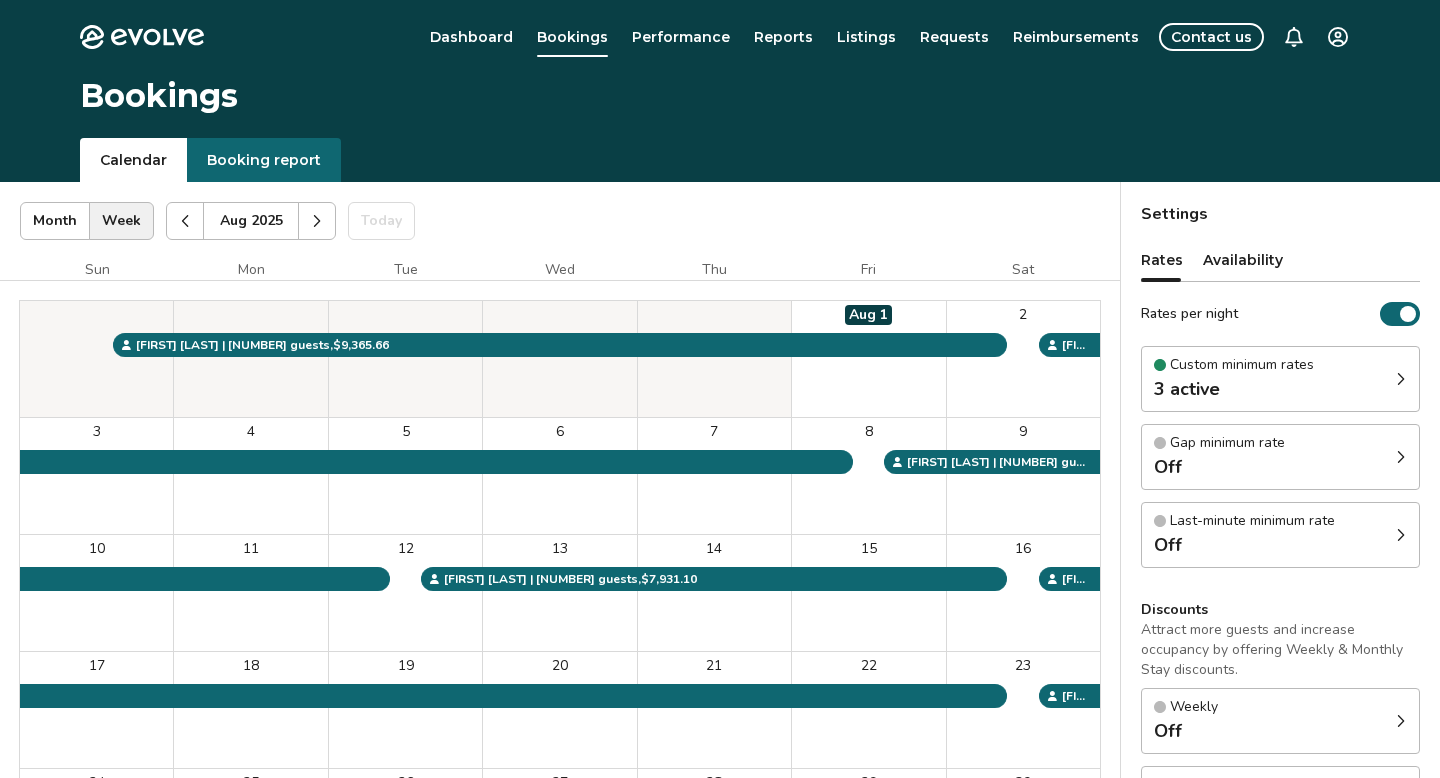 click at bounding box center (317, 221) 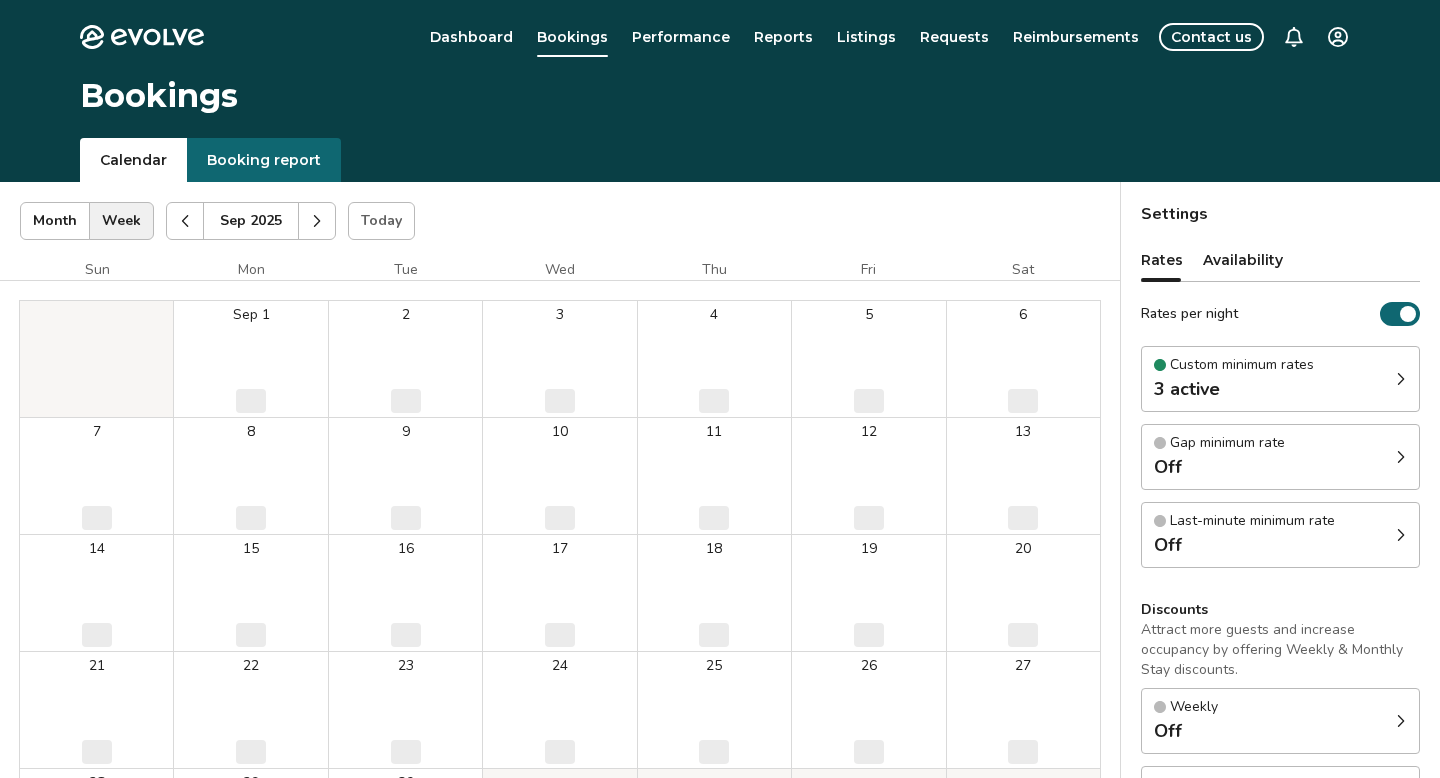 click at bounding box center [317, 221] 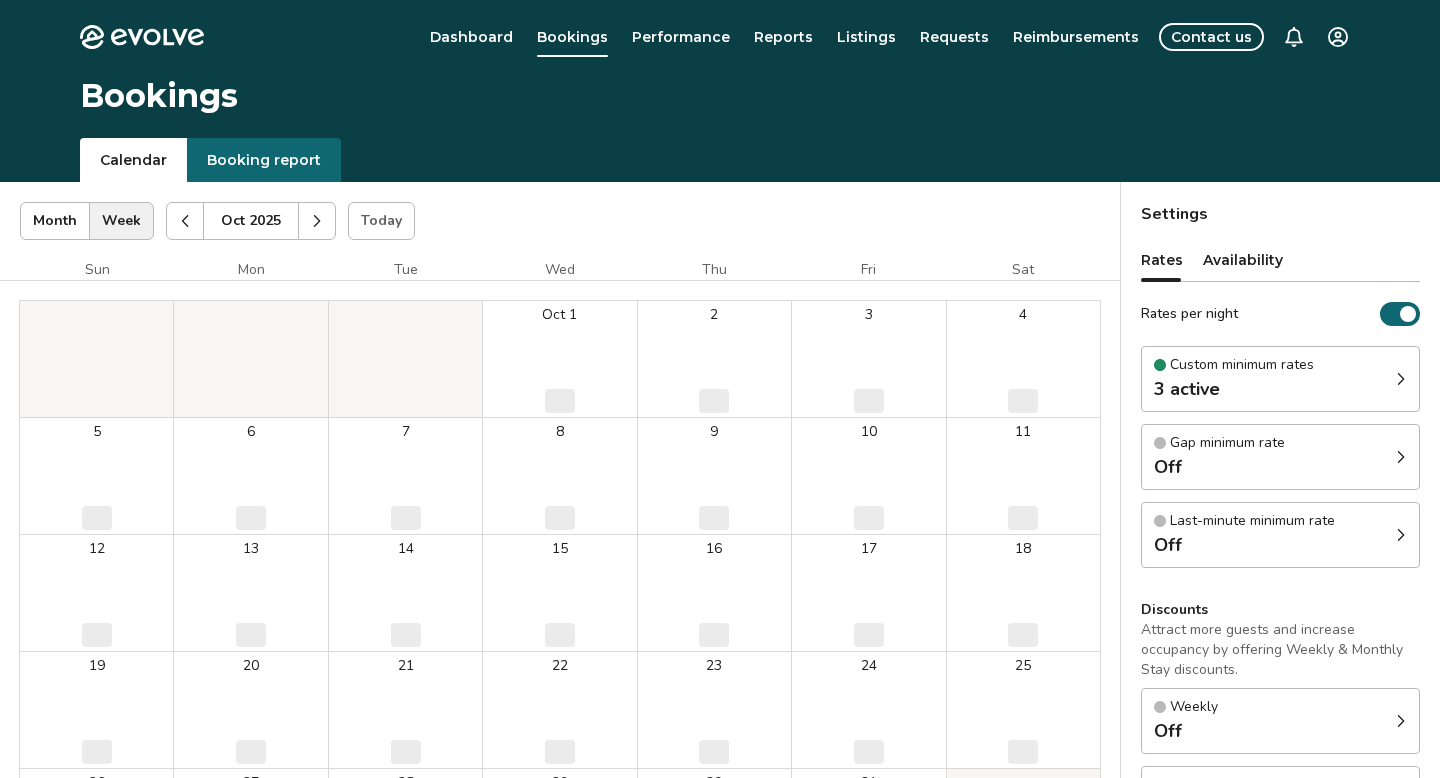 click at bounding box center (317, 221) 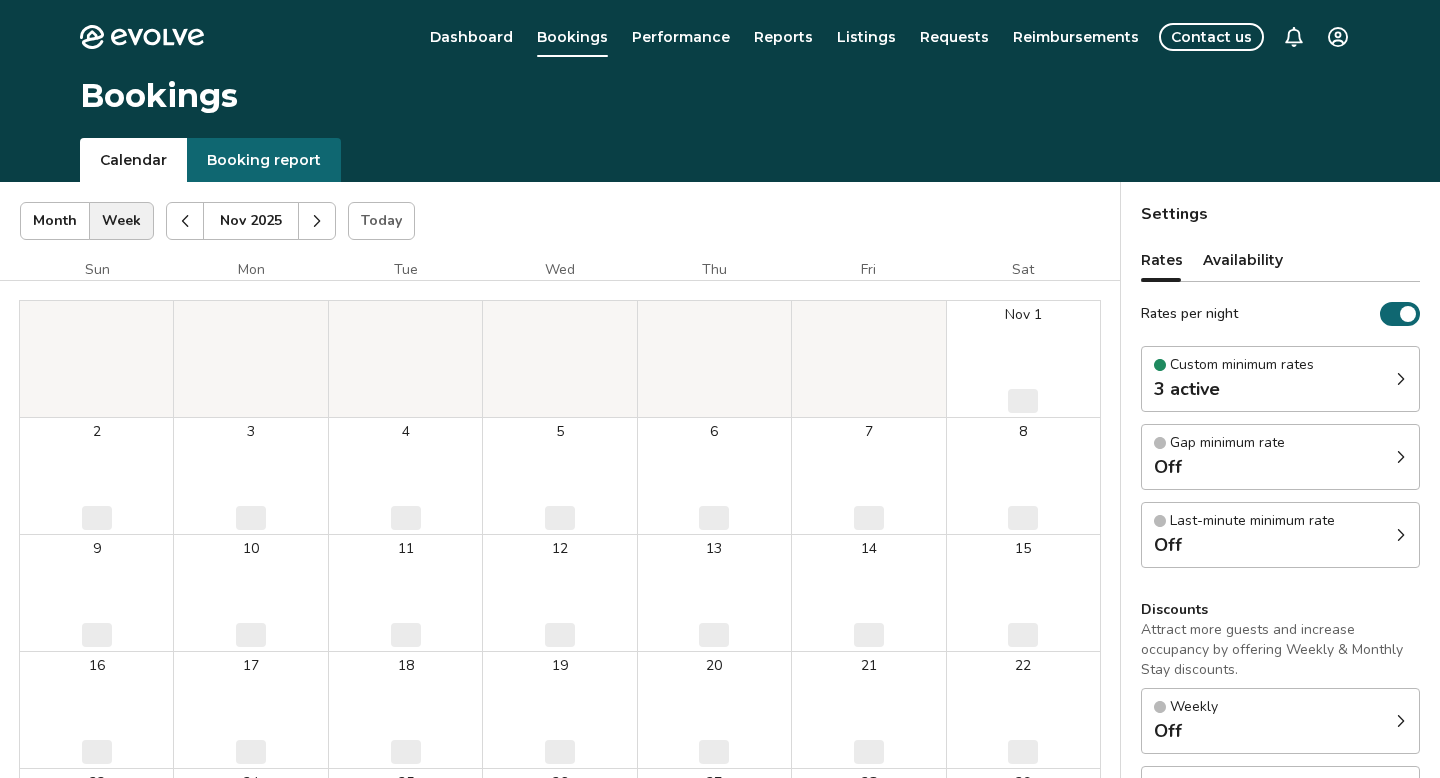 click at bounding box center (317, 221) 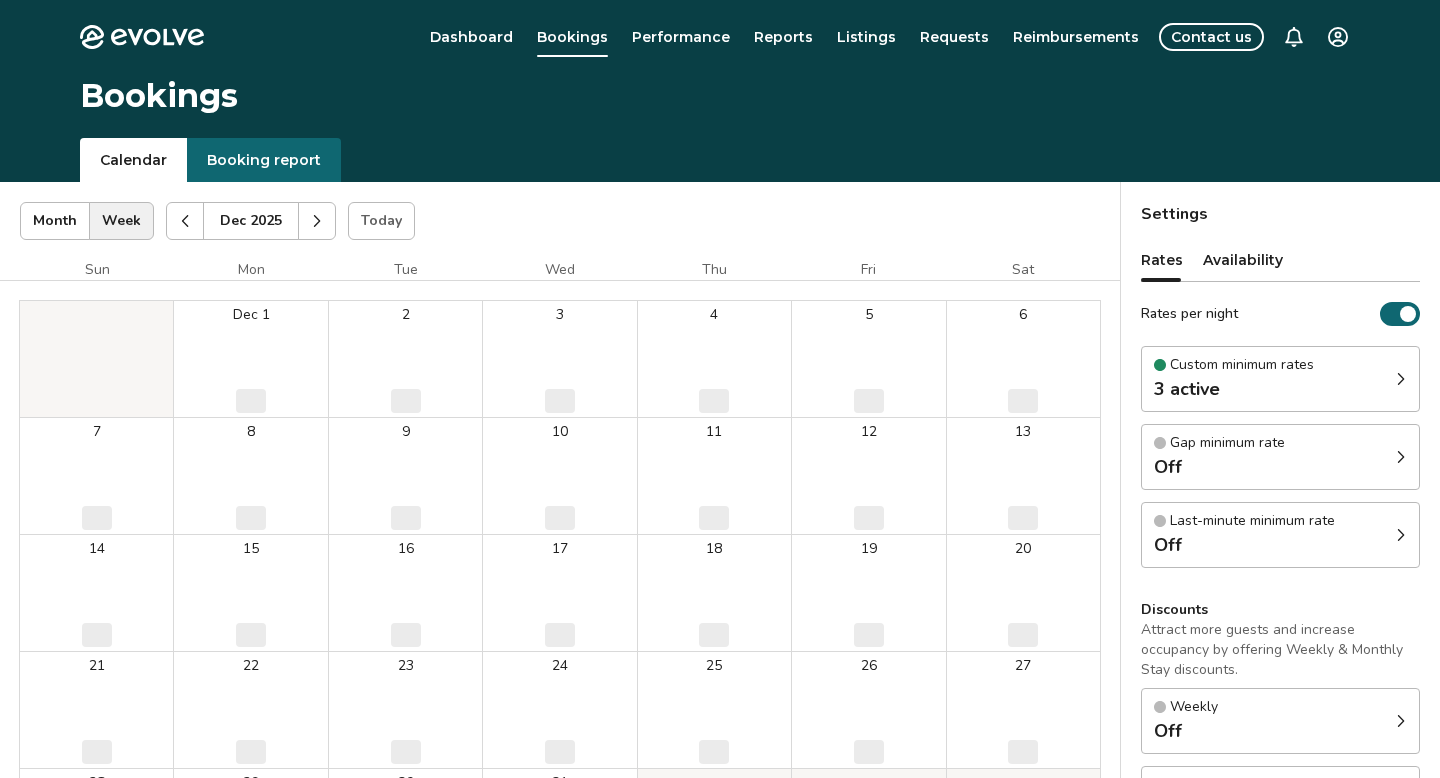 click at bounding box center (317, 221) 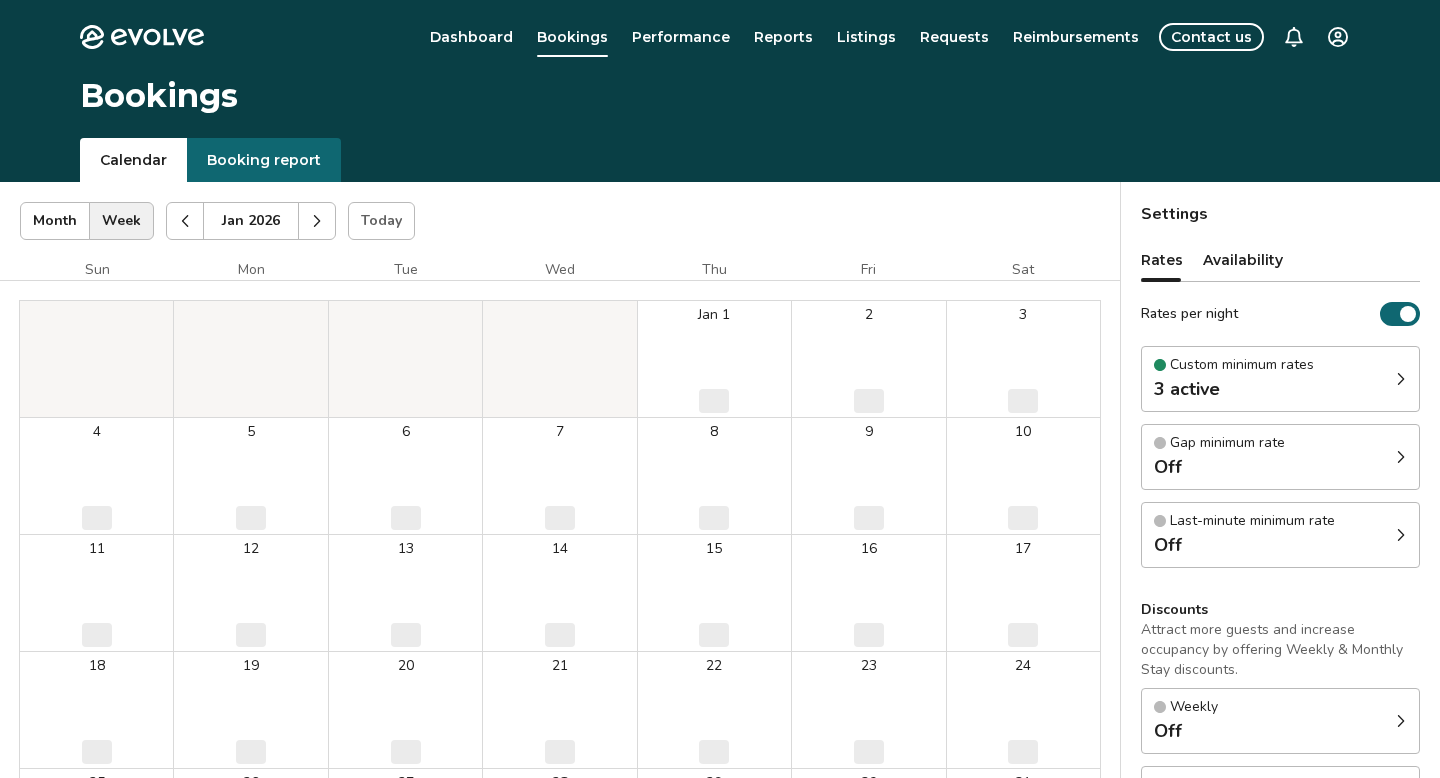 click at bounding box center (317, 221) 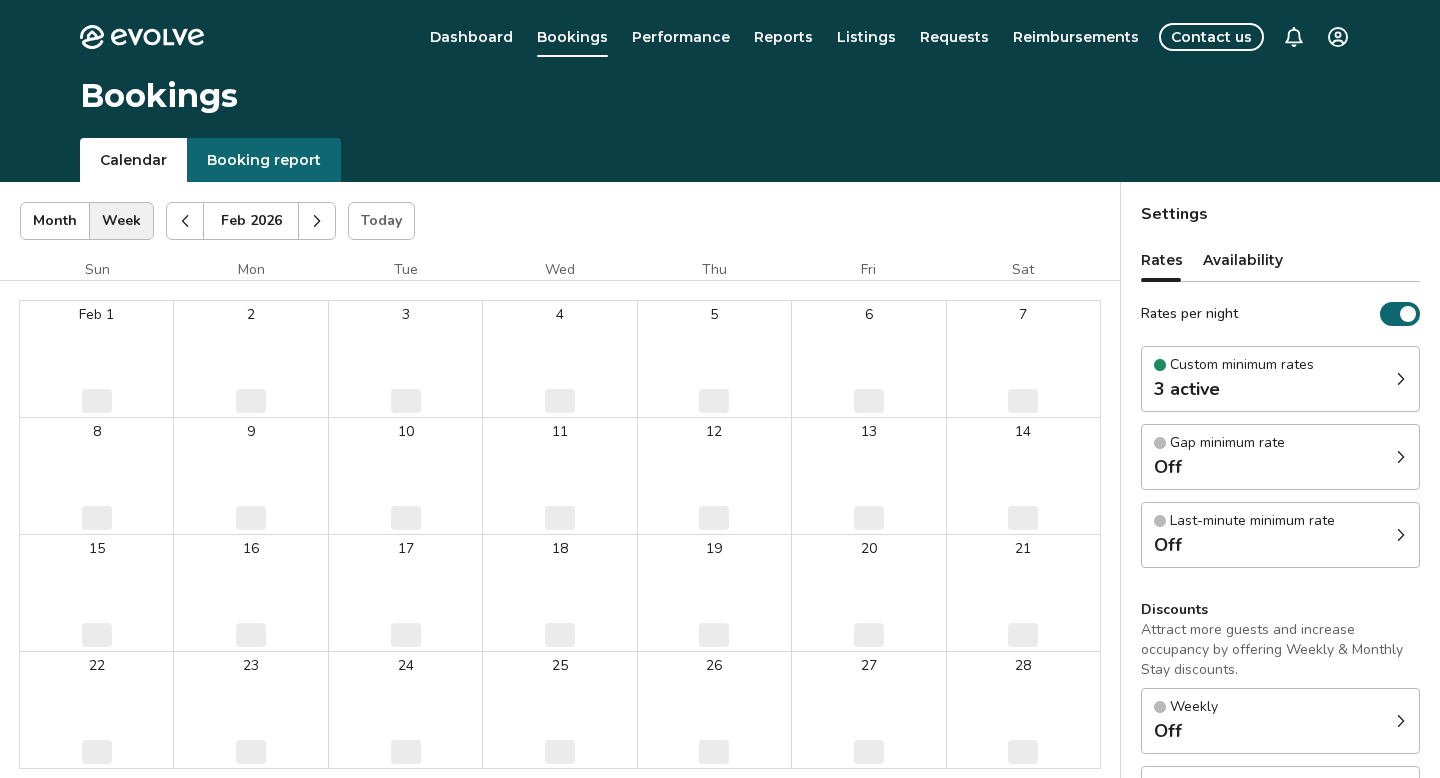 click at bounding box center (317, 221) 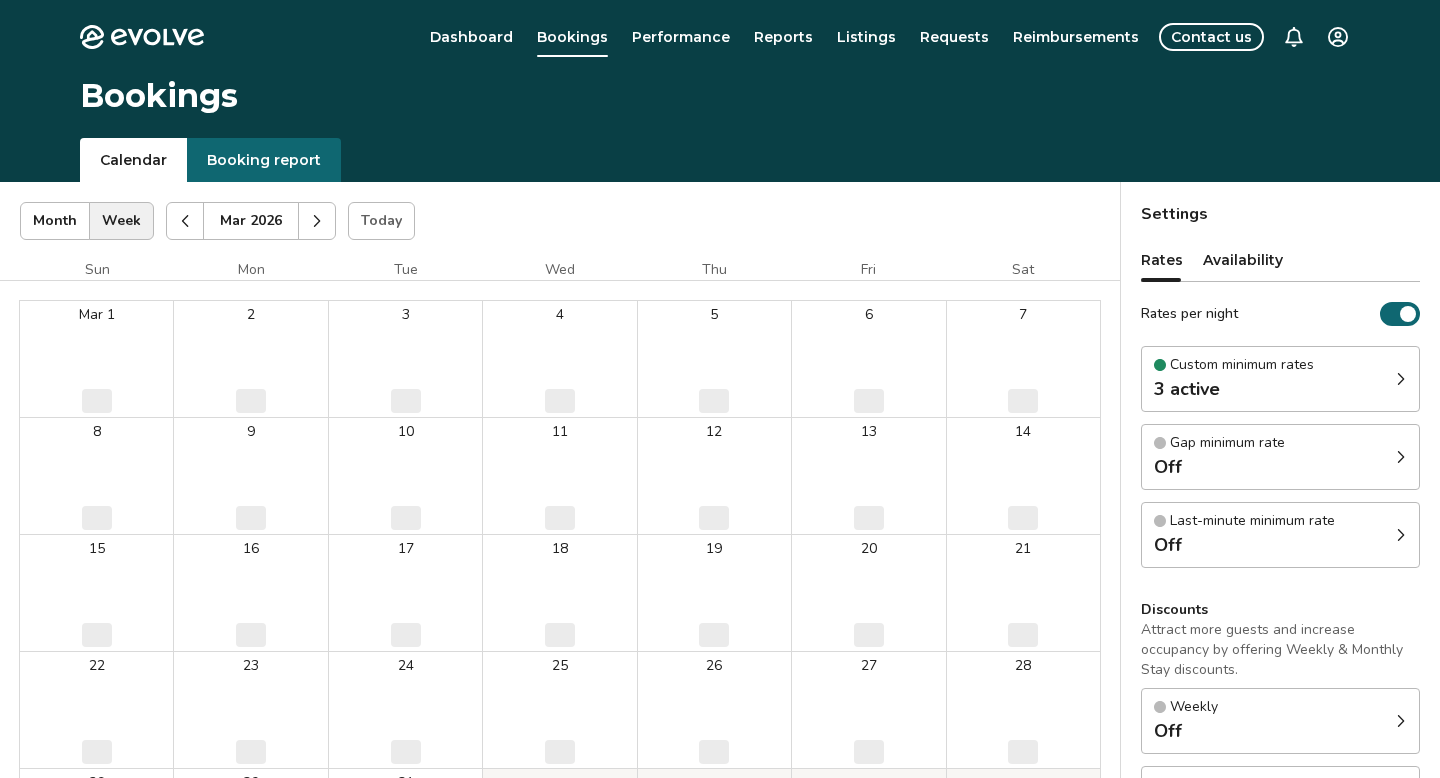 click at bounding box center (317, 221) 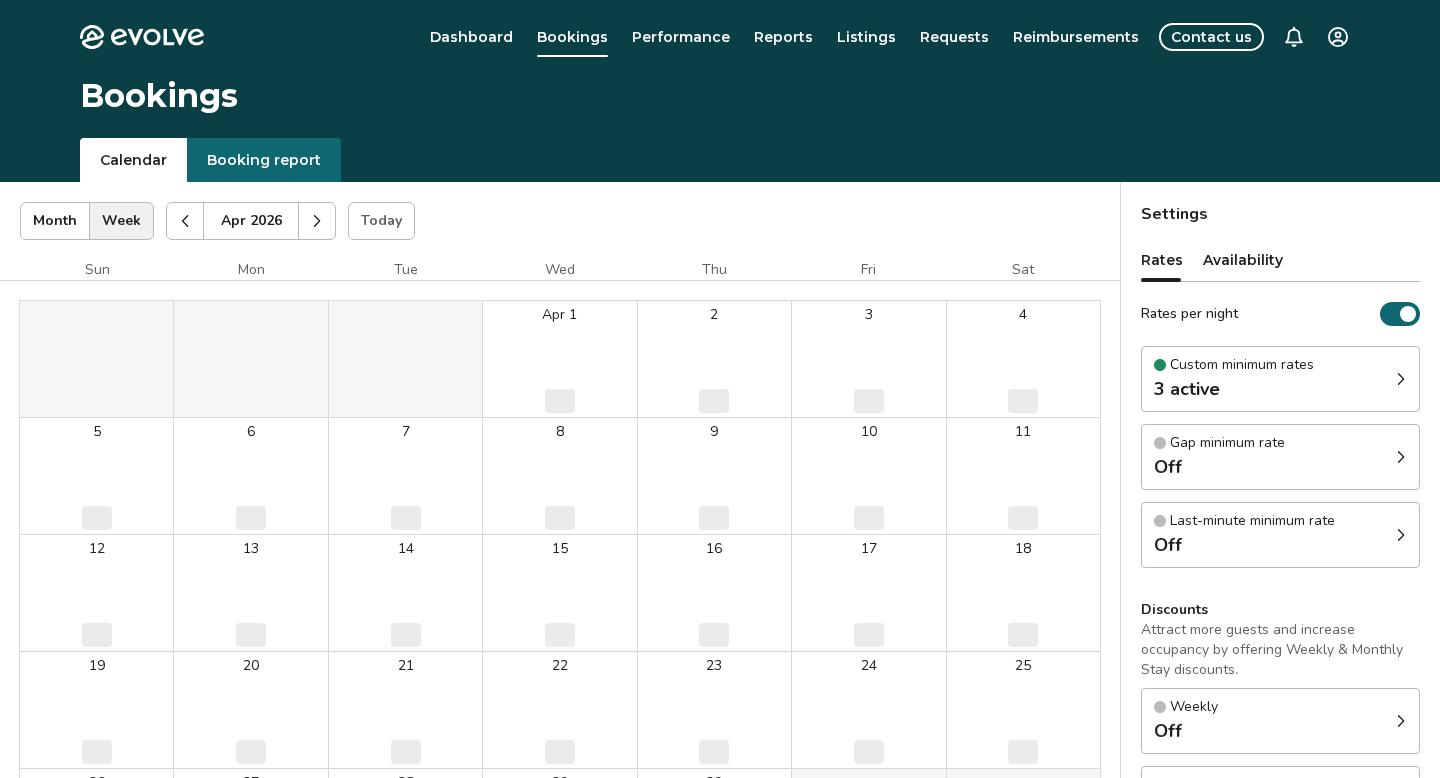 click at bounding box center (317, 221) 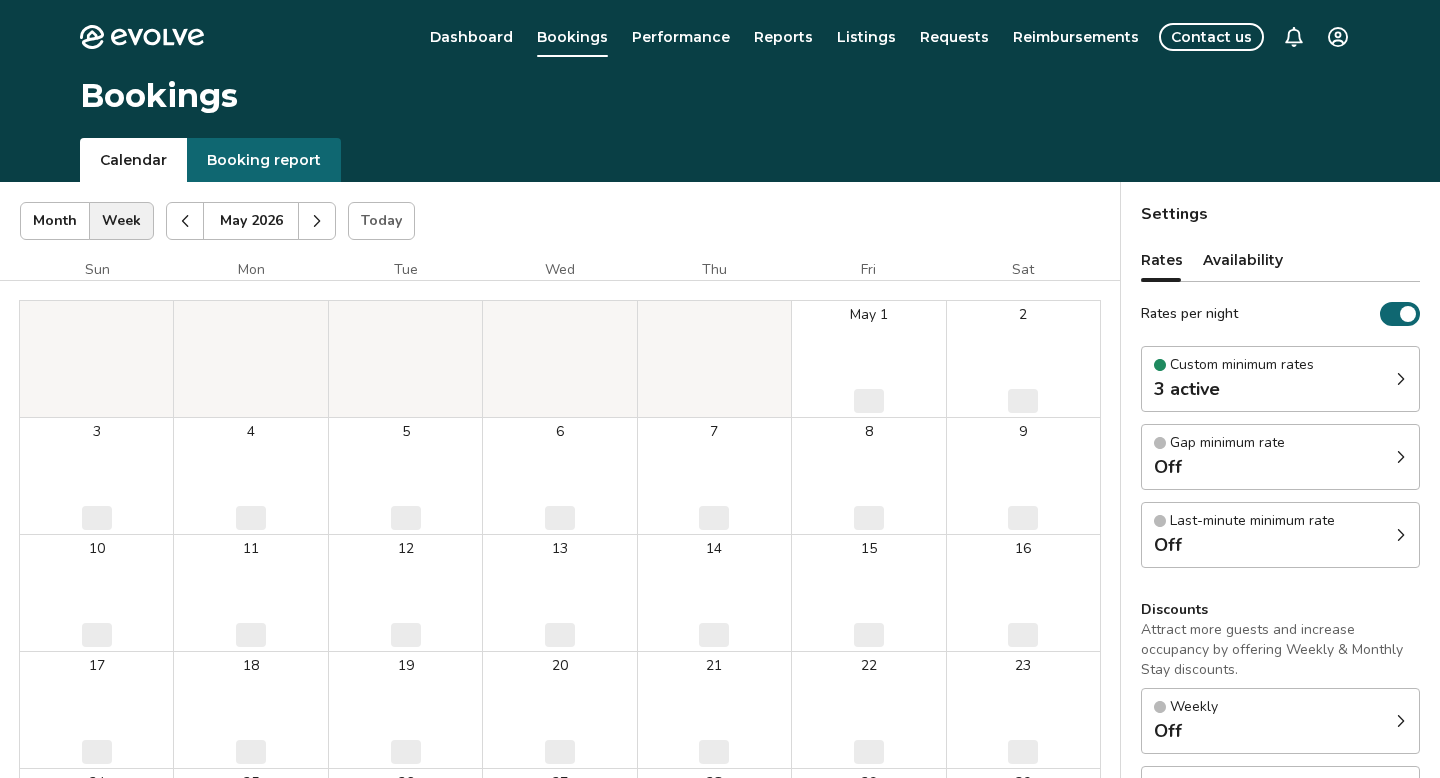 click at bounding box center (317, 221) 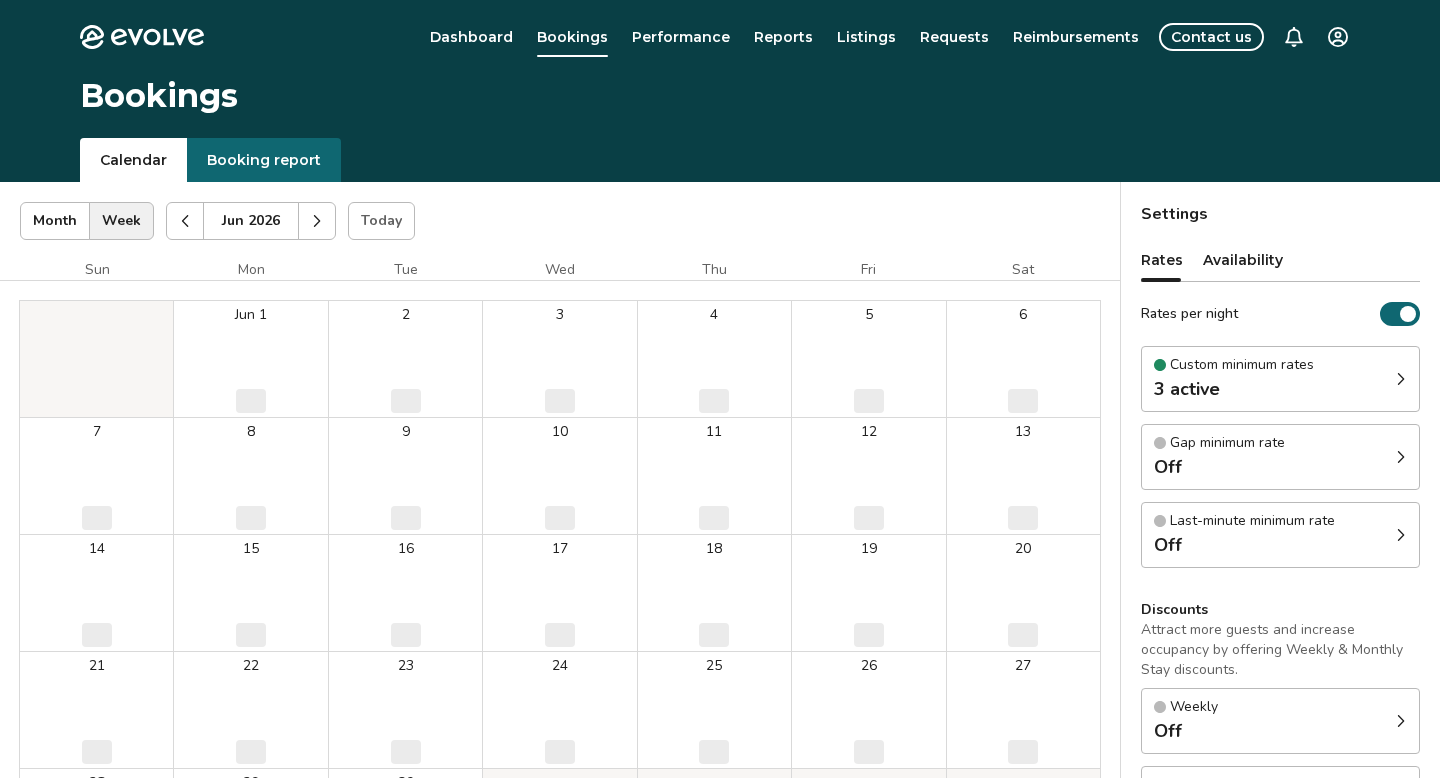 click at bounding box center (317, 221) 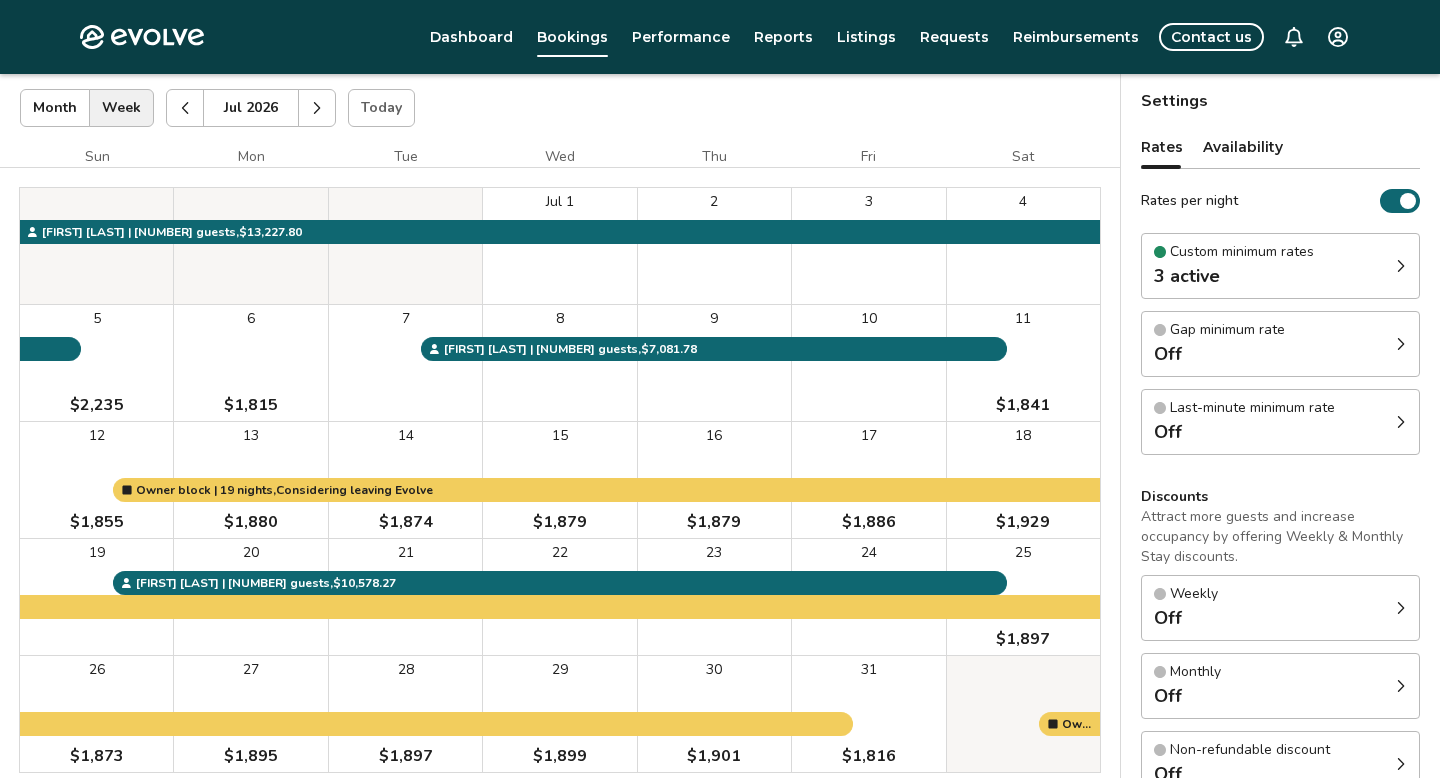 scroll, scrollTop: 116, scrollLeft: 0, axis: vertical 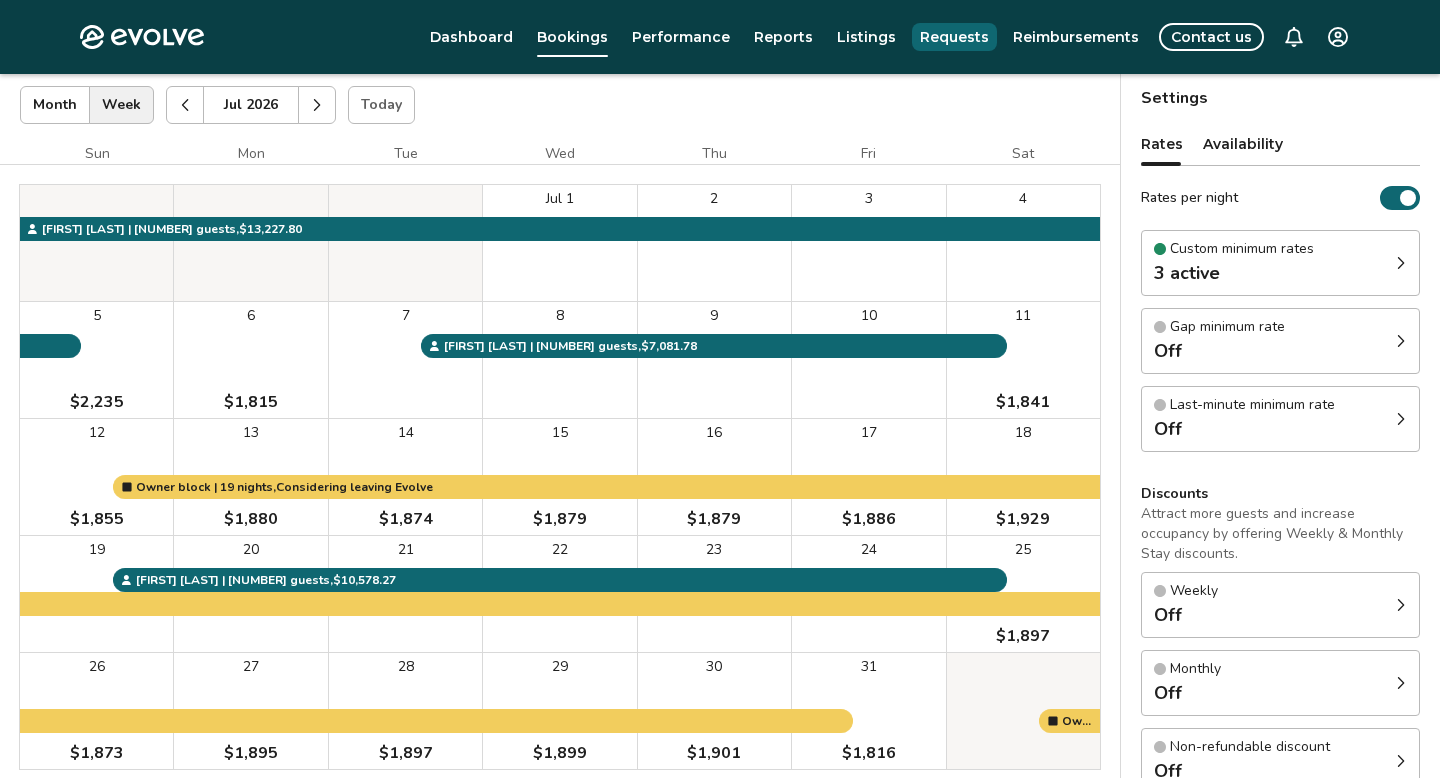 click on "Requests" at bounding box center [954, 37] 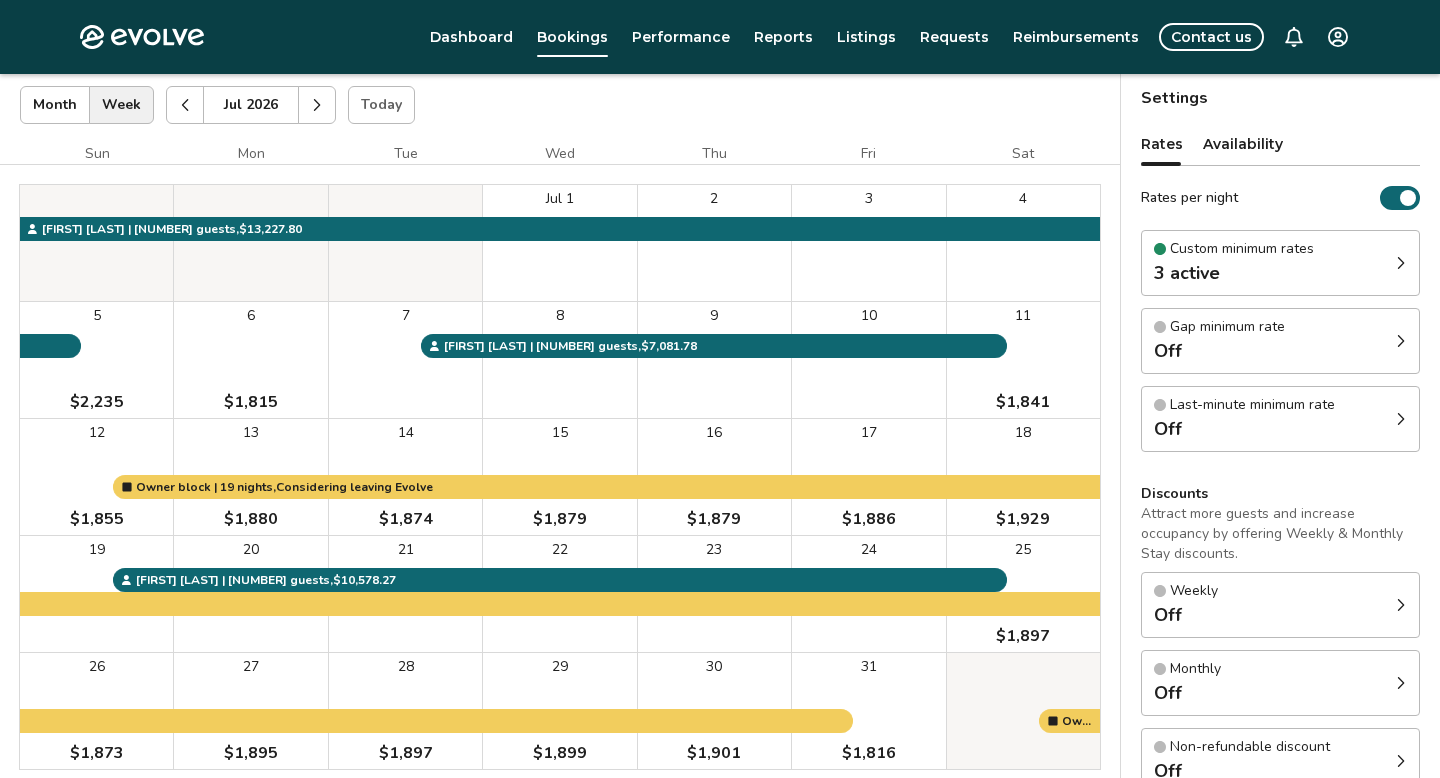 scroll, scrollTop: 0, scrollLeft: 0, axis: both 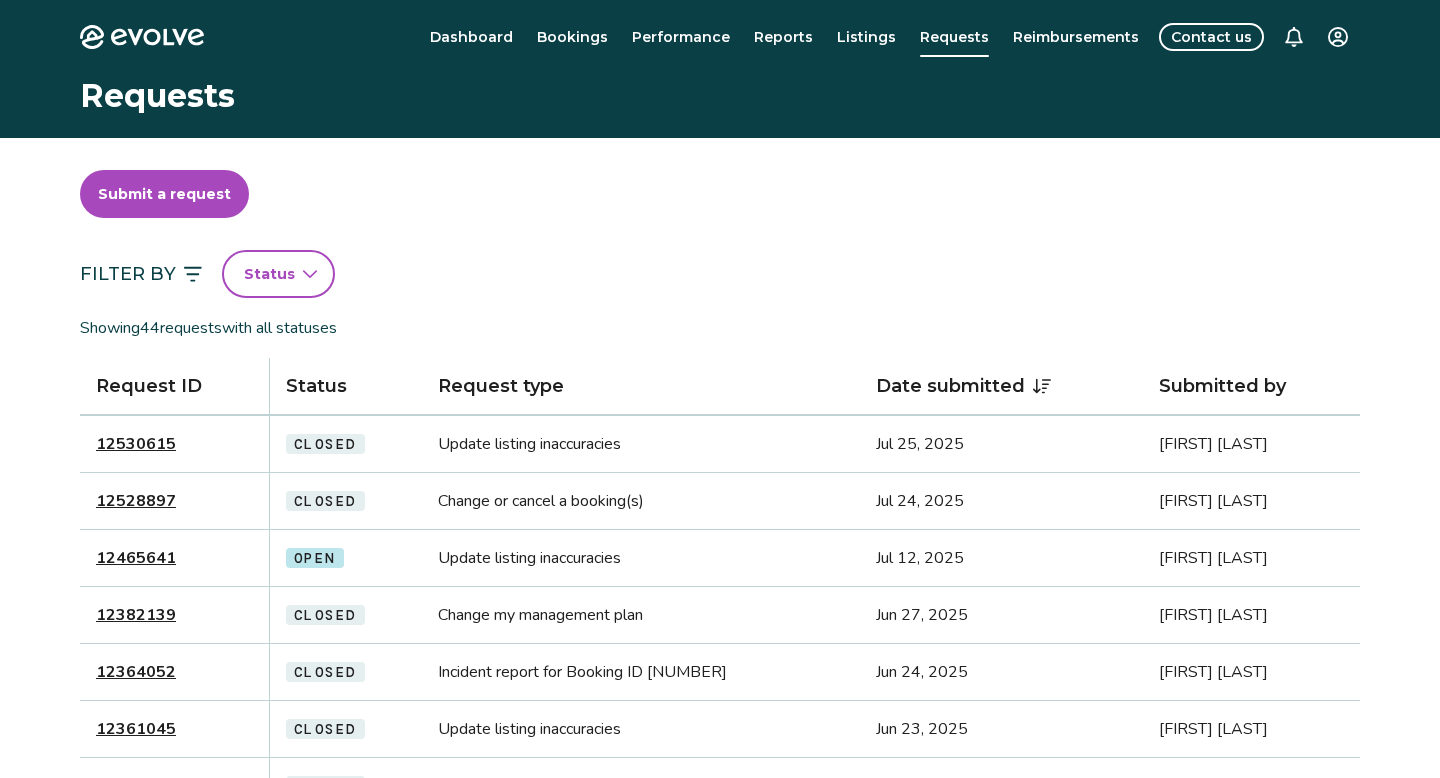 click on "Submit a request" at bounding box center (164, 194) 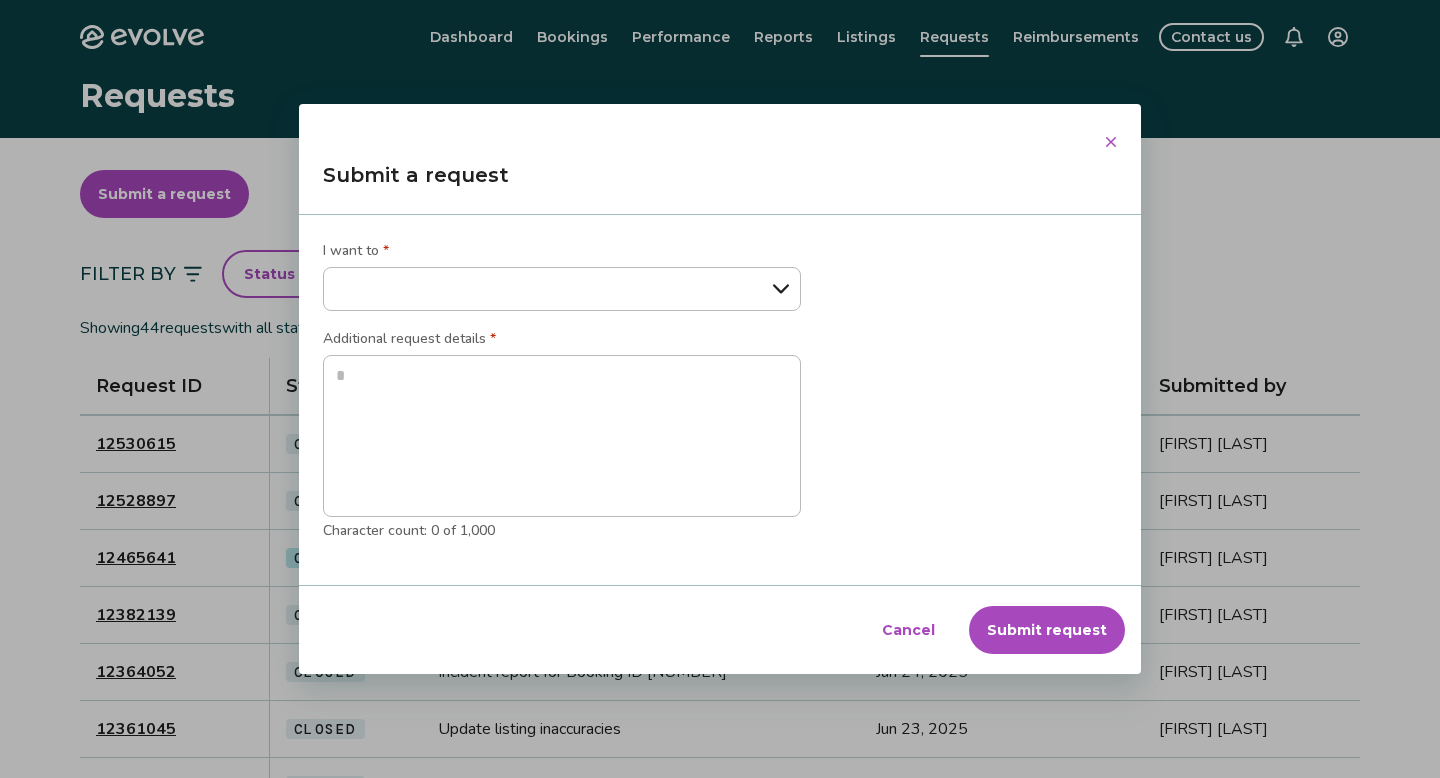 click on "**********" at bounding box center (562, 289) 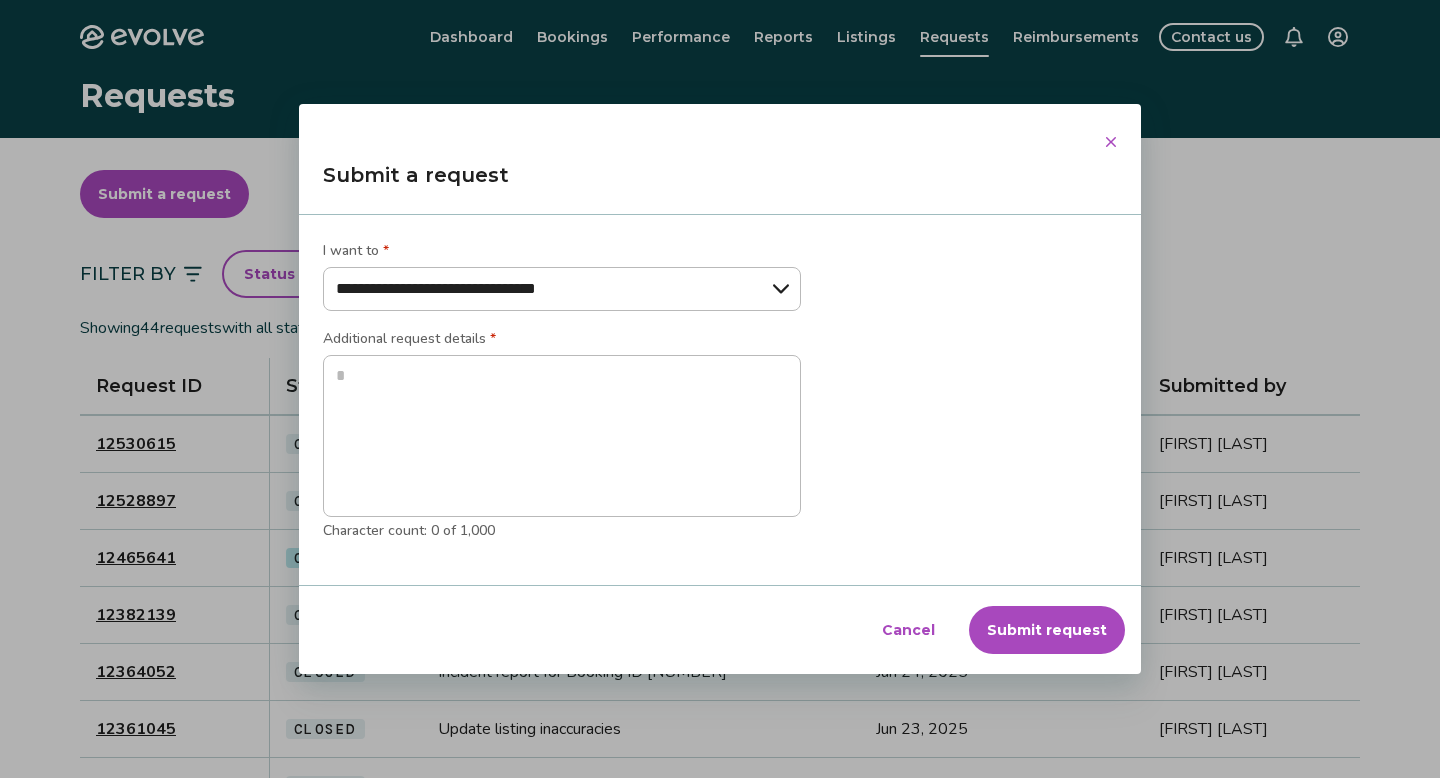 type on "*" 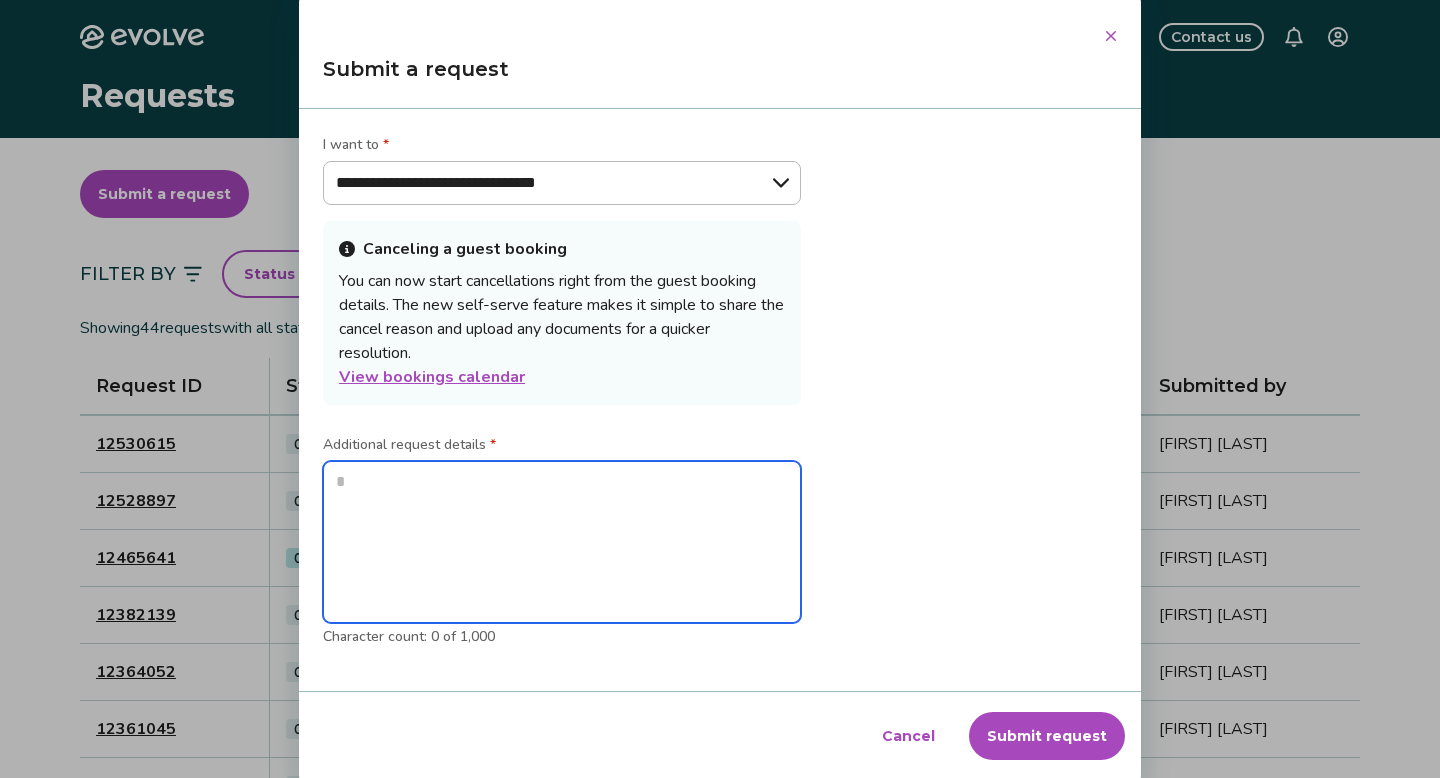 click at bounding box center (562, 542) 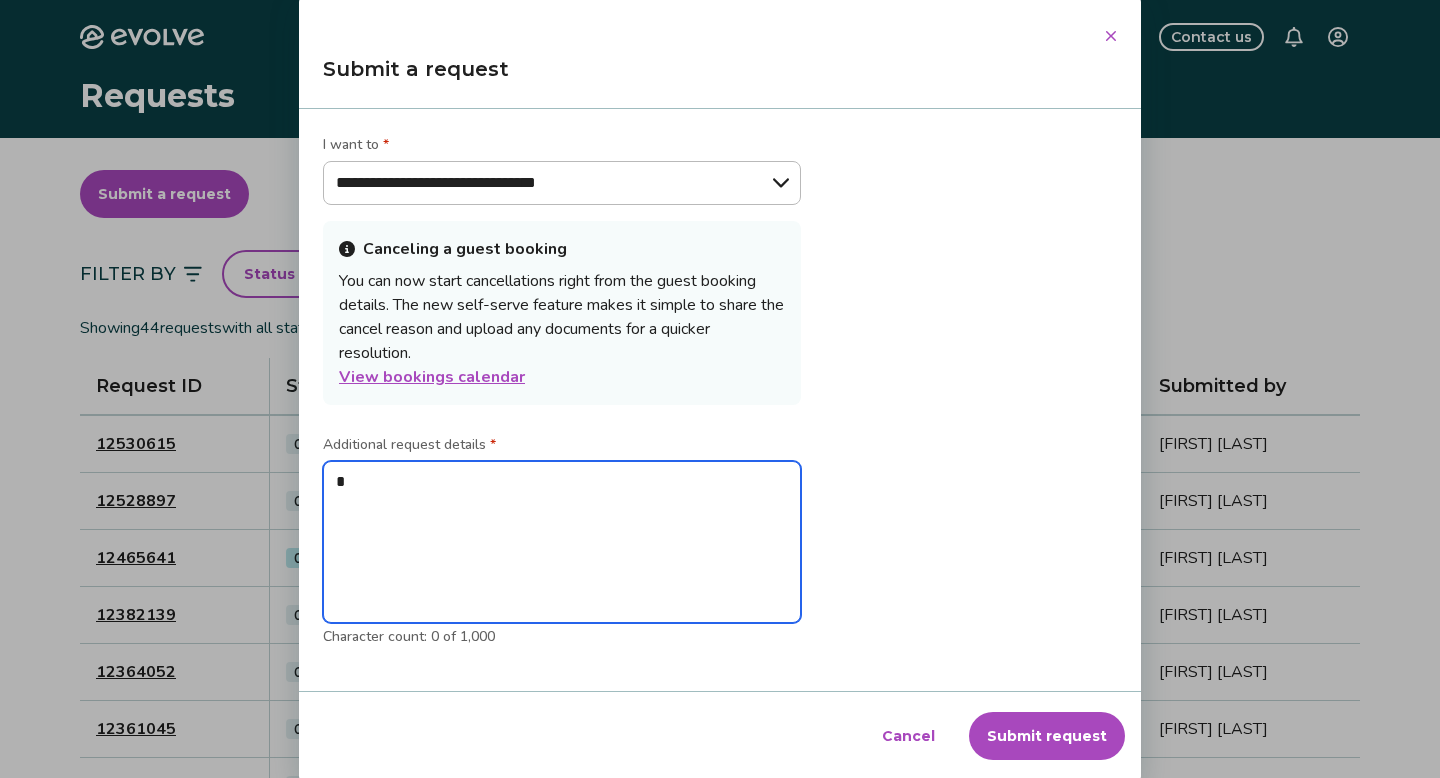 type on "*" 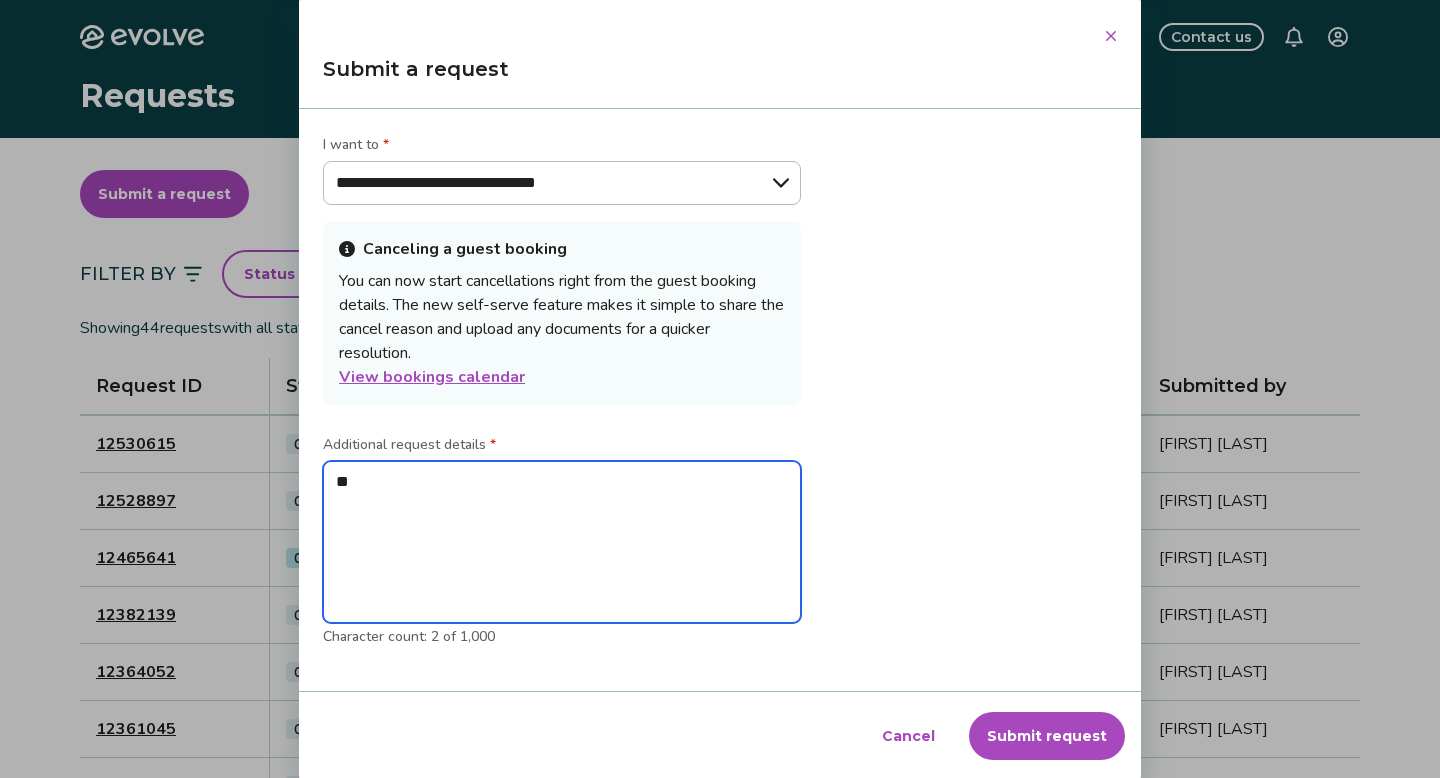 type on "***" 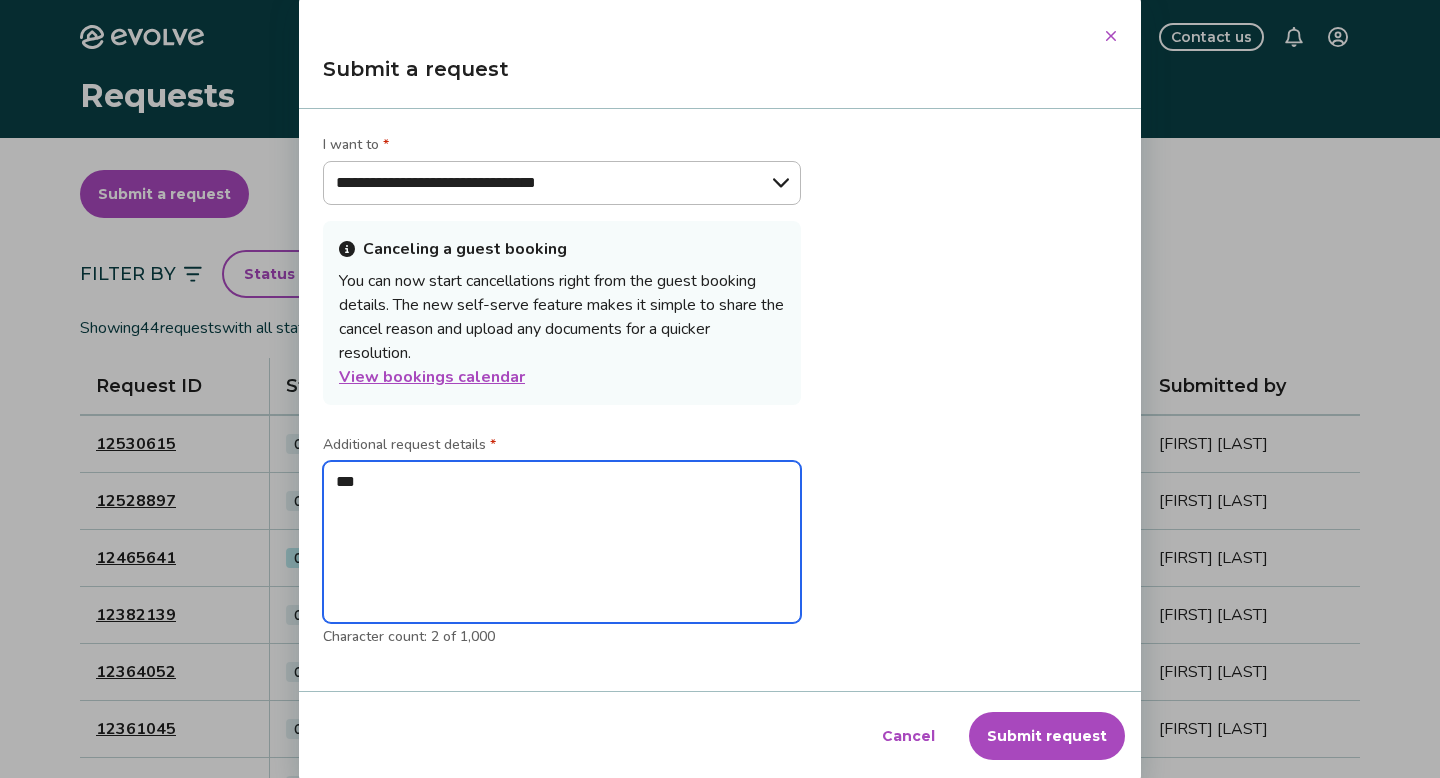 type on "****" 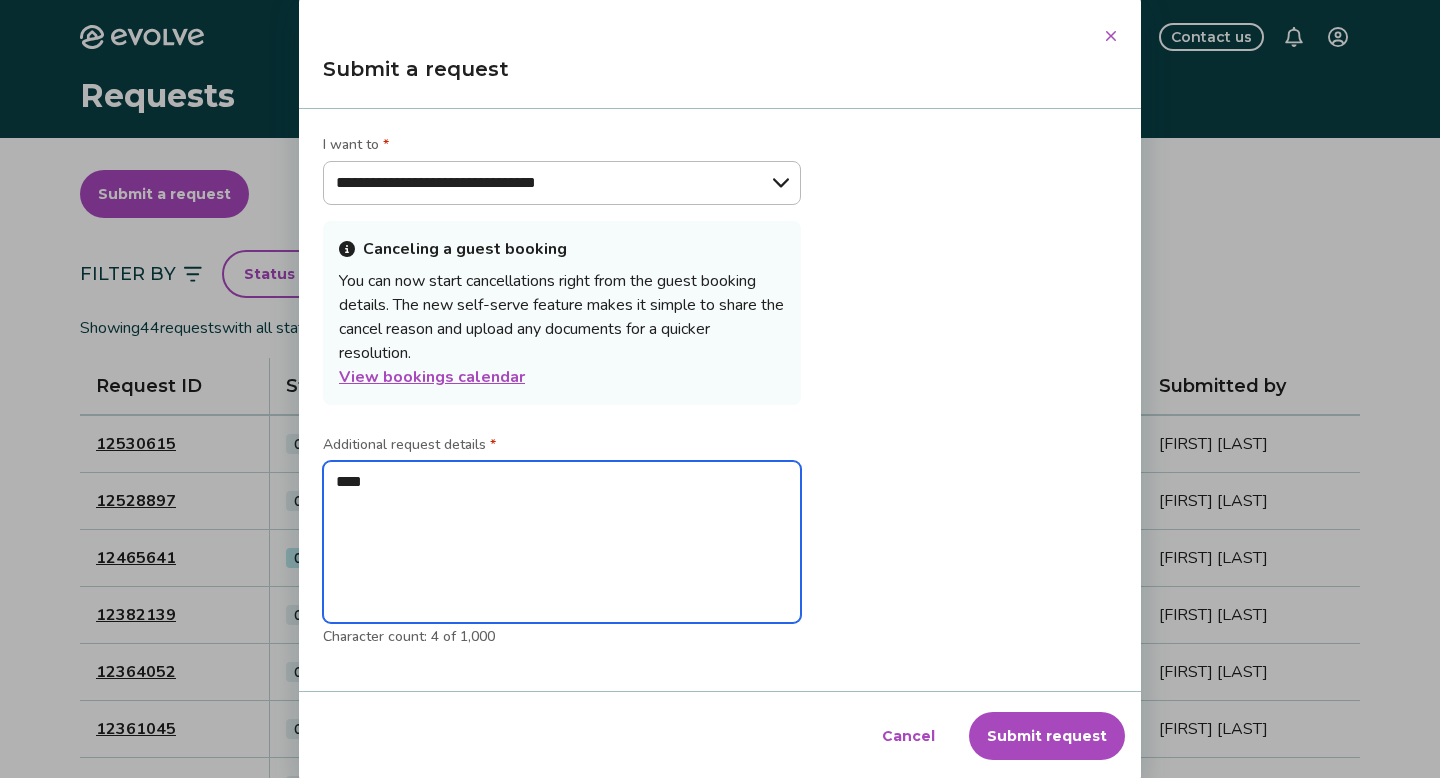 type on "****" 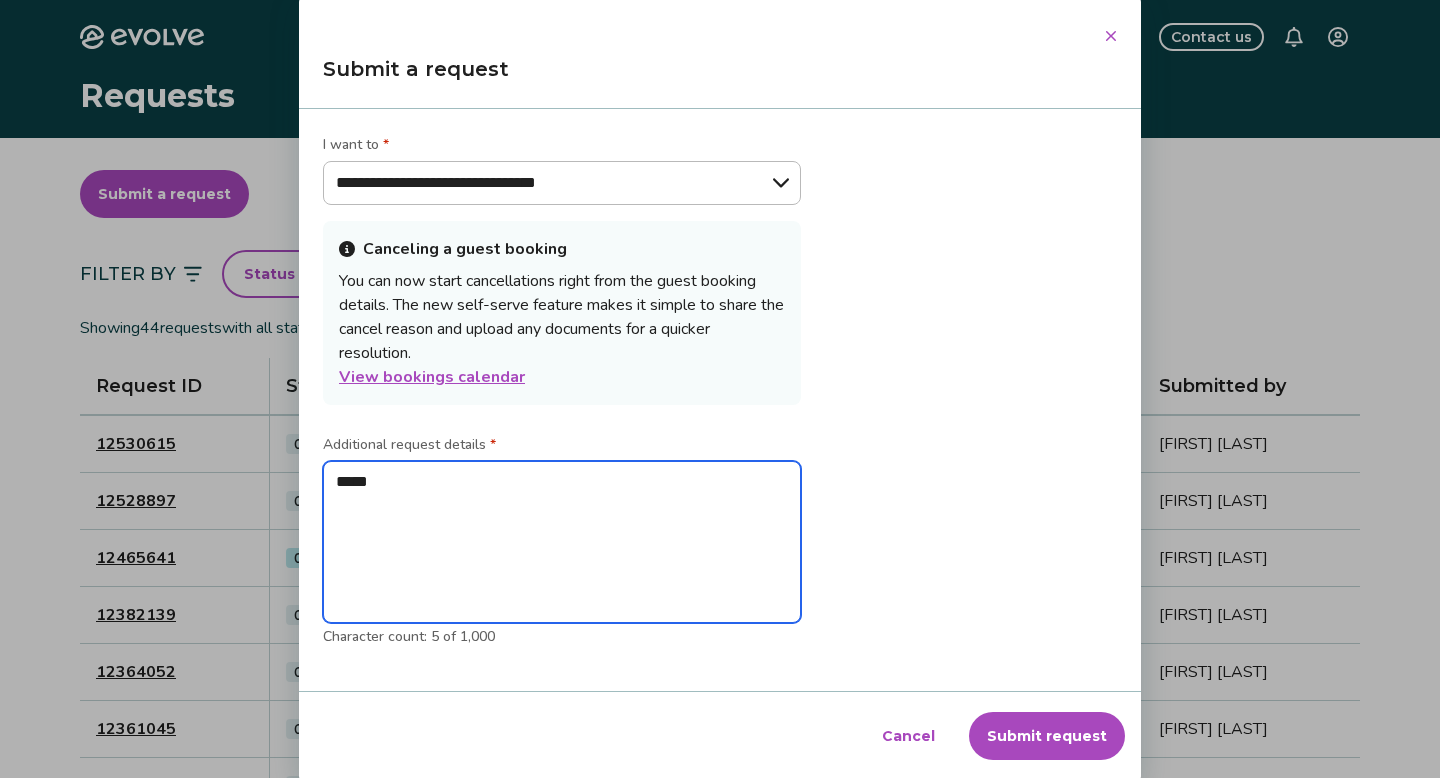 type on "******" 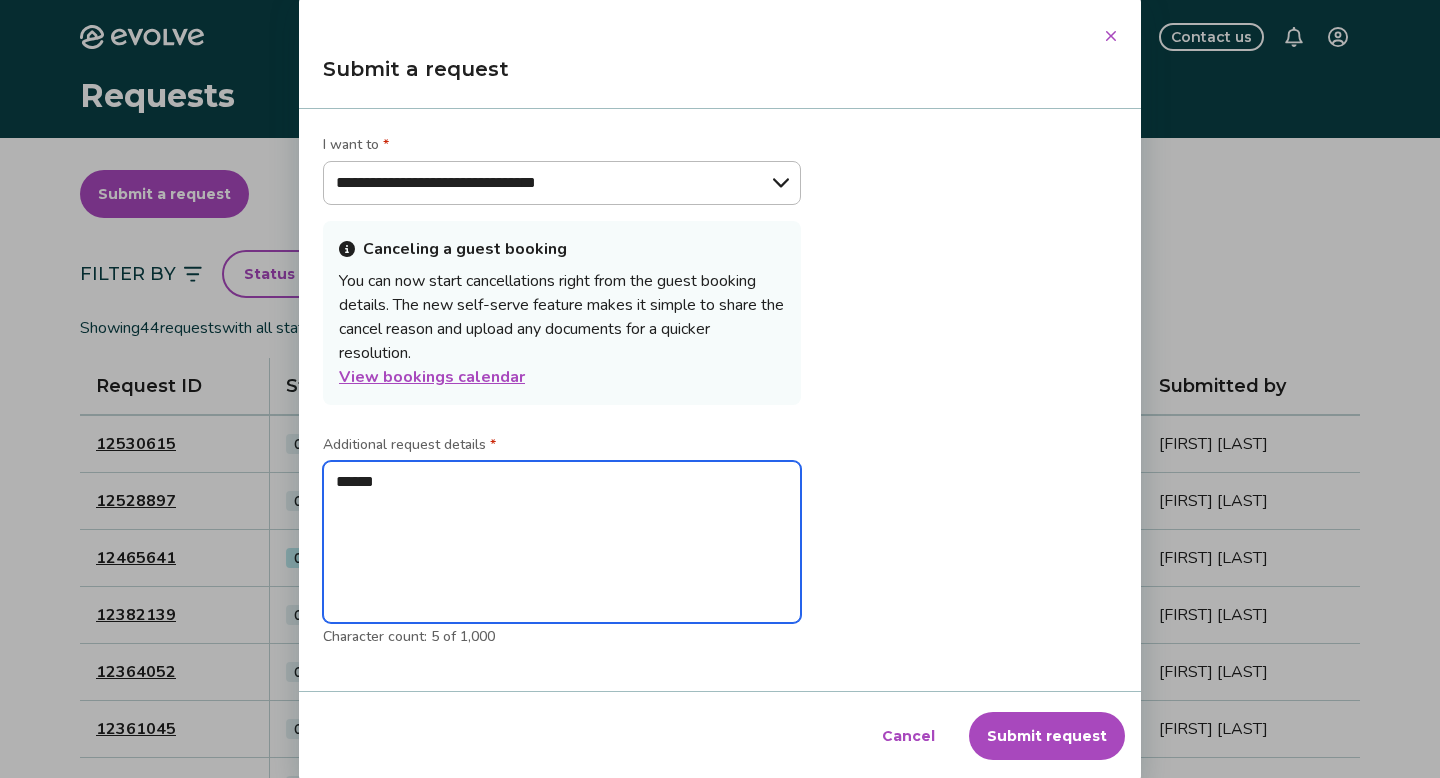 type on "*******" 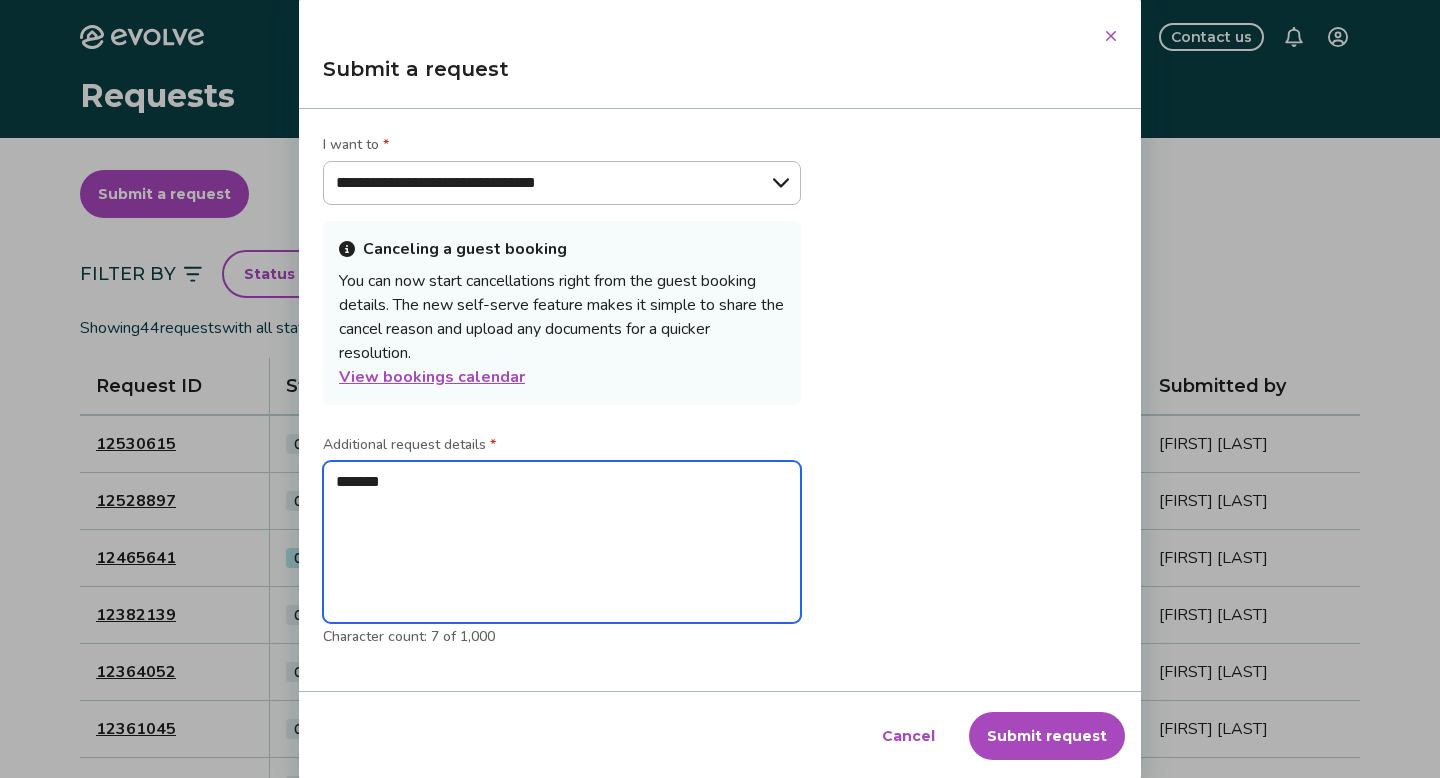 type on "********" 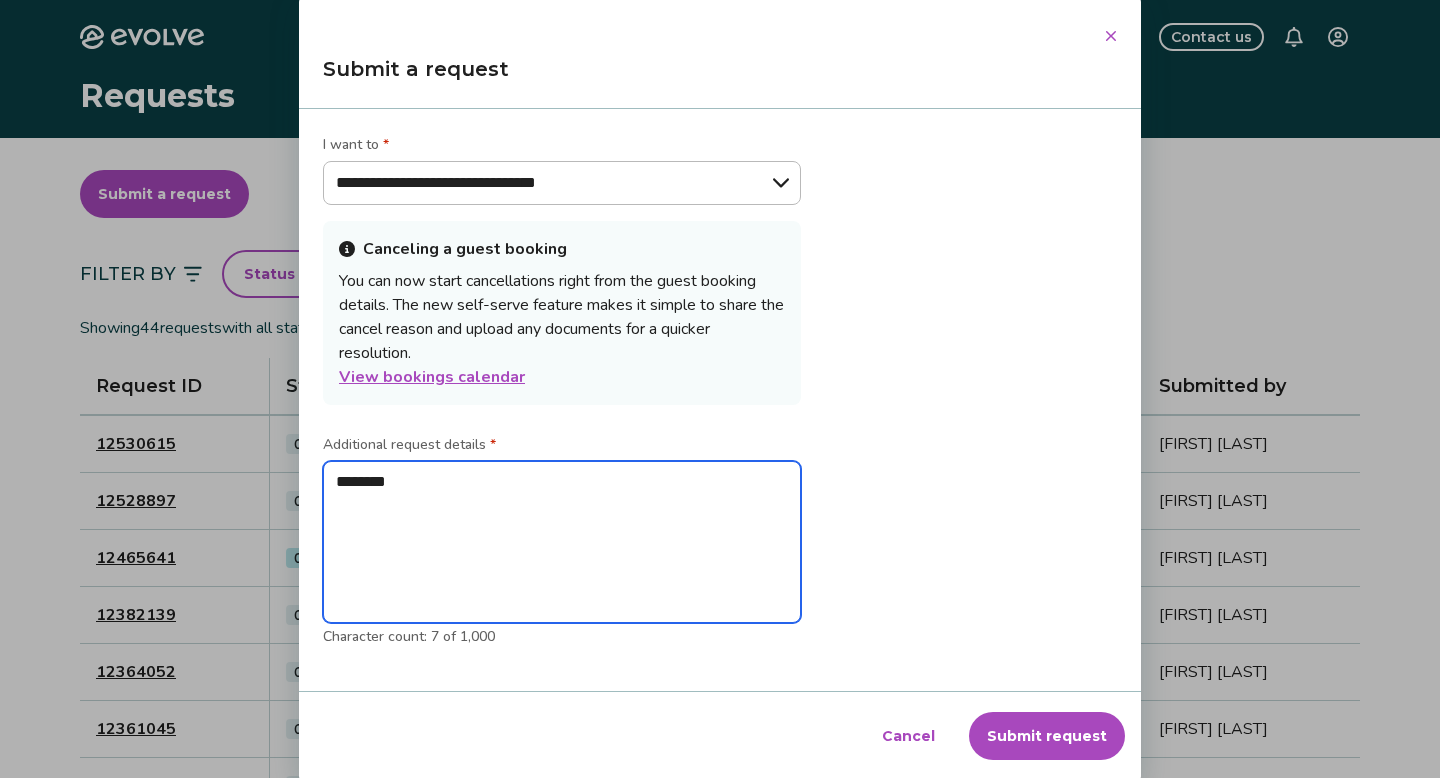 type on "*********" 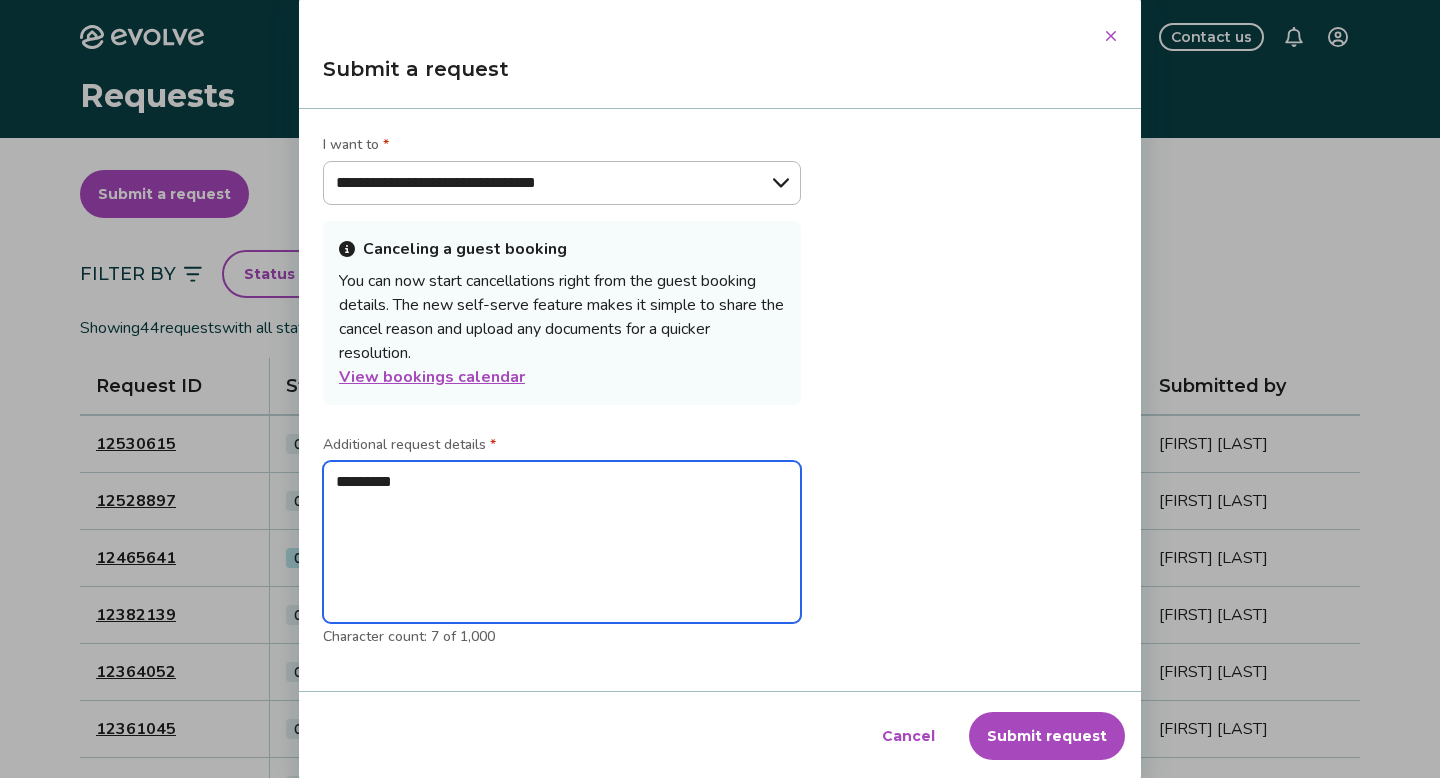 type on "*********" 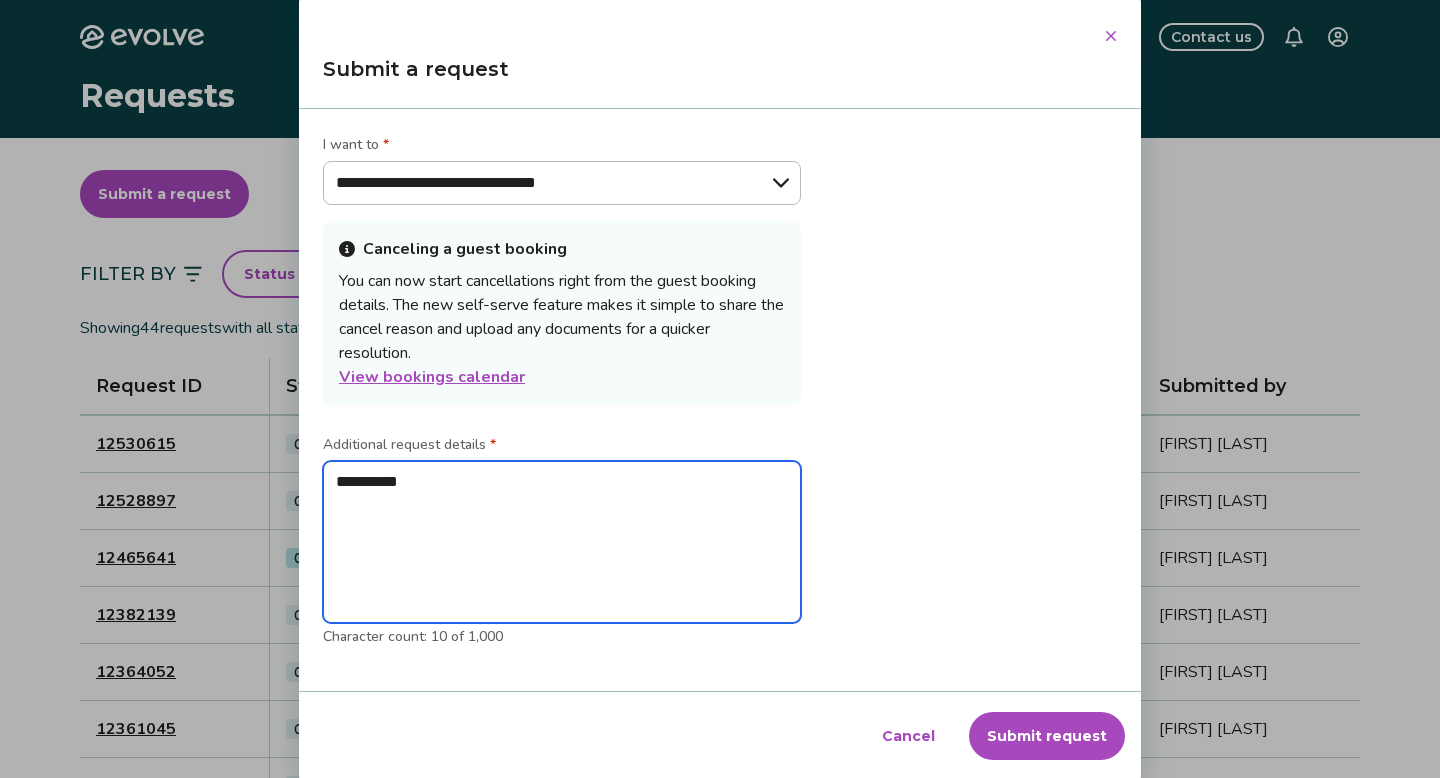 type on "**********" 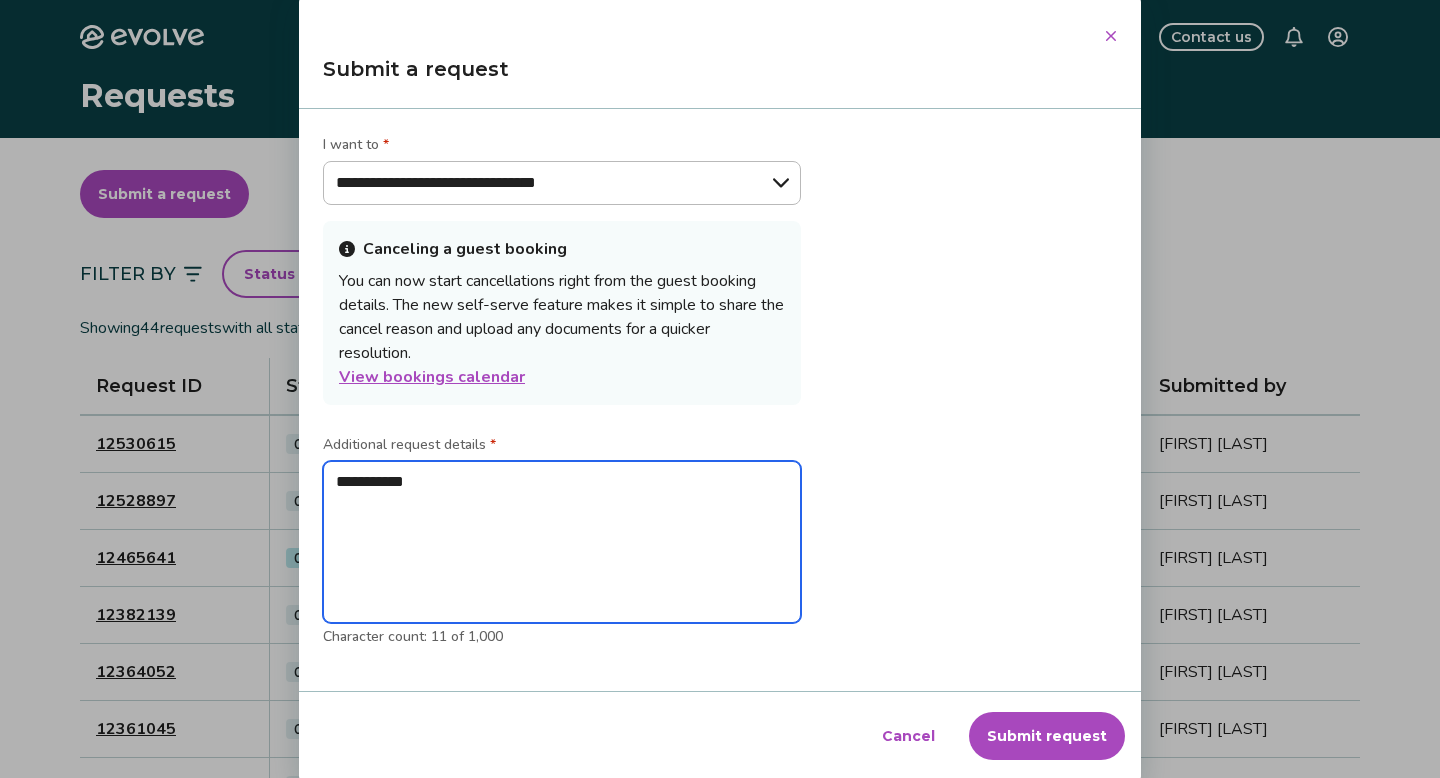 type on "**********" 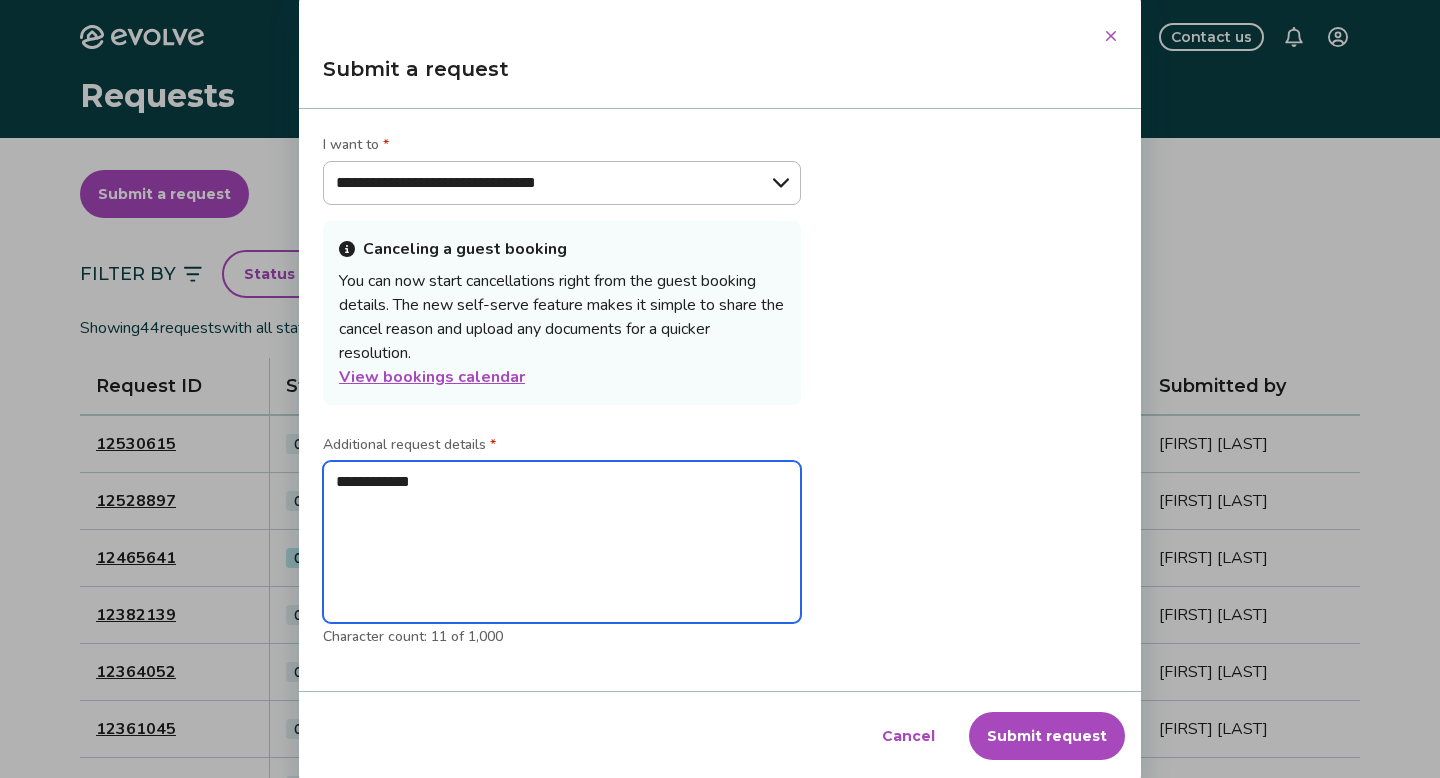 type on "**********" 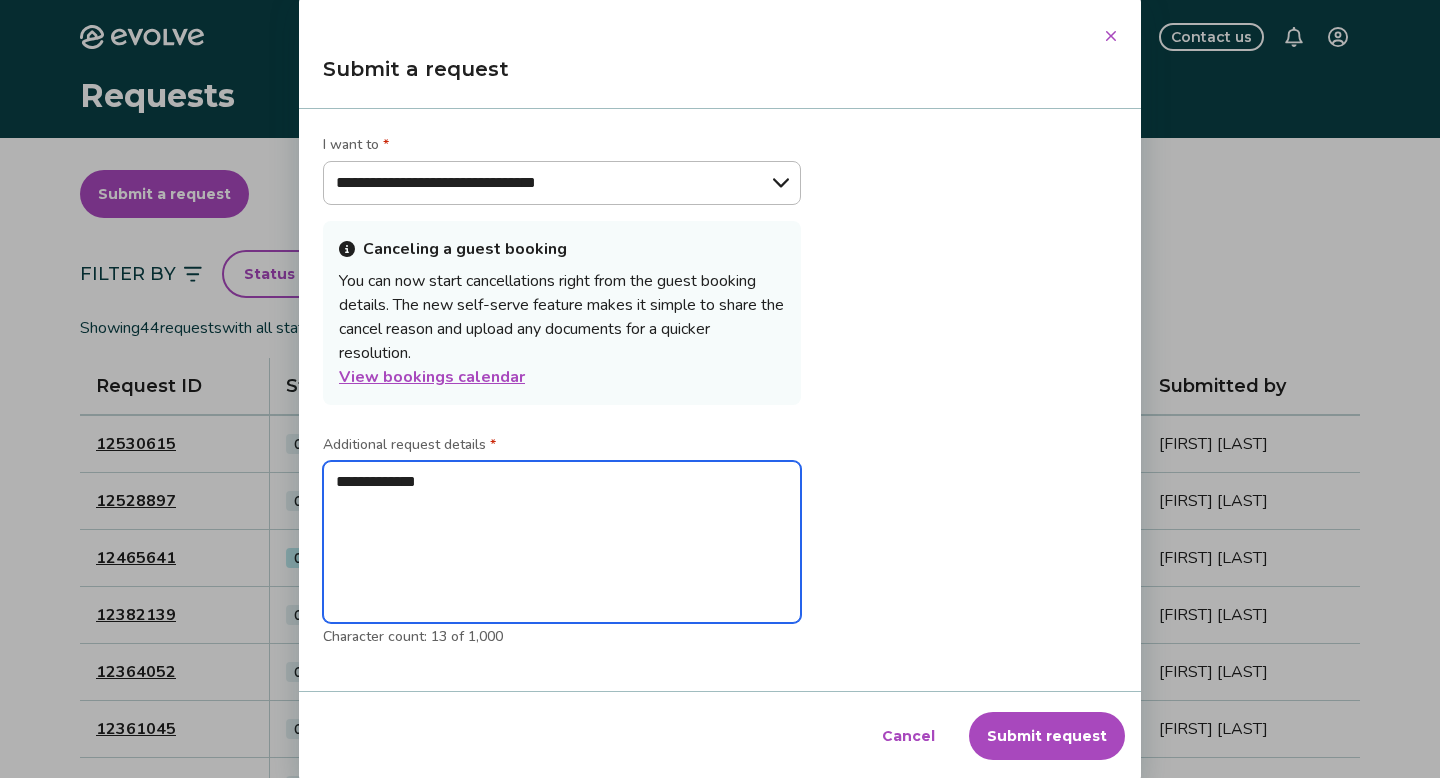 type on "**********" 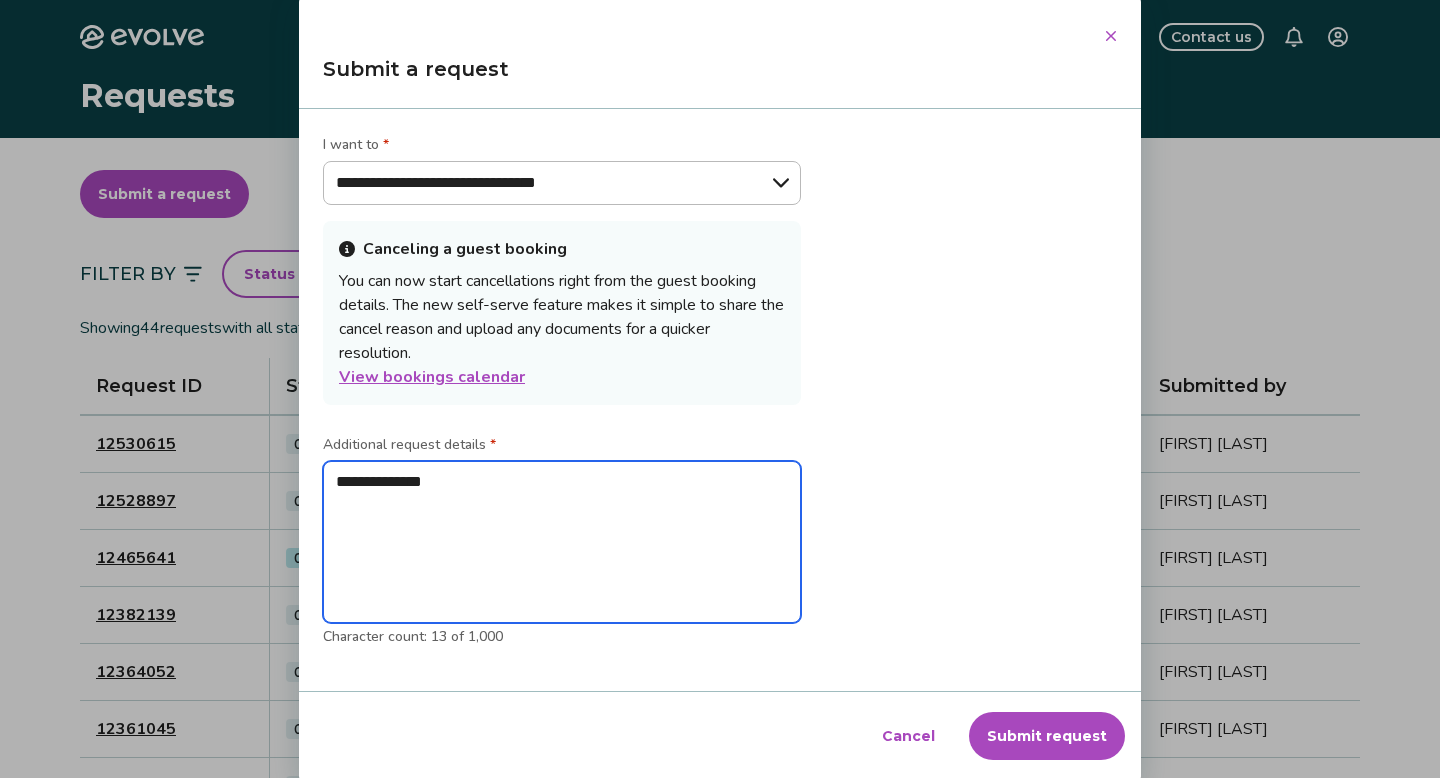 type on "**********" 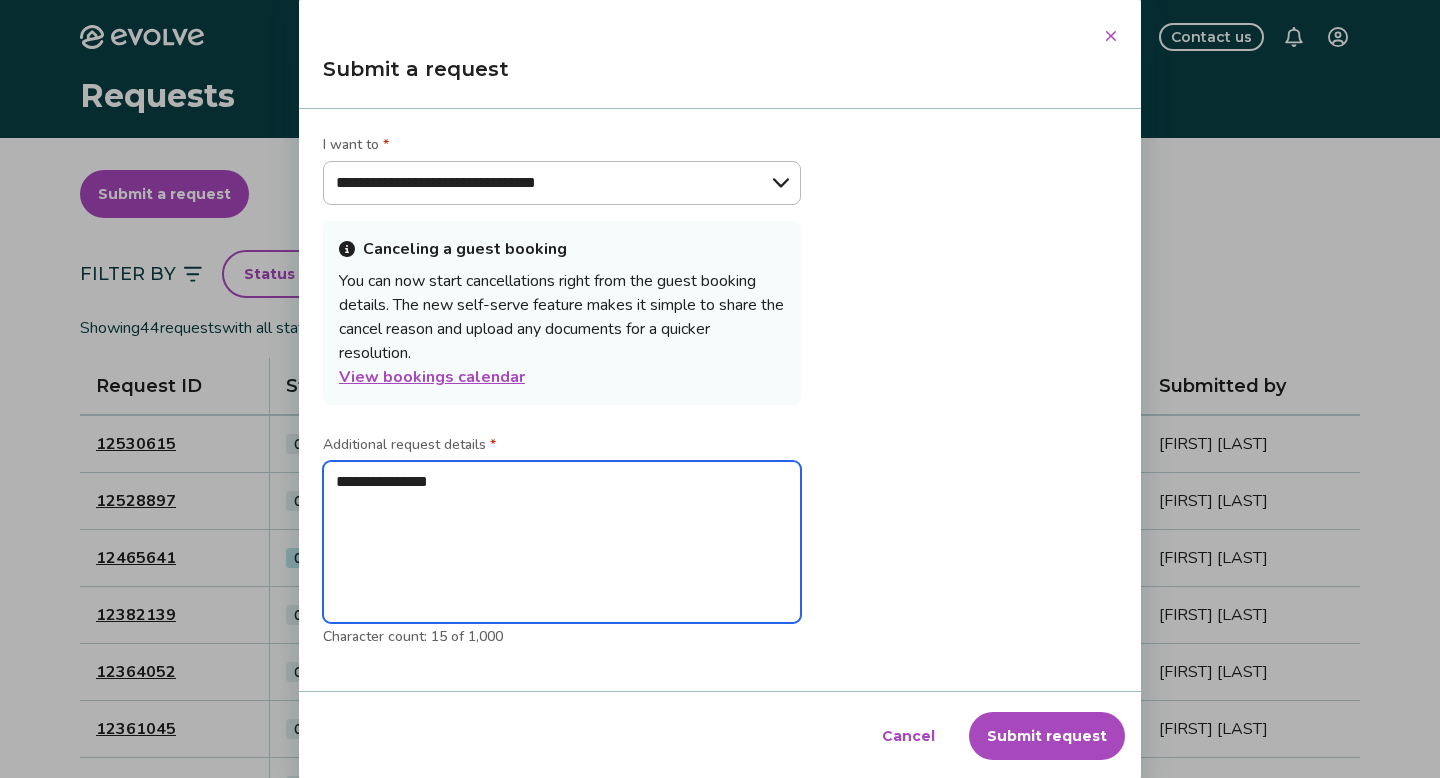 type on "**********" 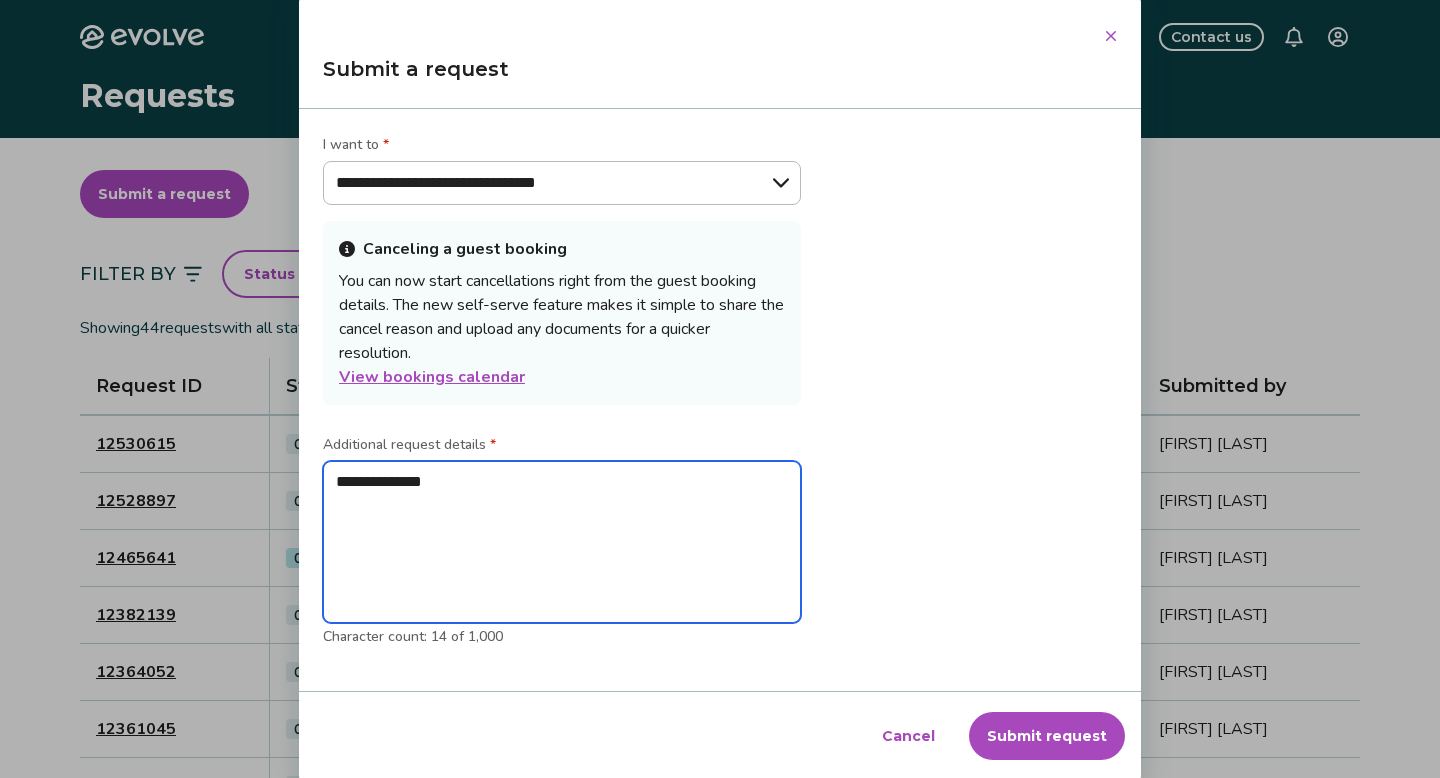 type on "**********" 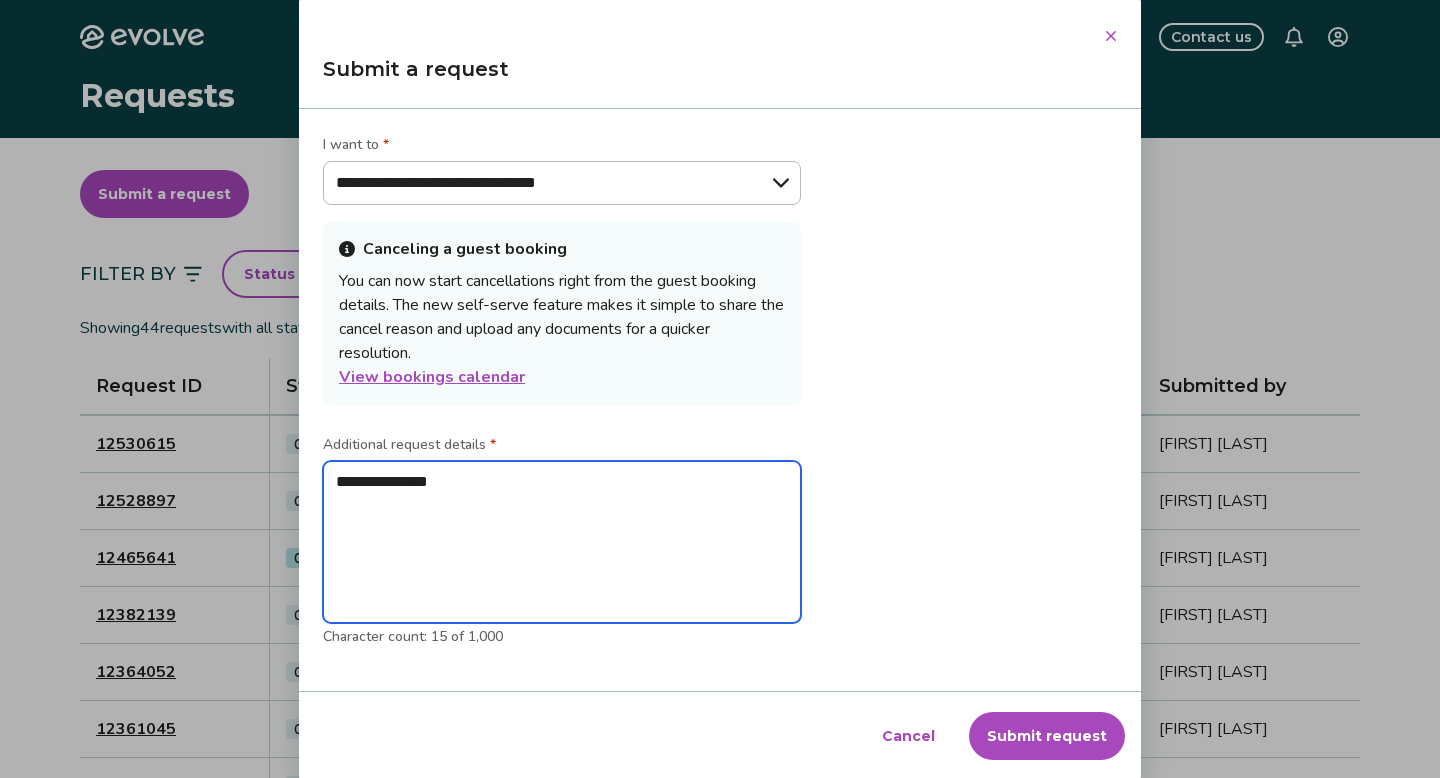 type on "**********" 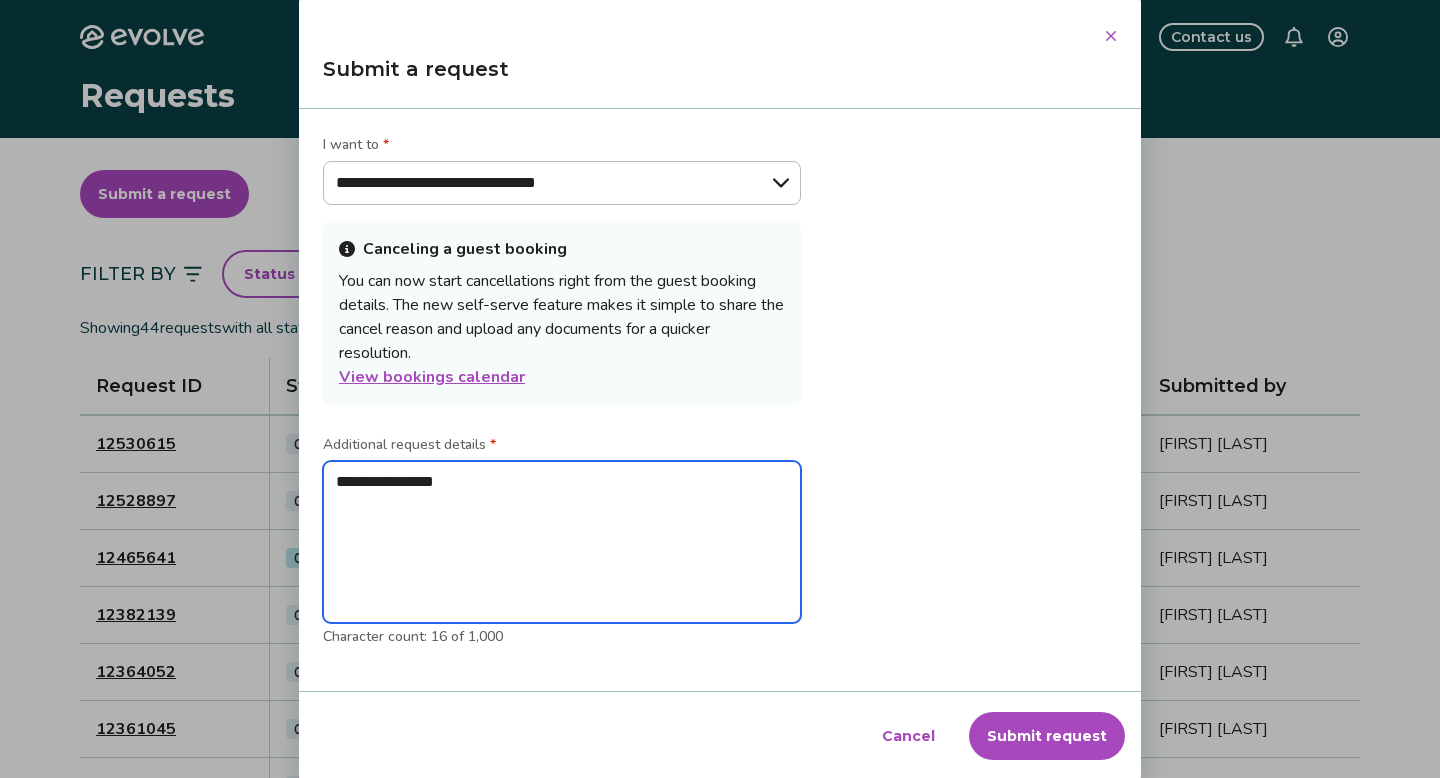 type on "**********" 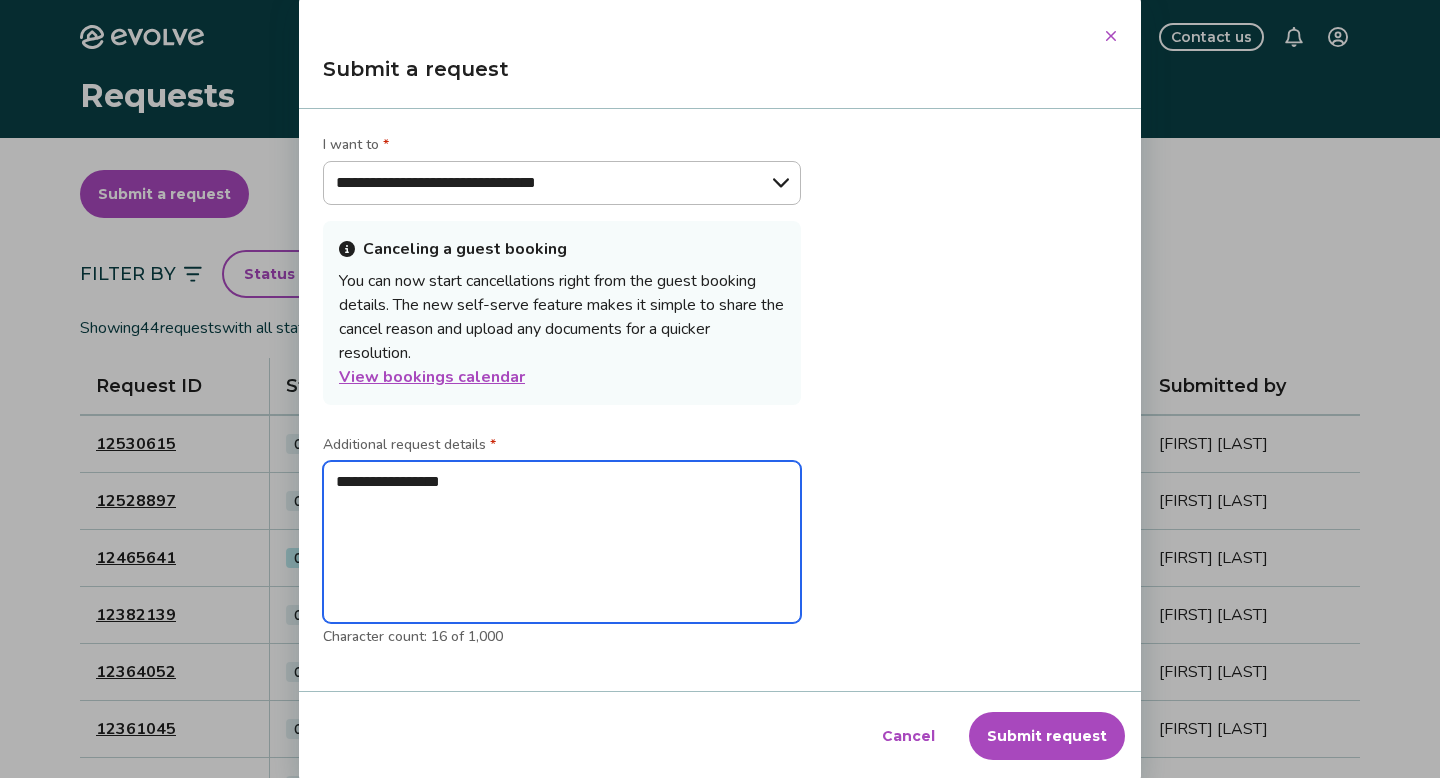 type on "**********" 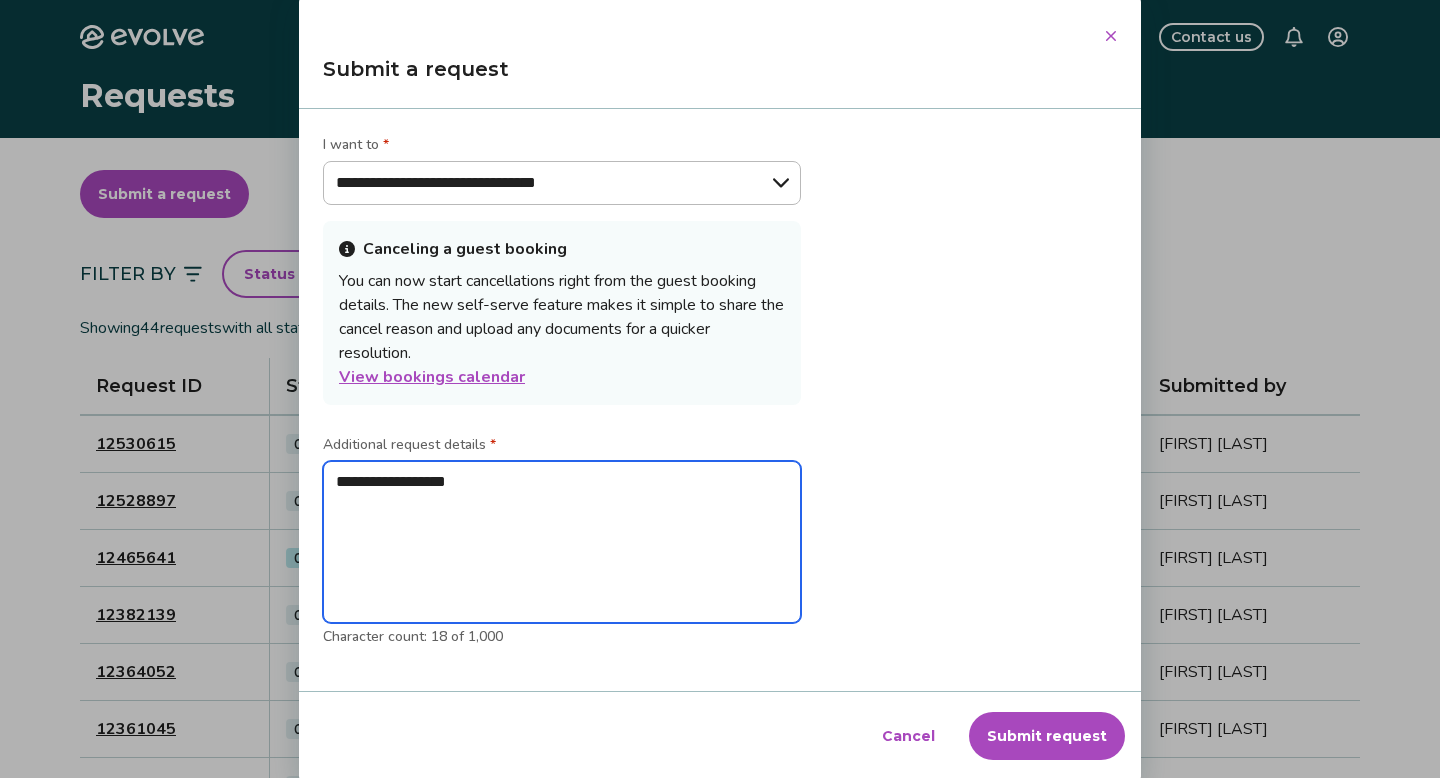 type on "**********" 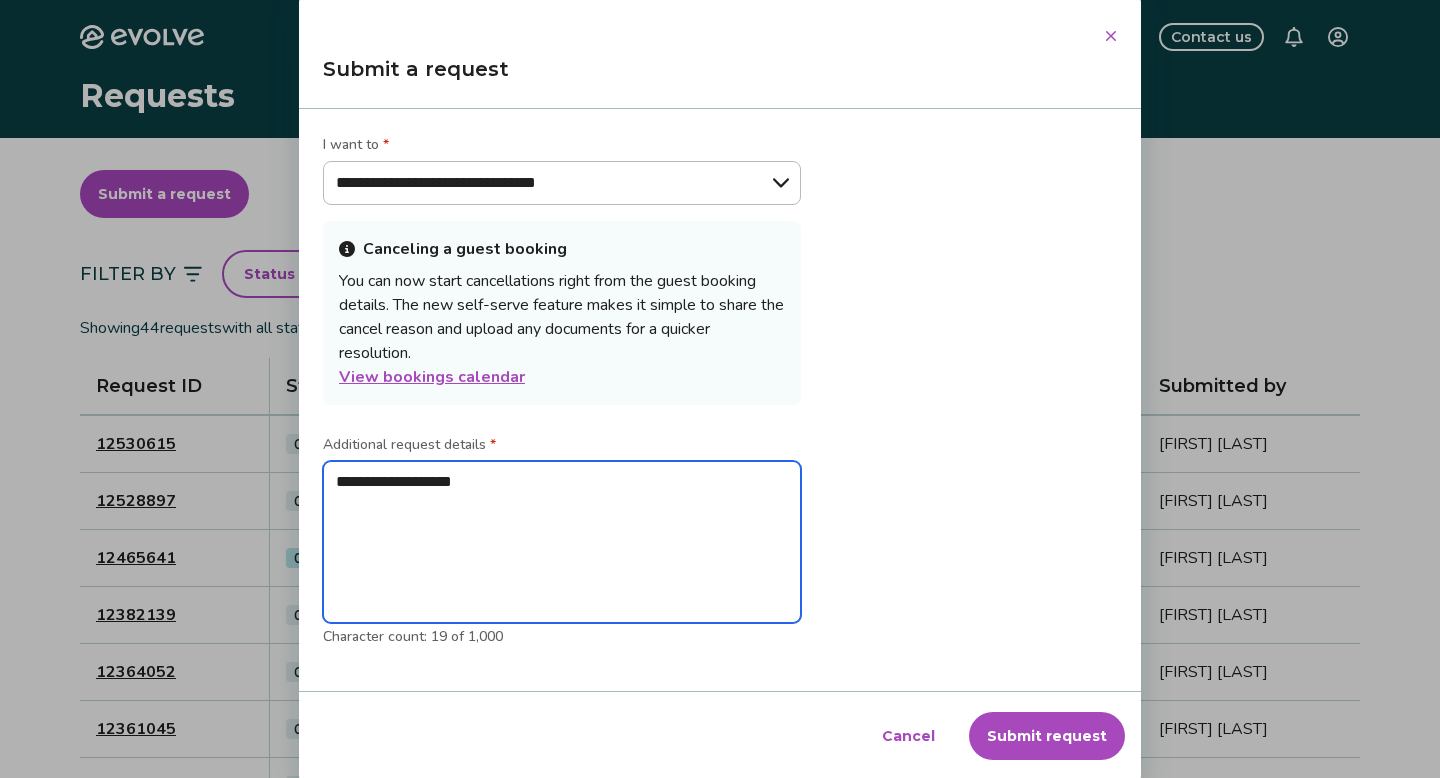 type on "**********" 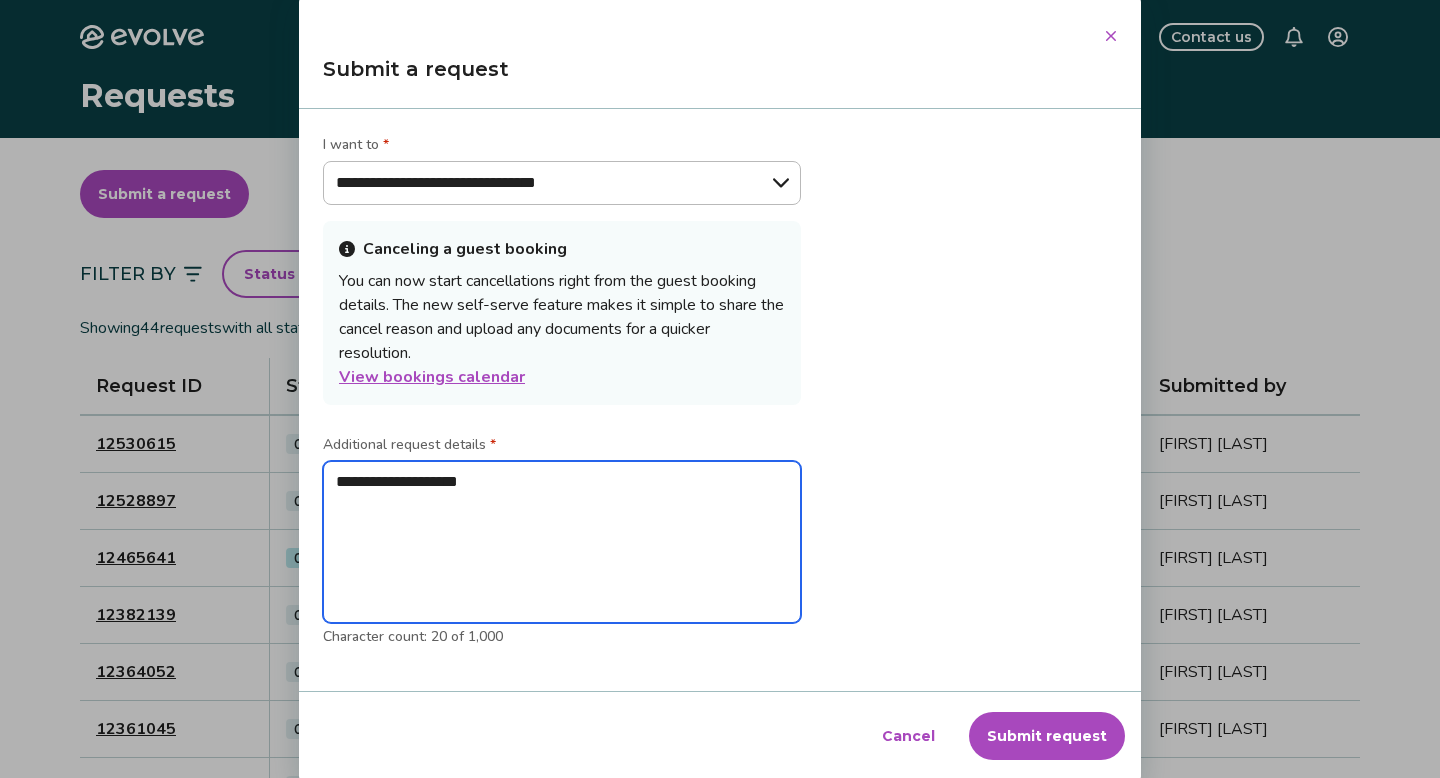 type on "**********" 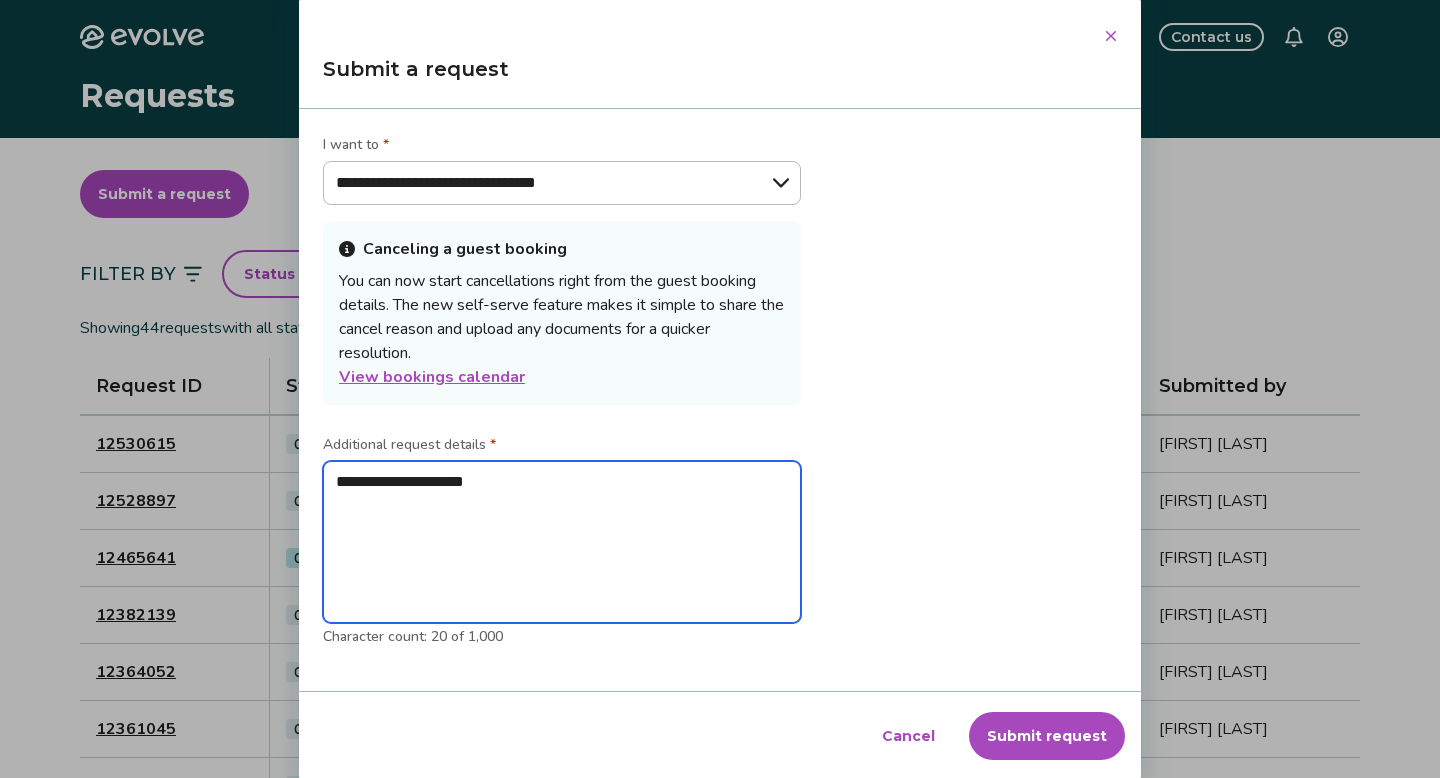 type on "**********" 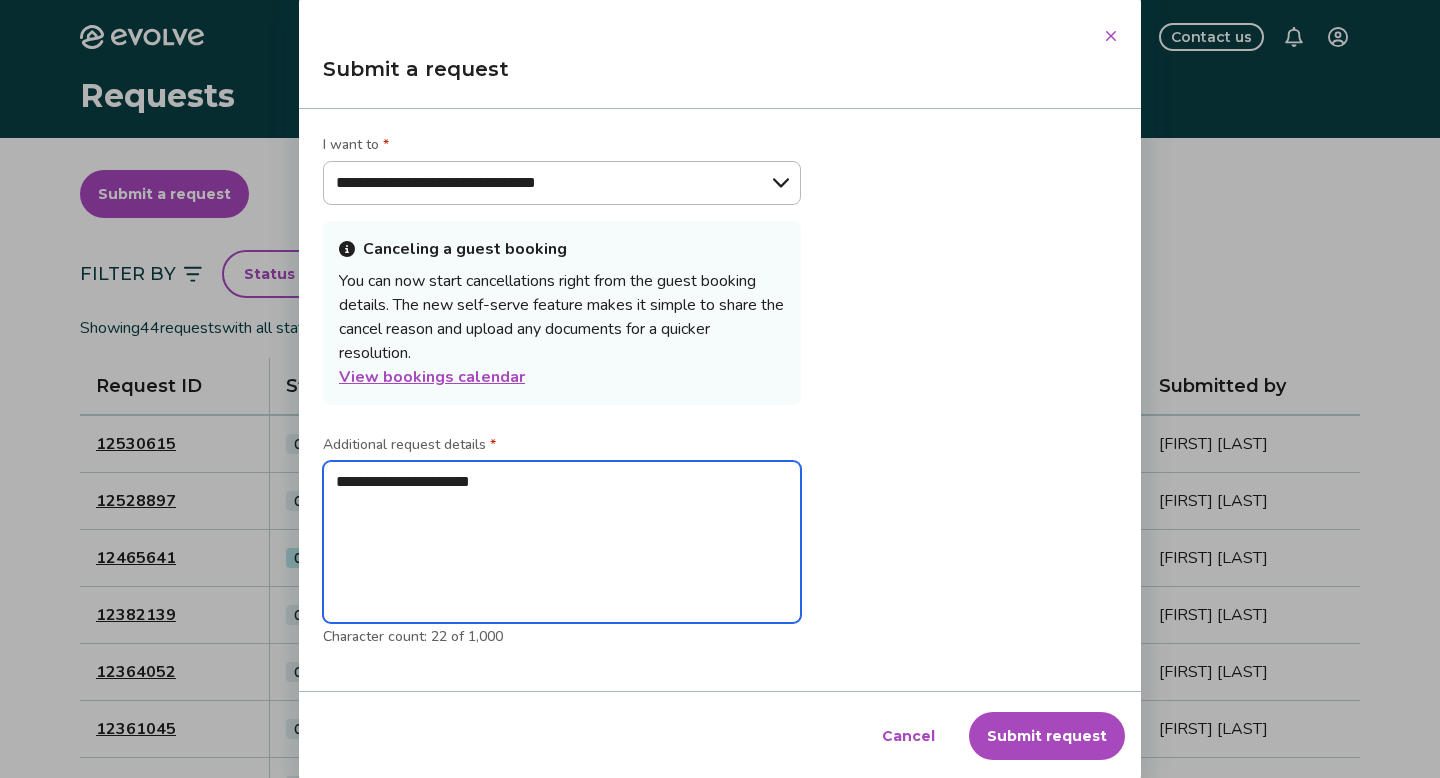 type on "**********" 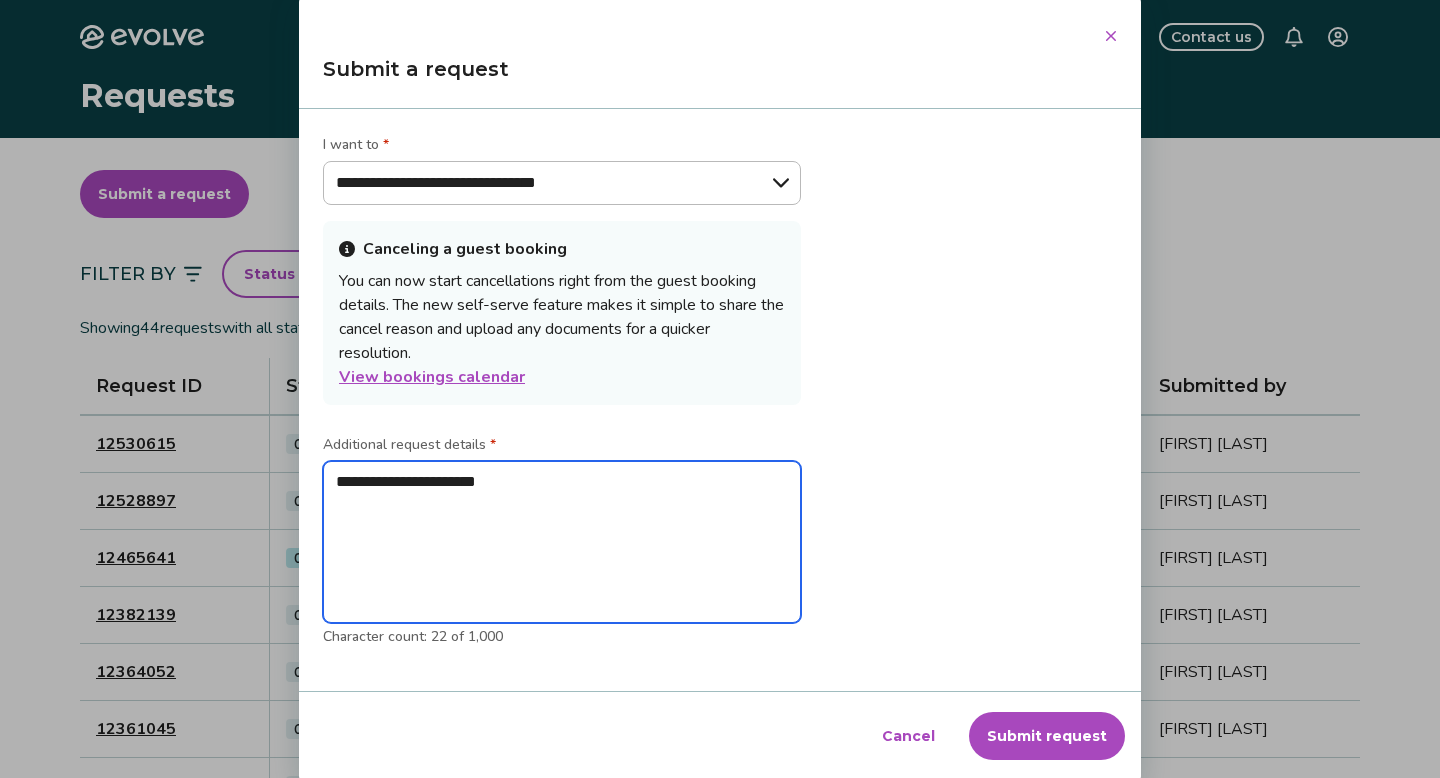 type on "**********" 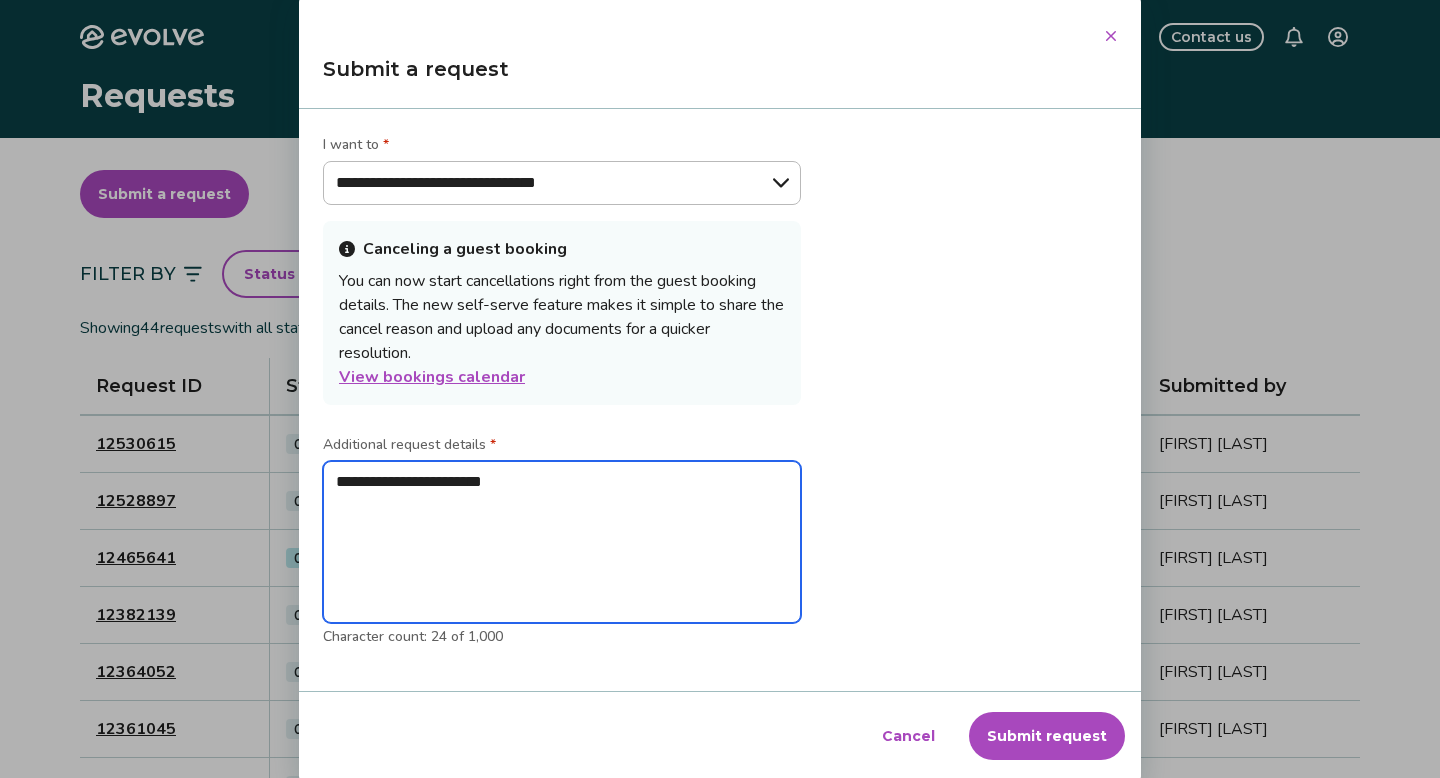 type on "**********" 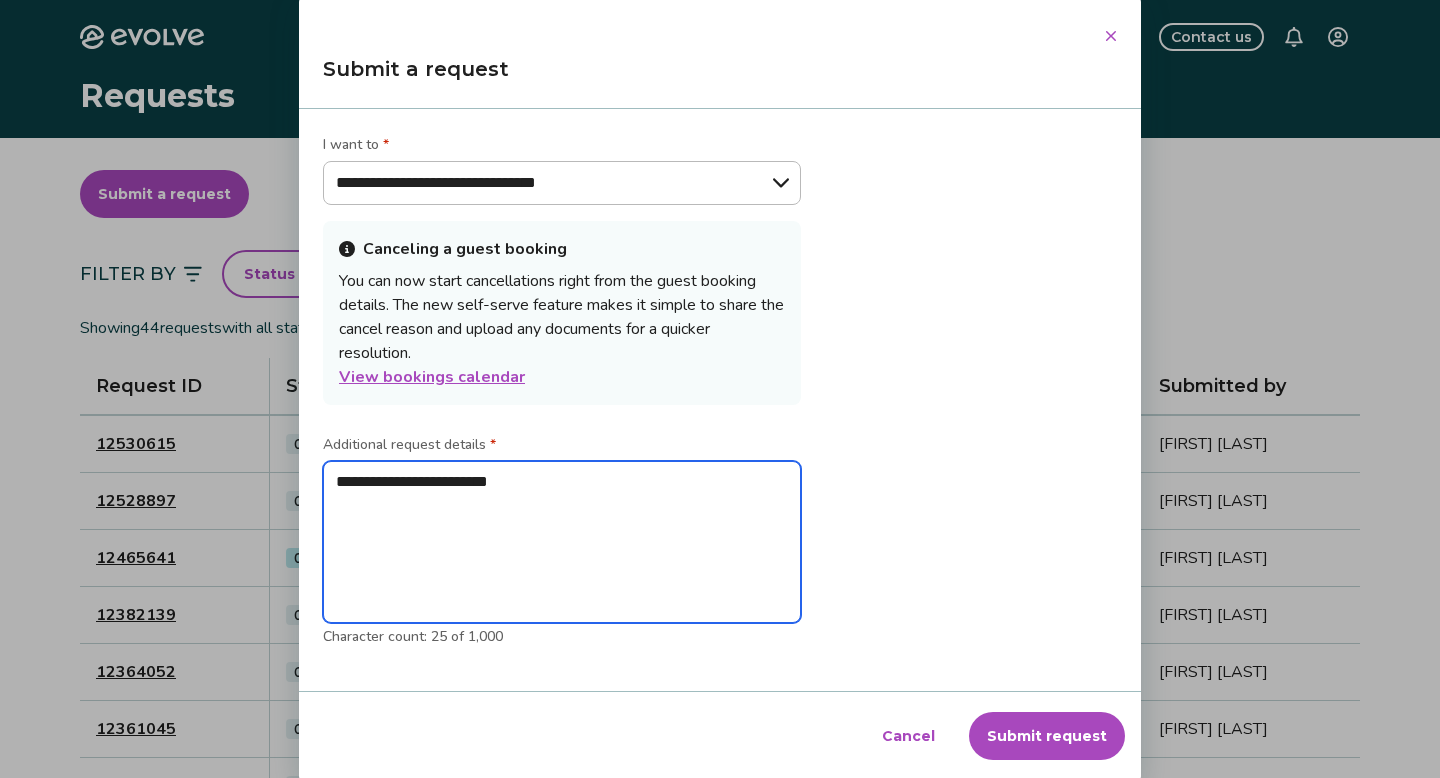 type on "**********" 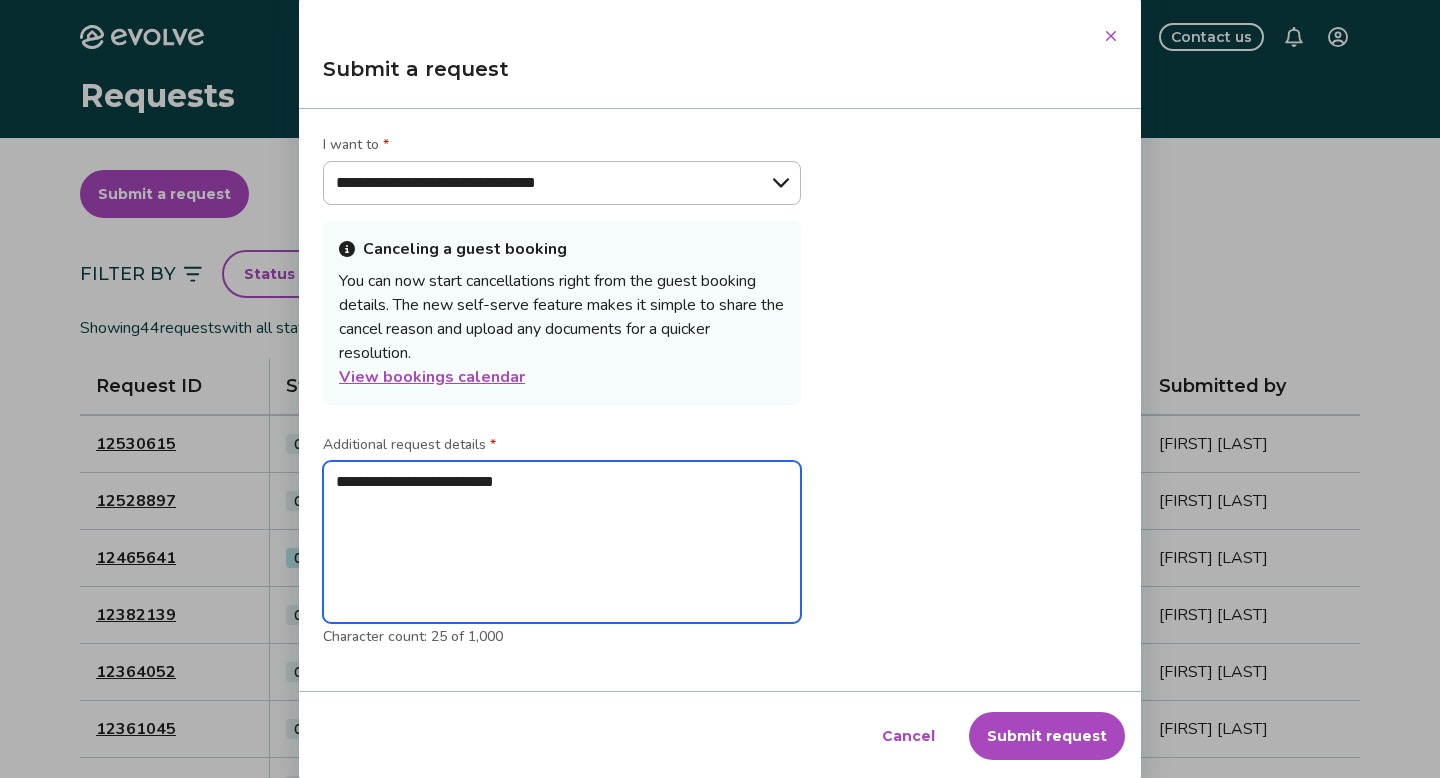 type on "**********" 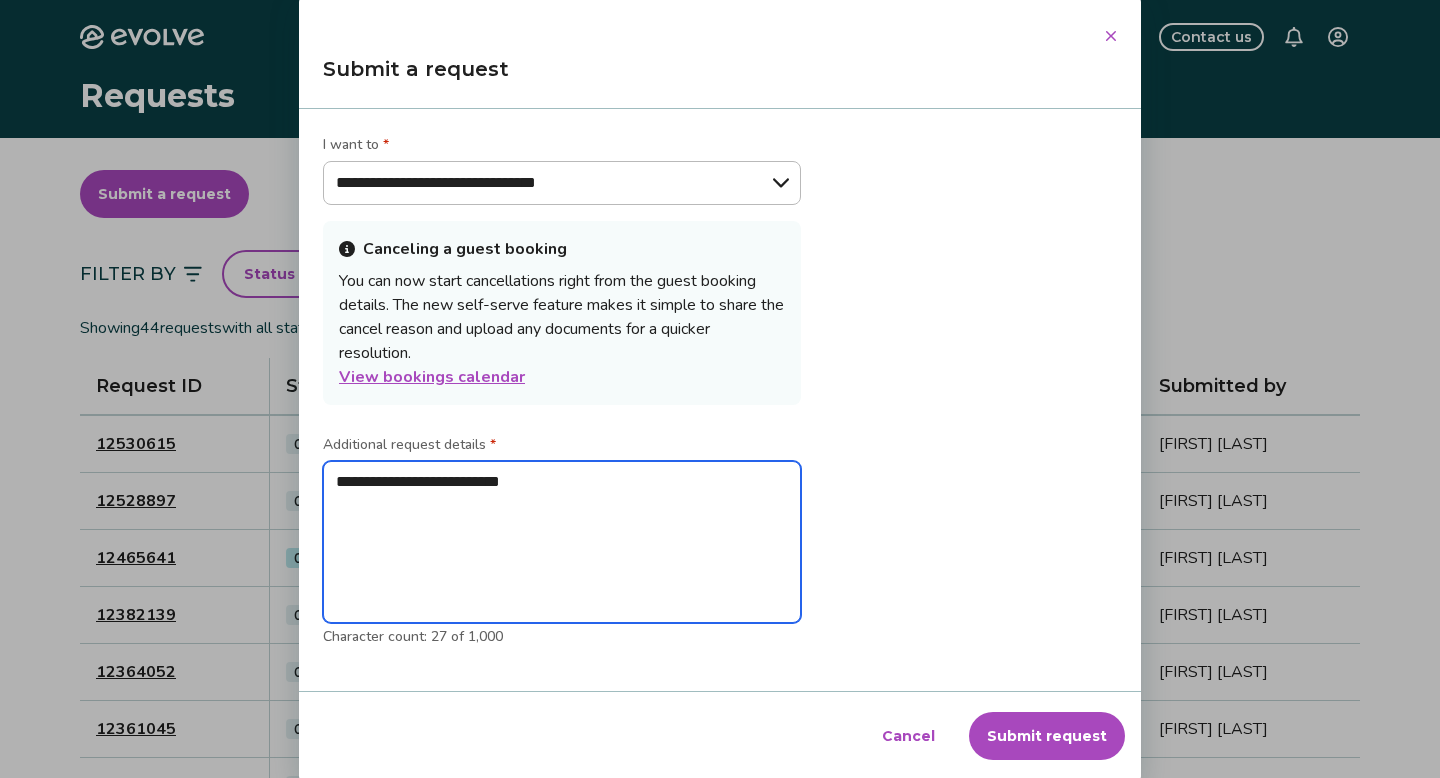 type on "**********" 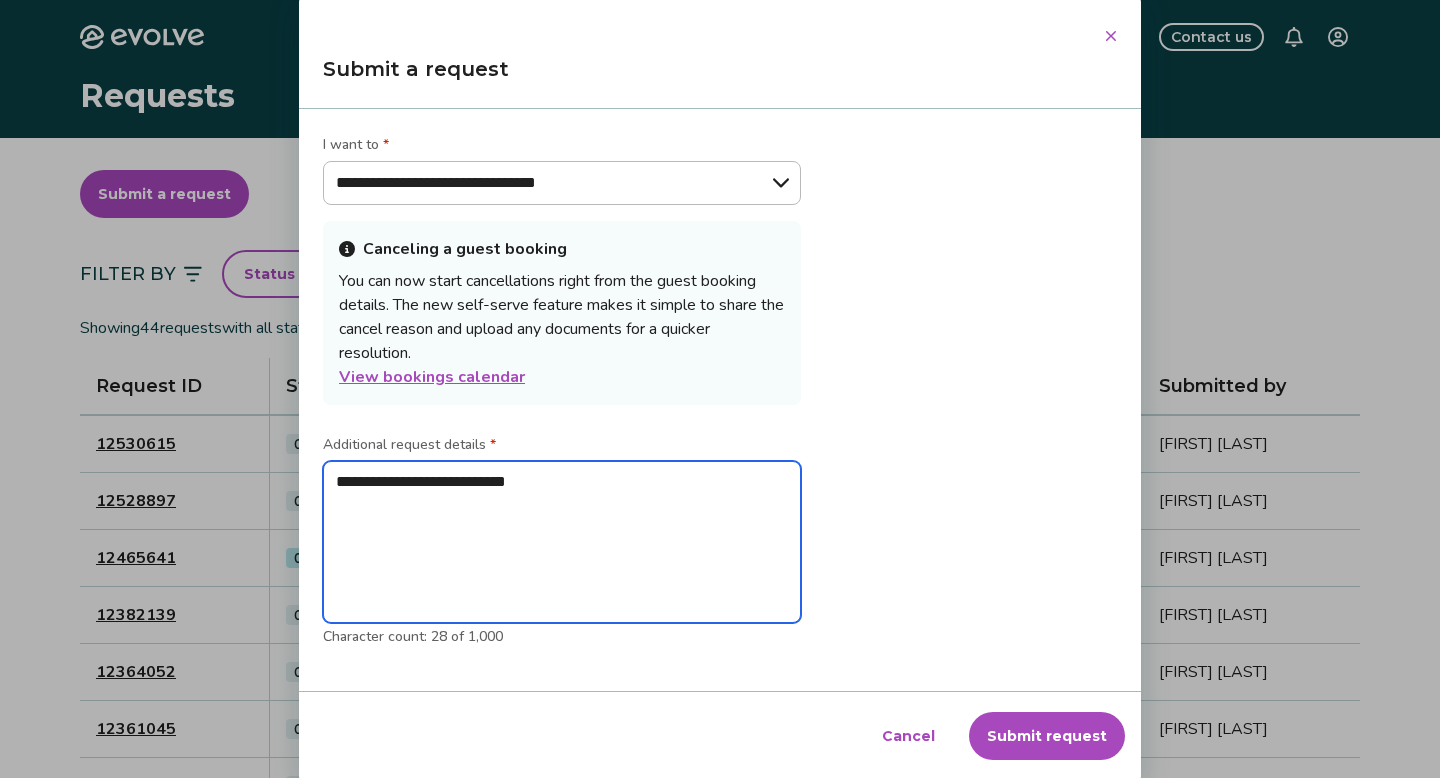 type on "**********" 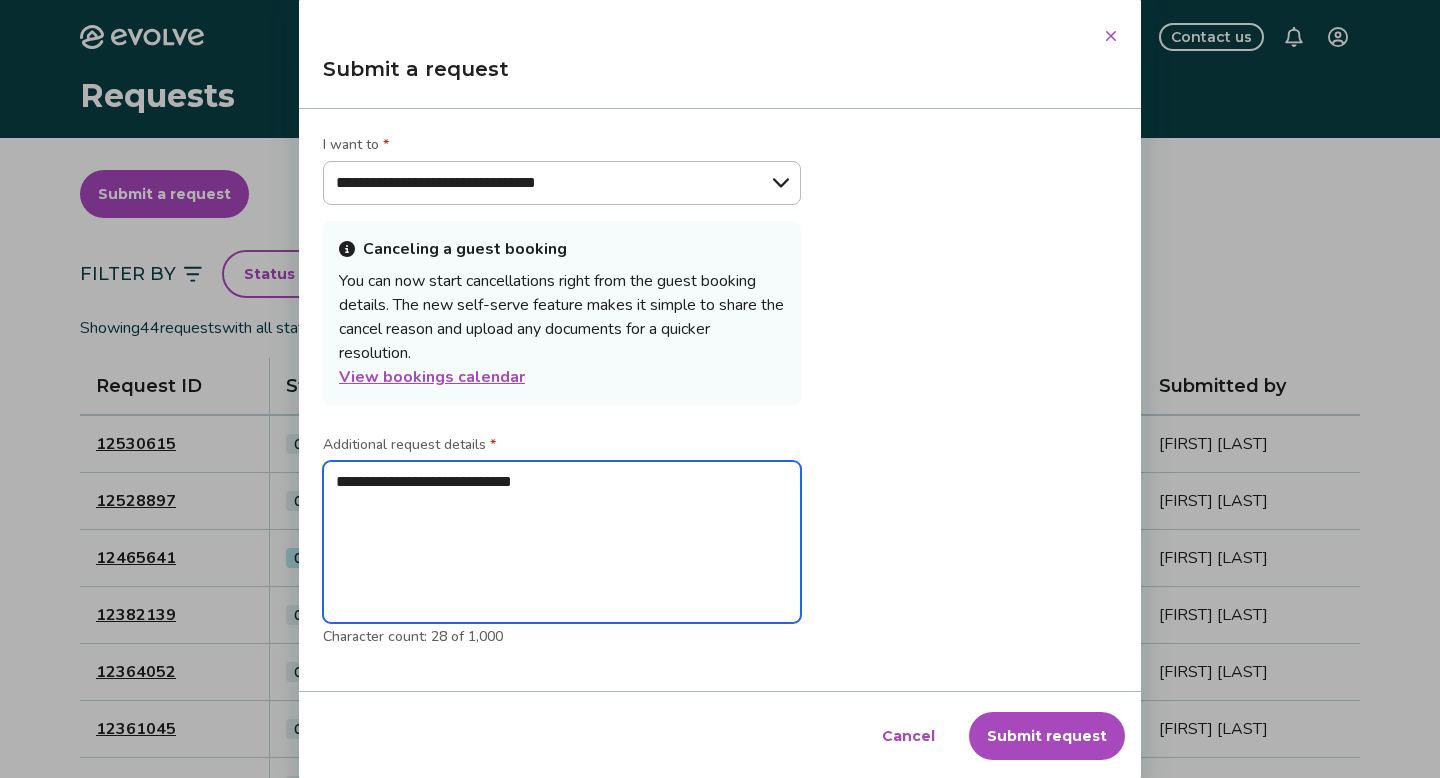 type on "**********" 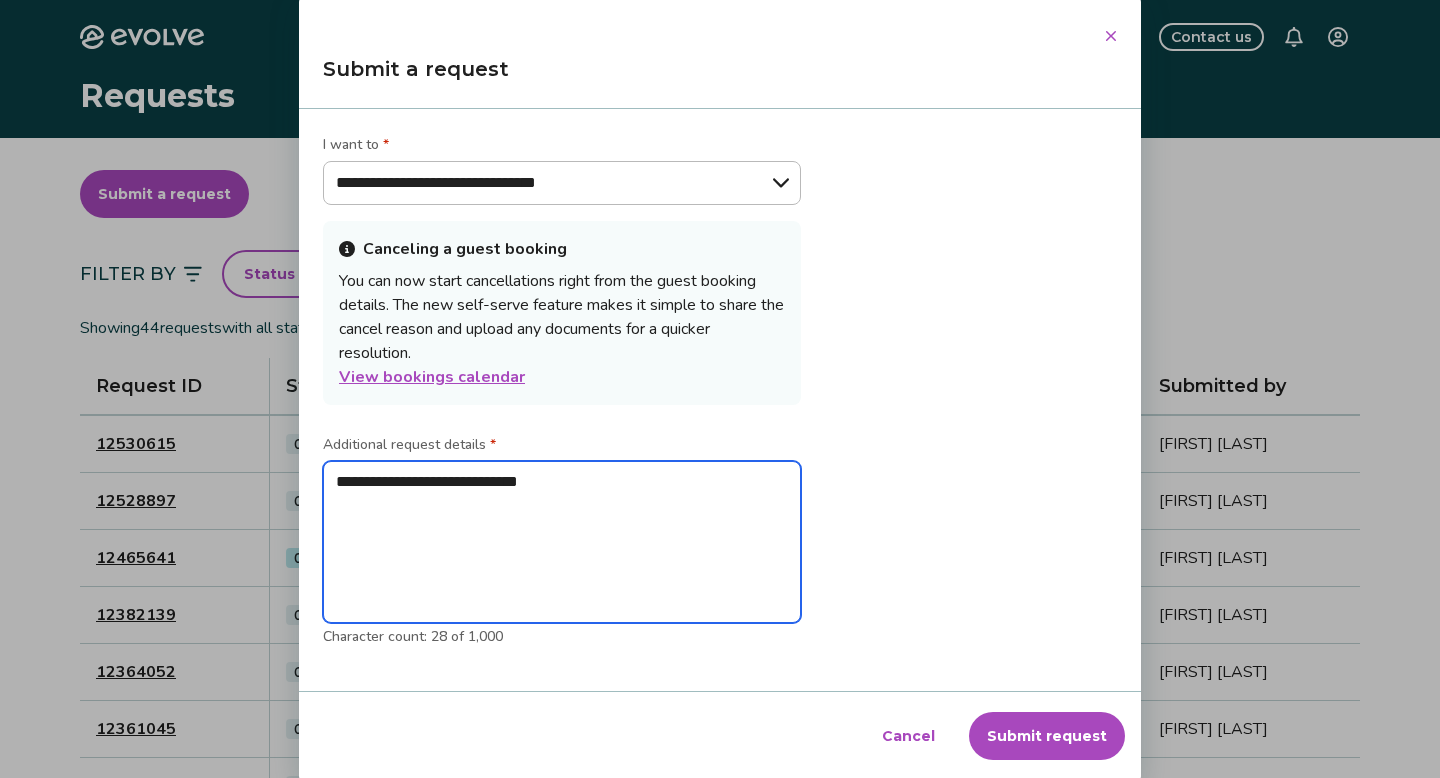 type on "*" 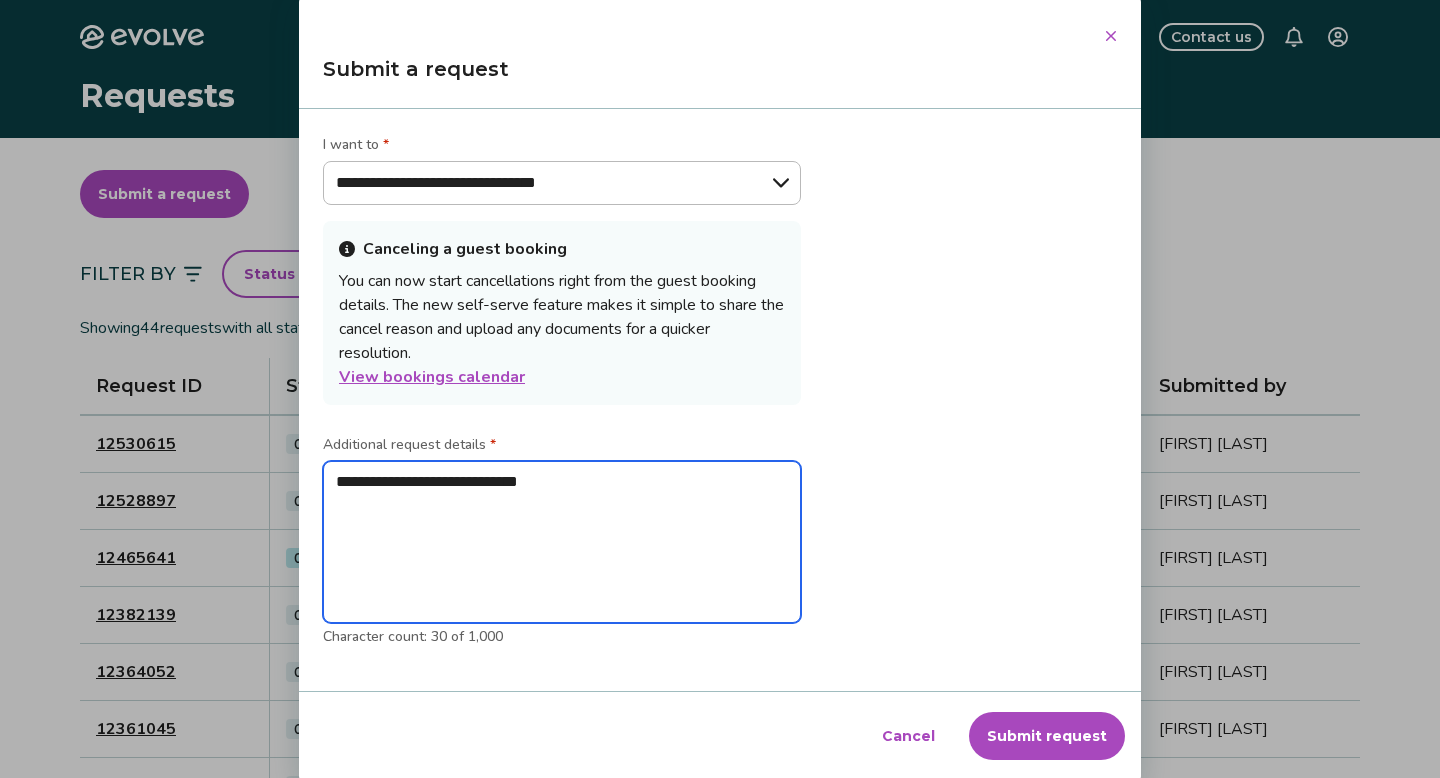 type on "**********" 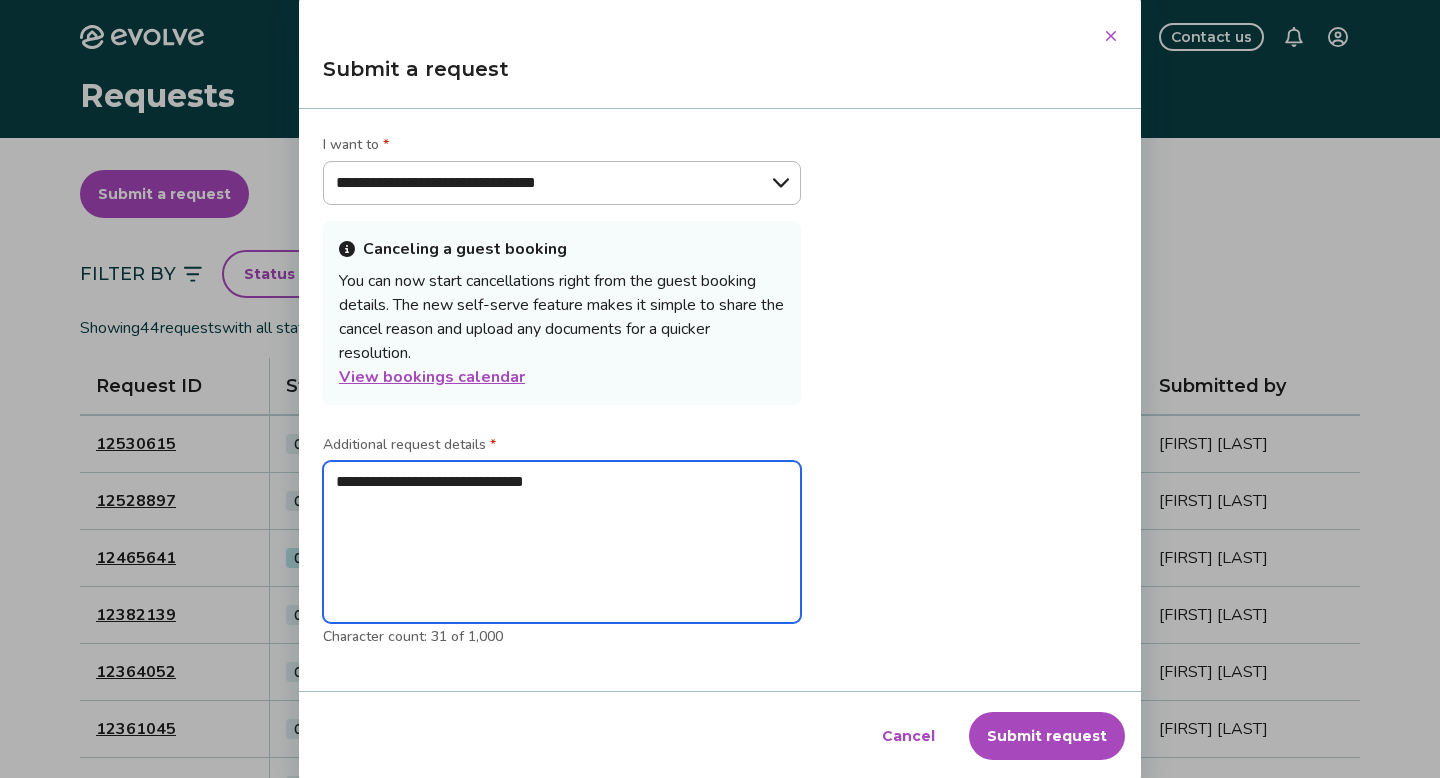 type on "**********" 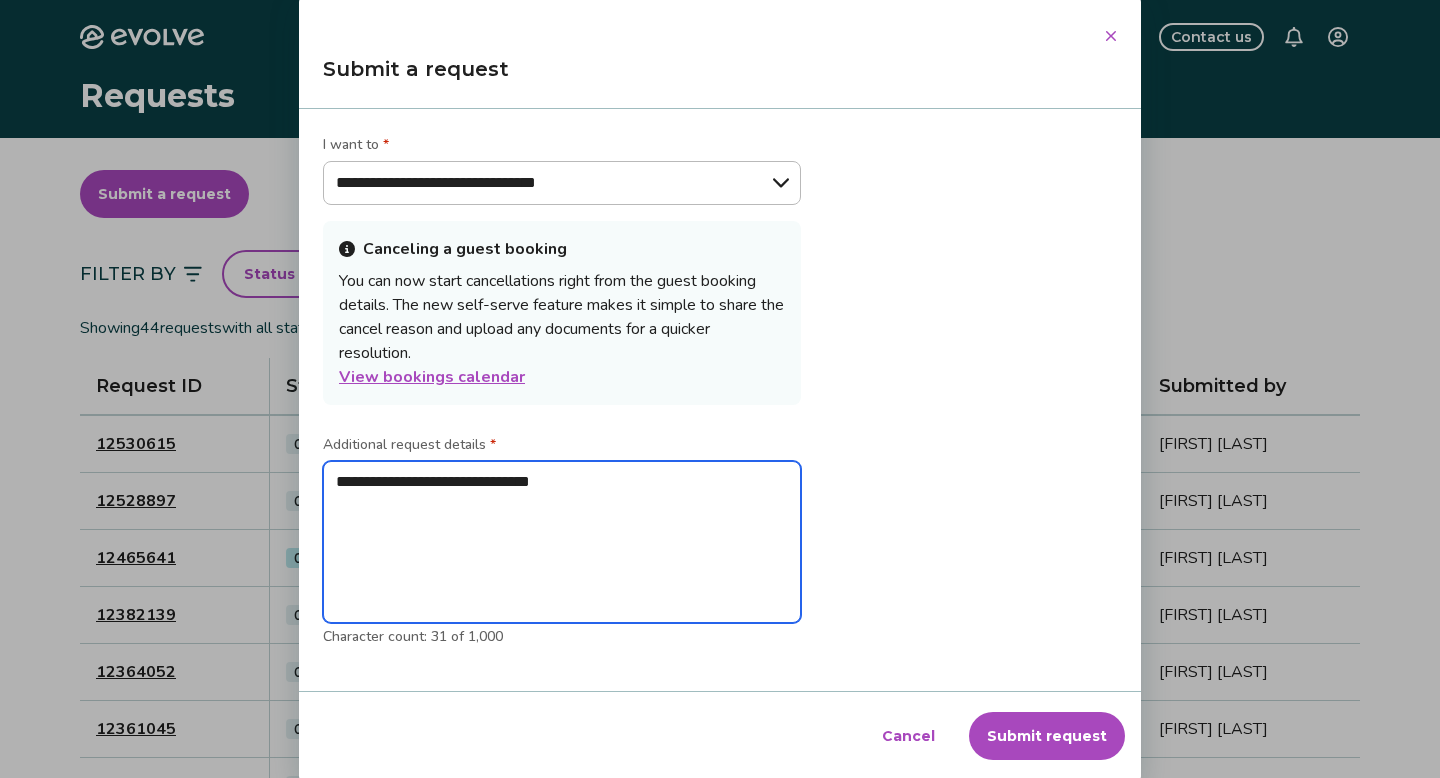 type on "**********" 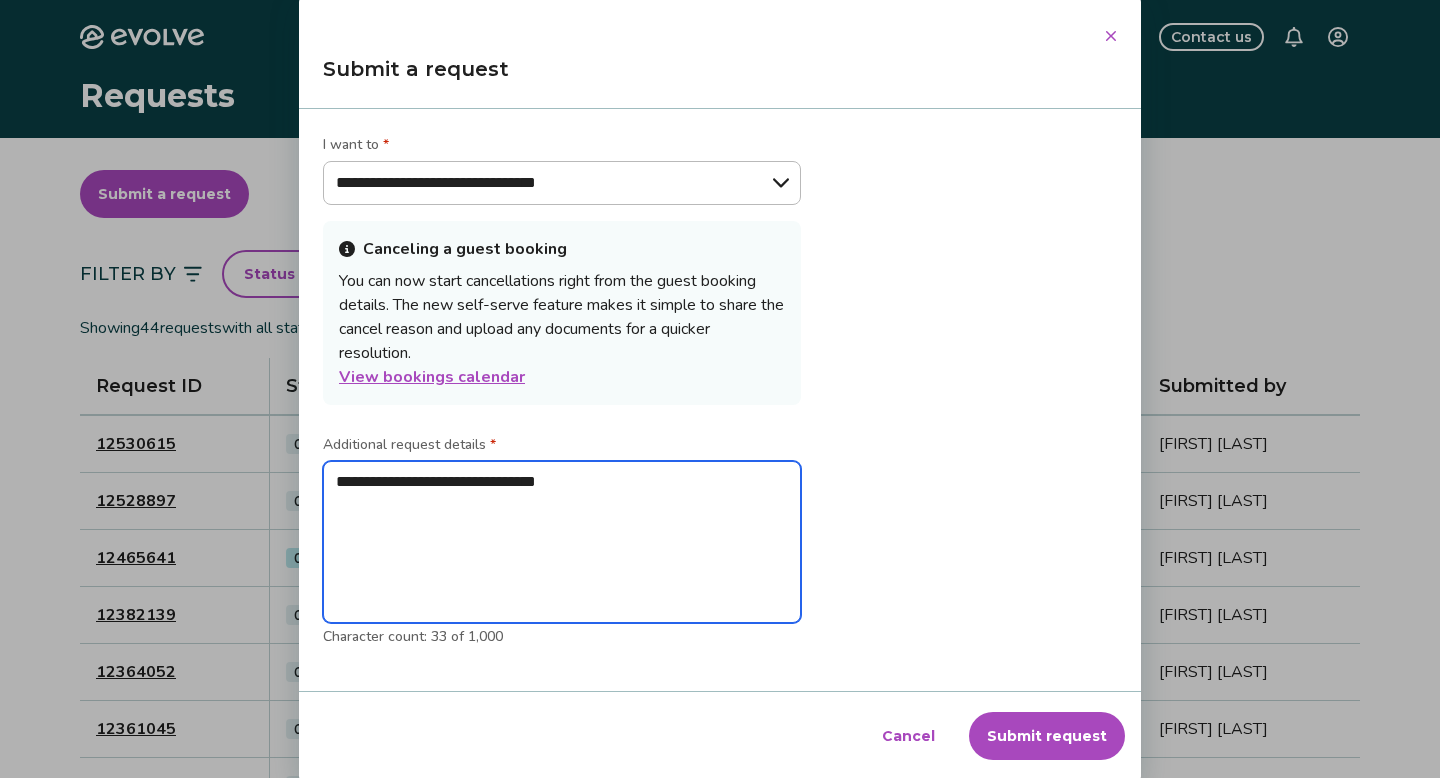 type on "**********" 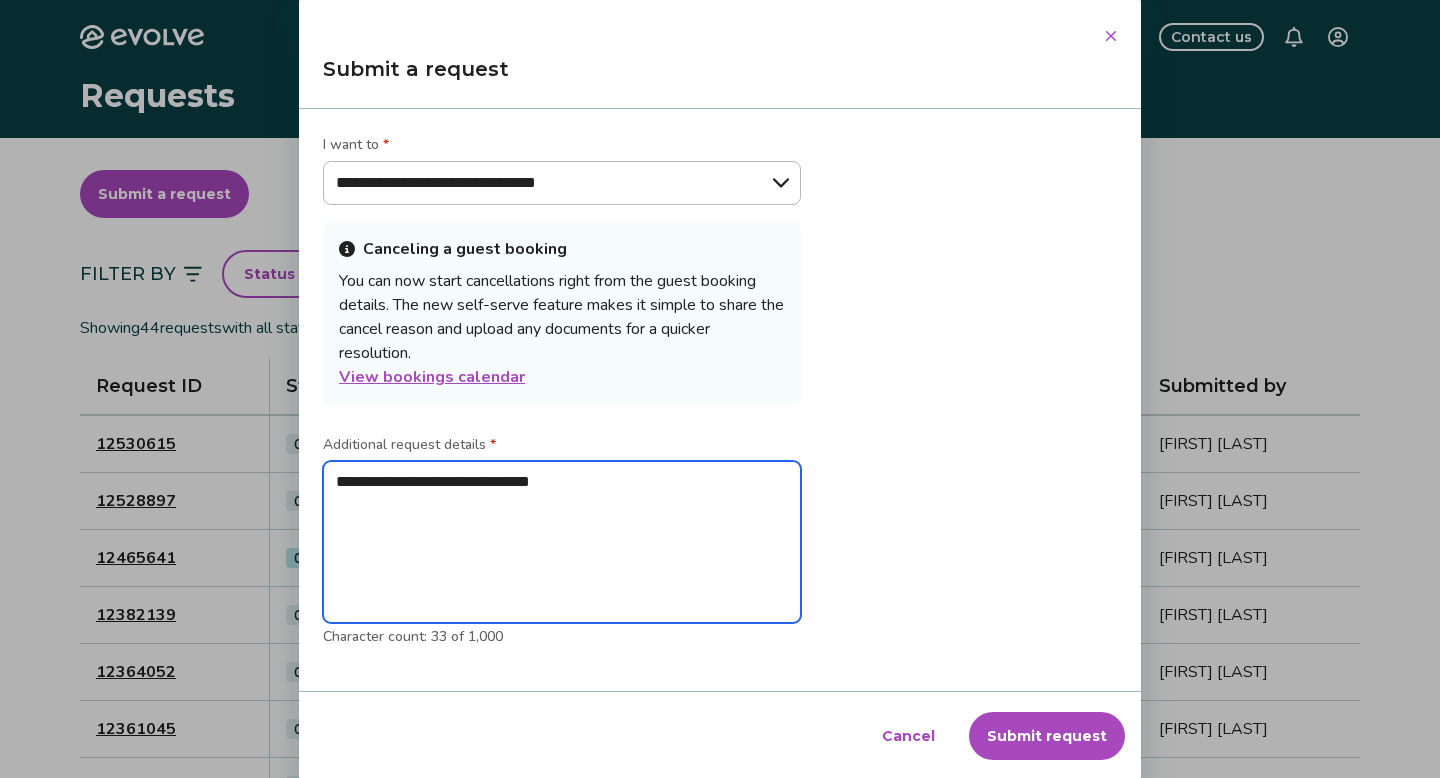 type on "**********" 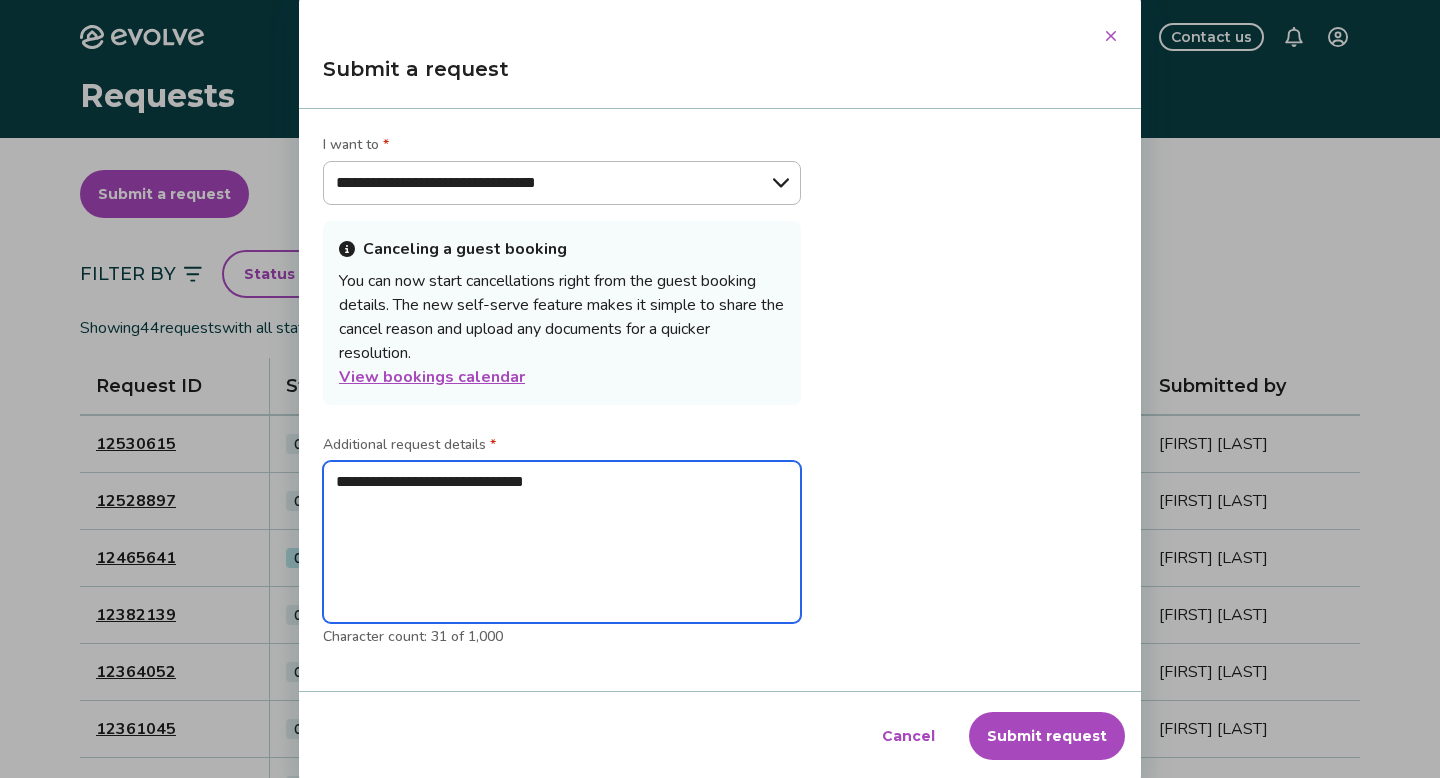 type on "**********" 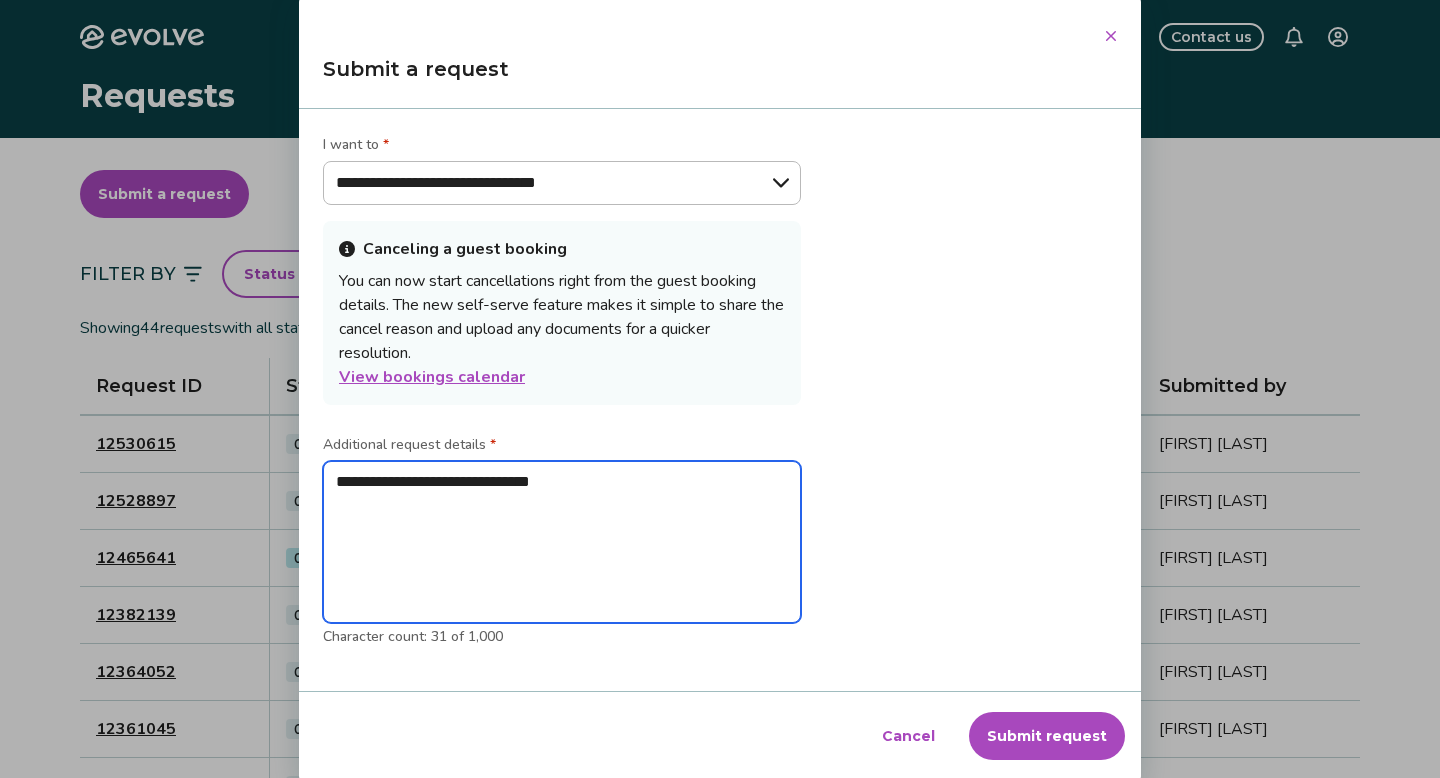 type on "**********" 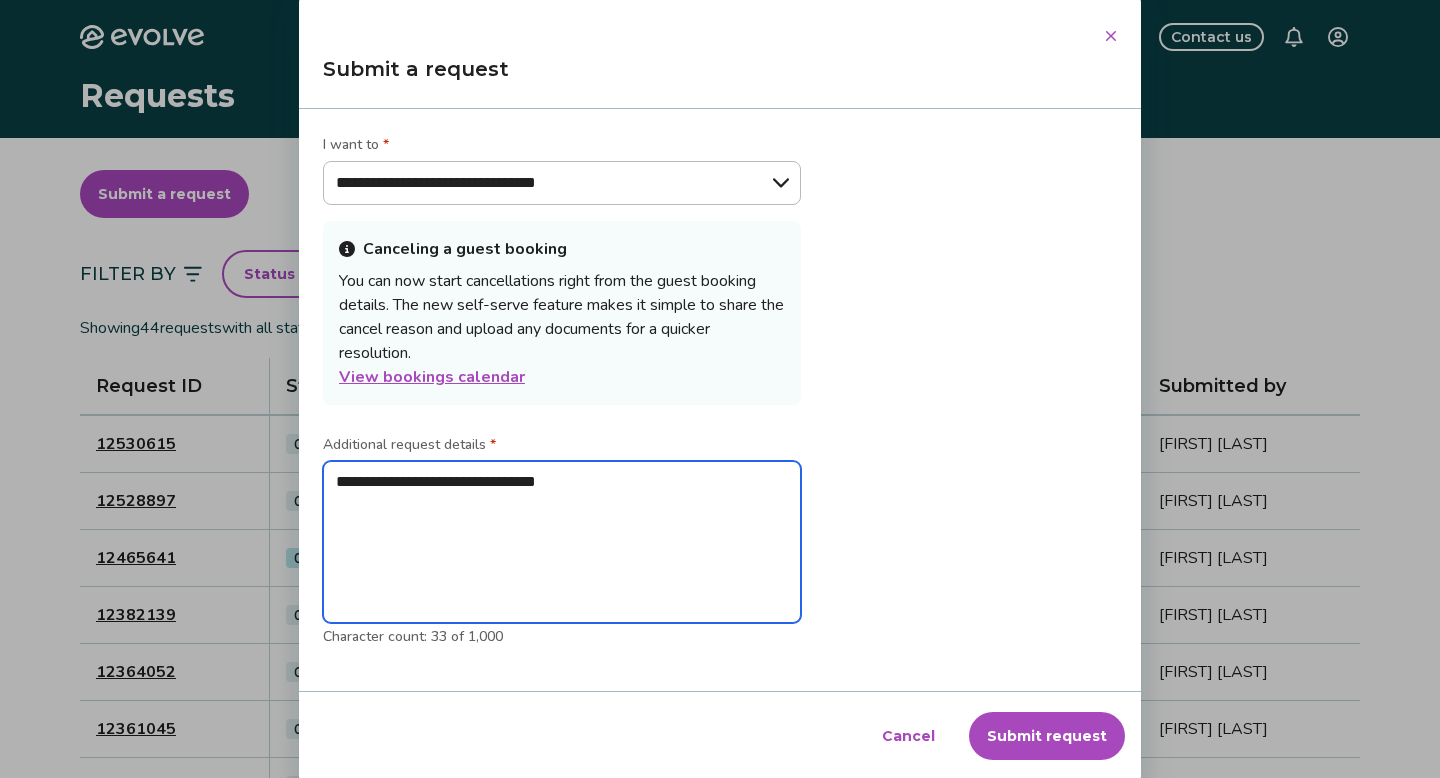 type on "**********" 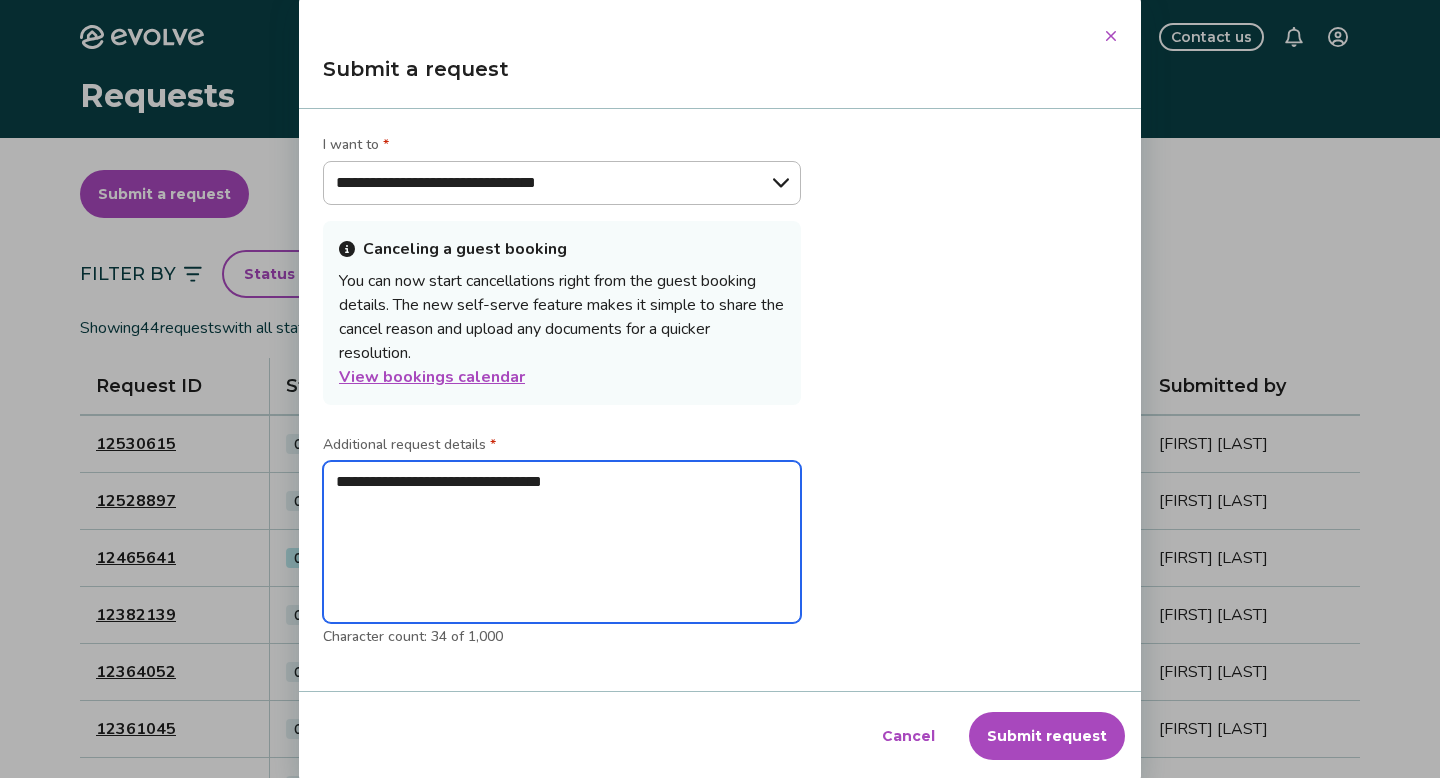 type on "**********" 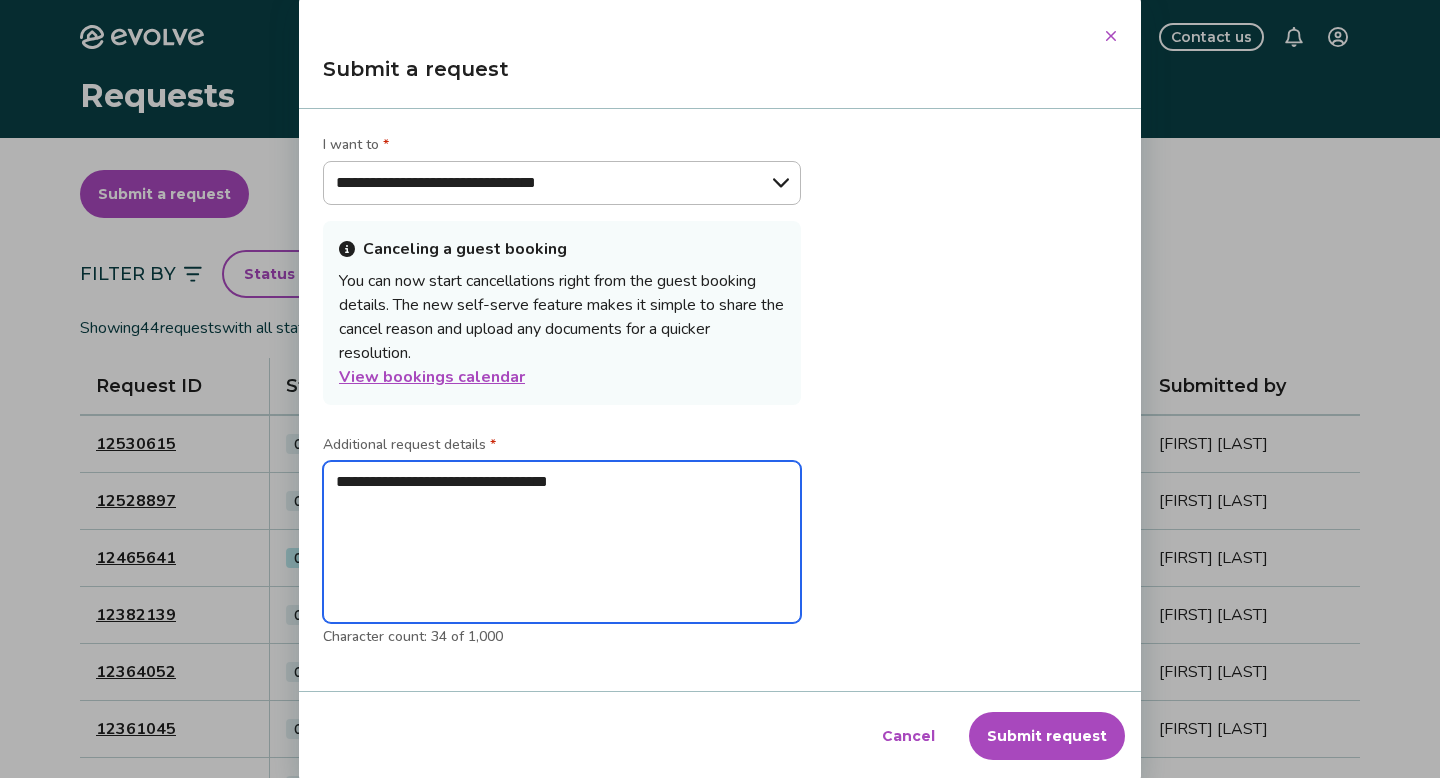 type on "**********" 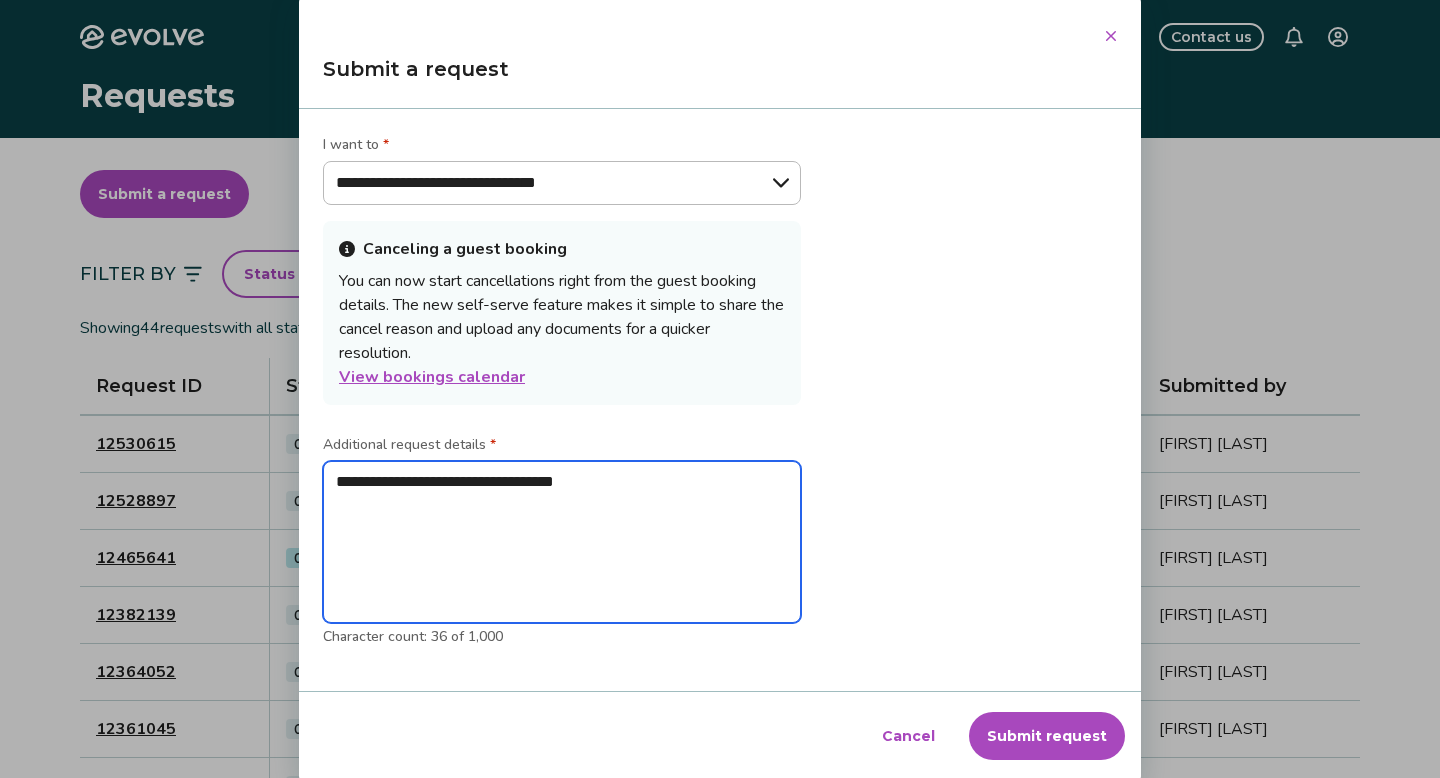 type on "**********" 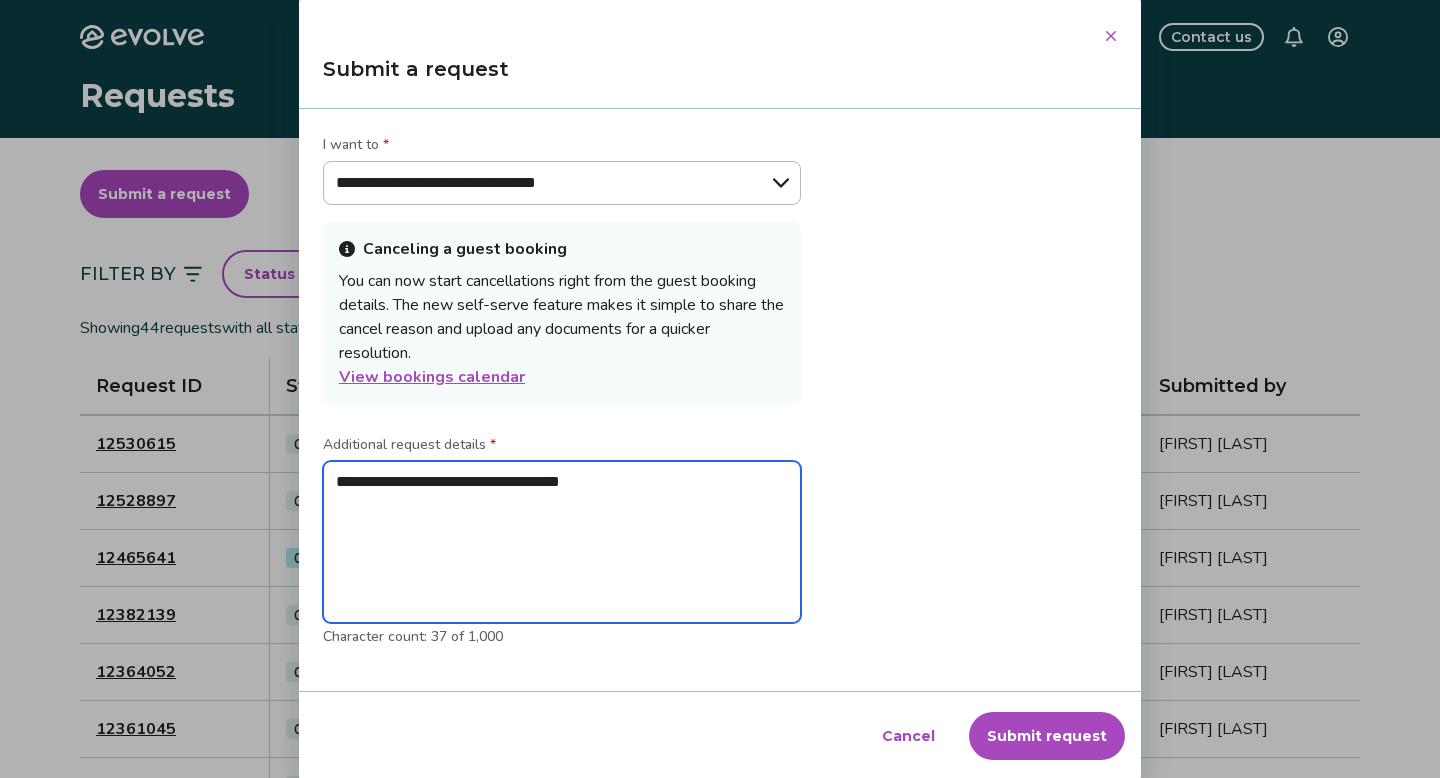type on "**********" 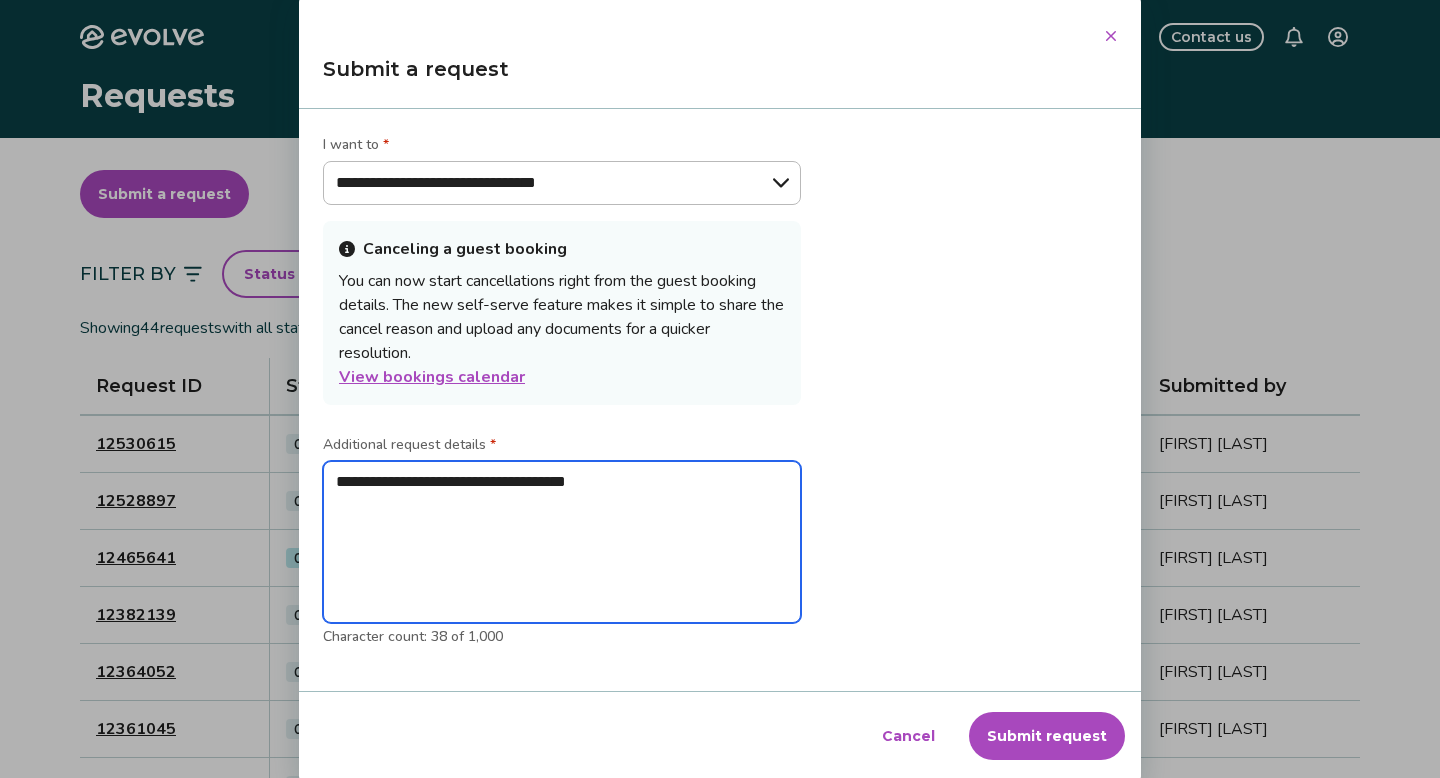 type on "**********" 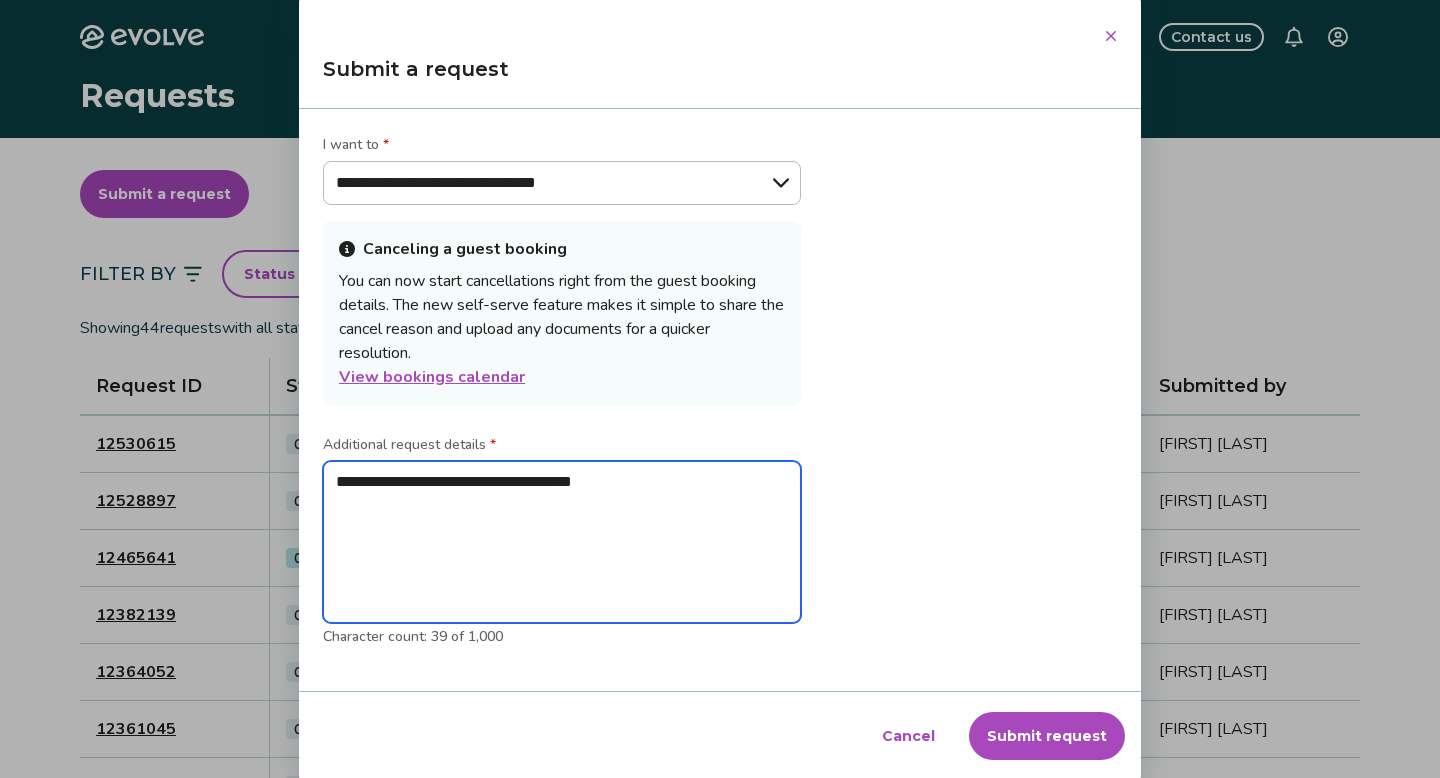 type on "**********" 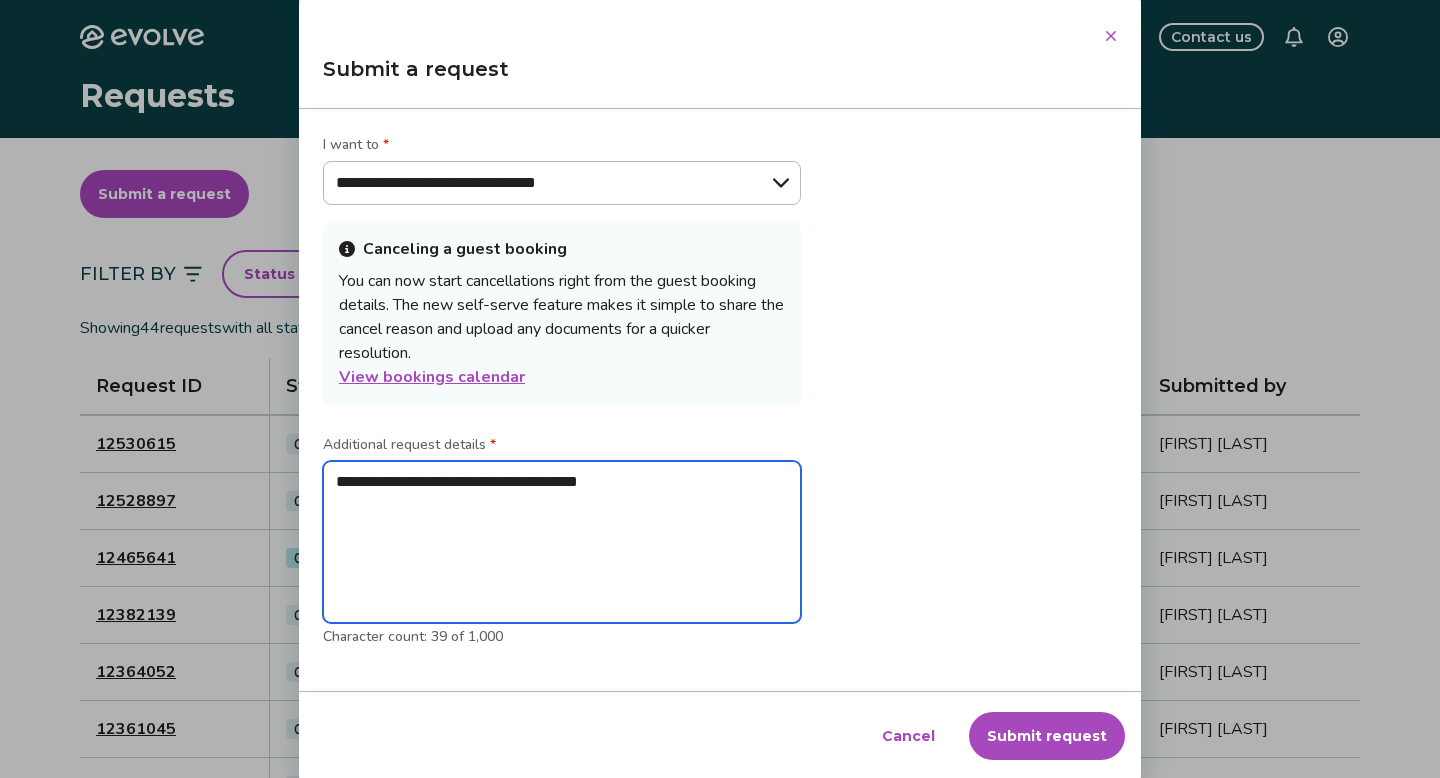 type on "**********" 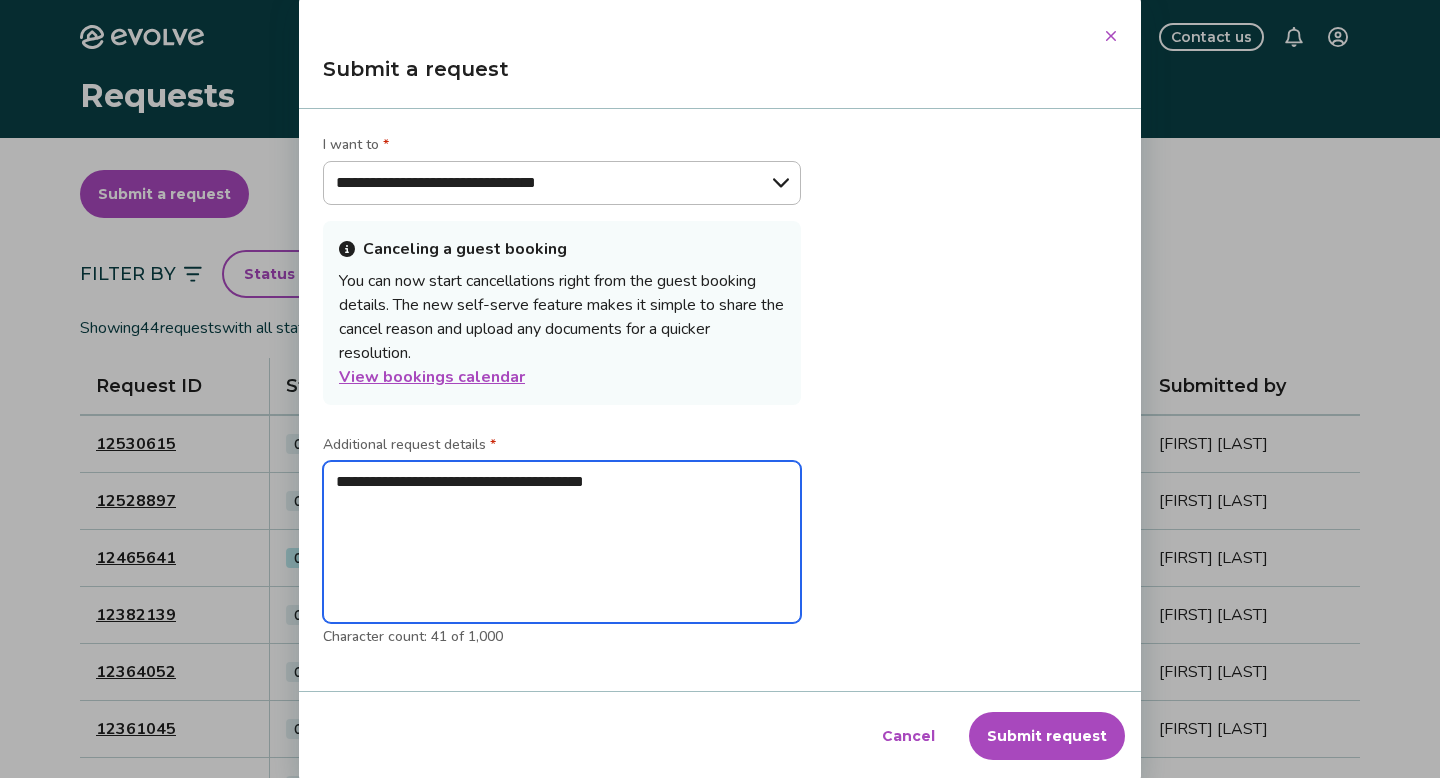 type on "**********" 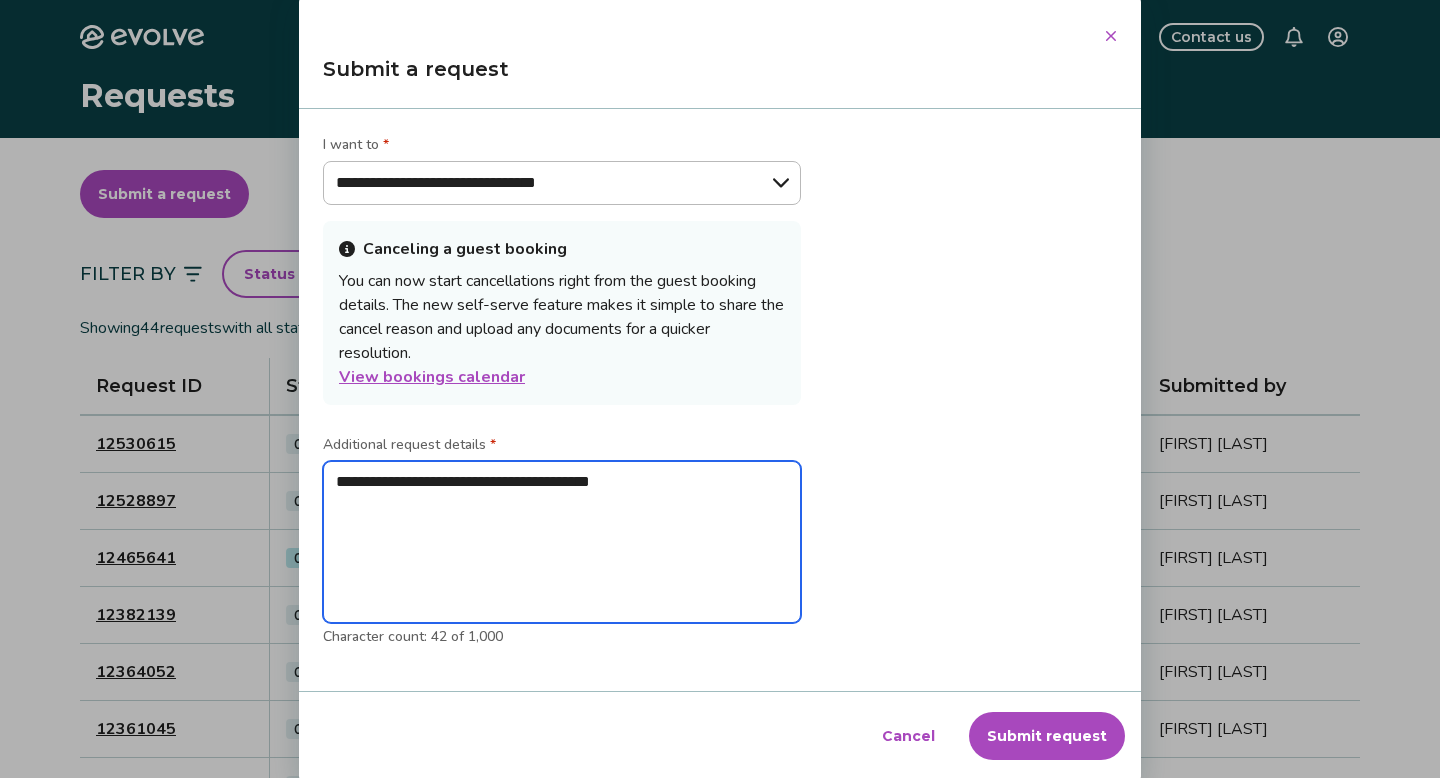 type on "**********" 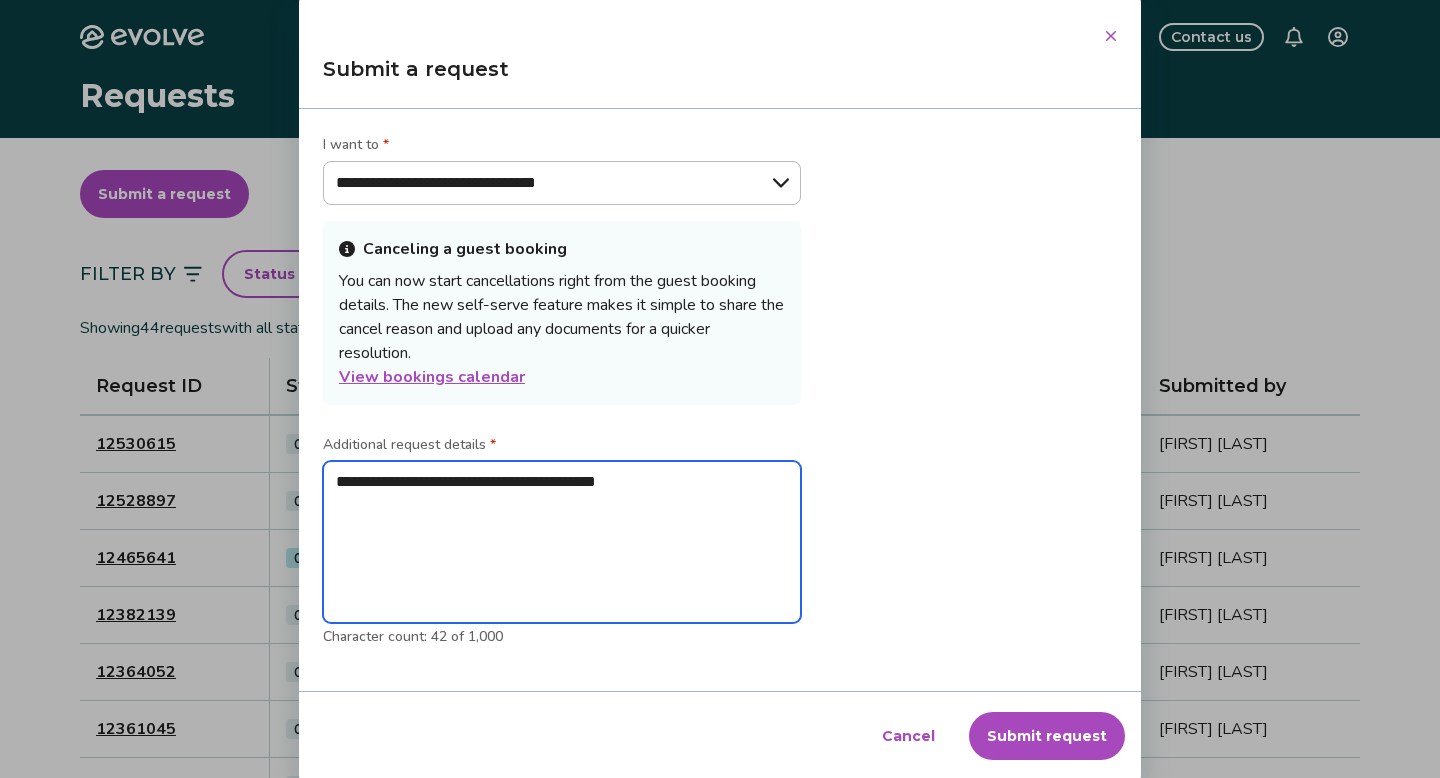 type on "*" 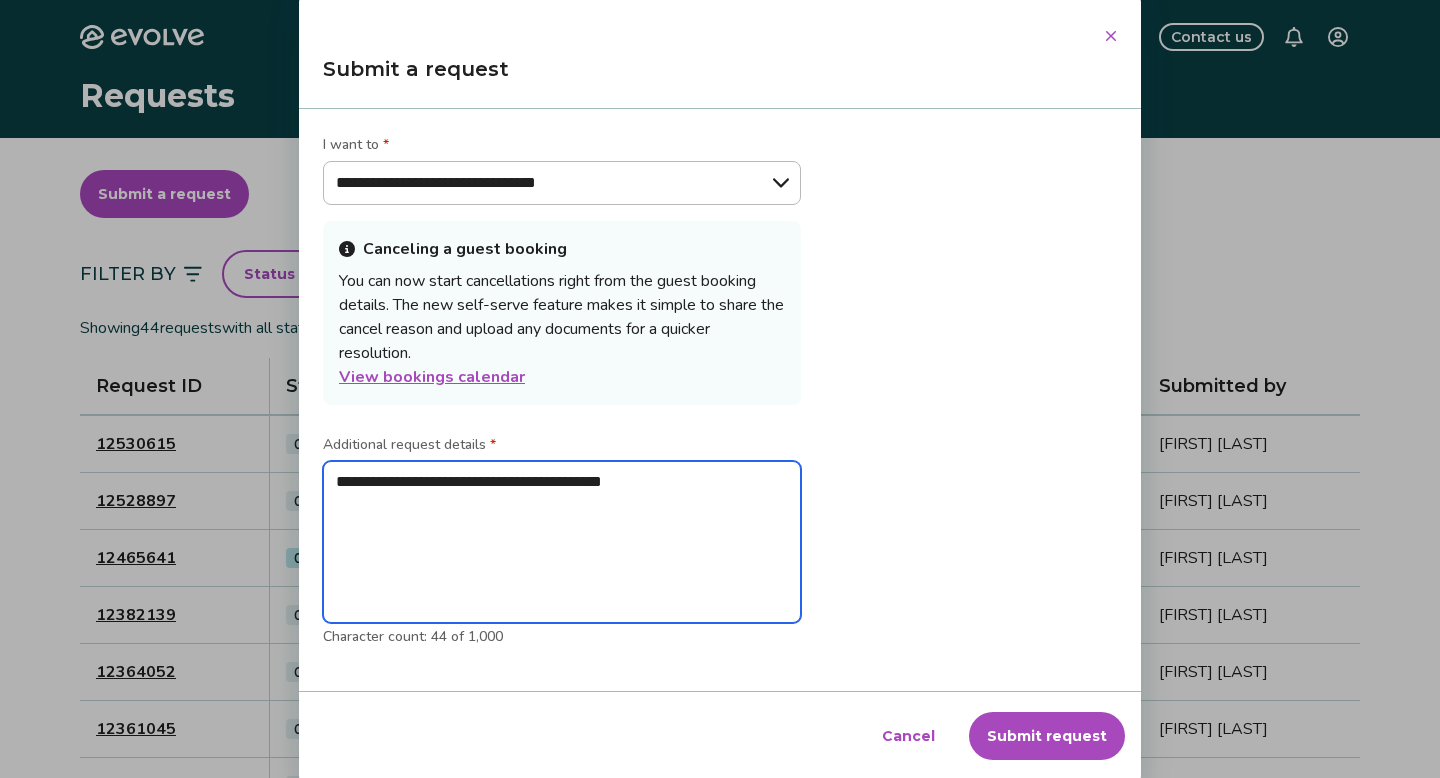 type on "**********" 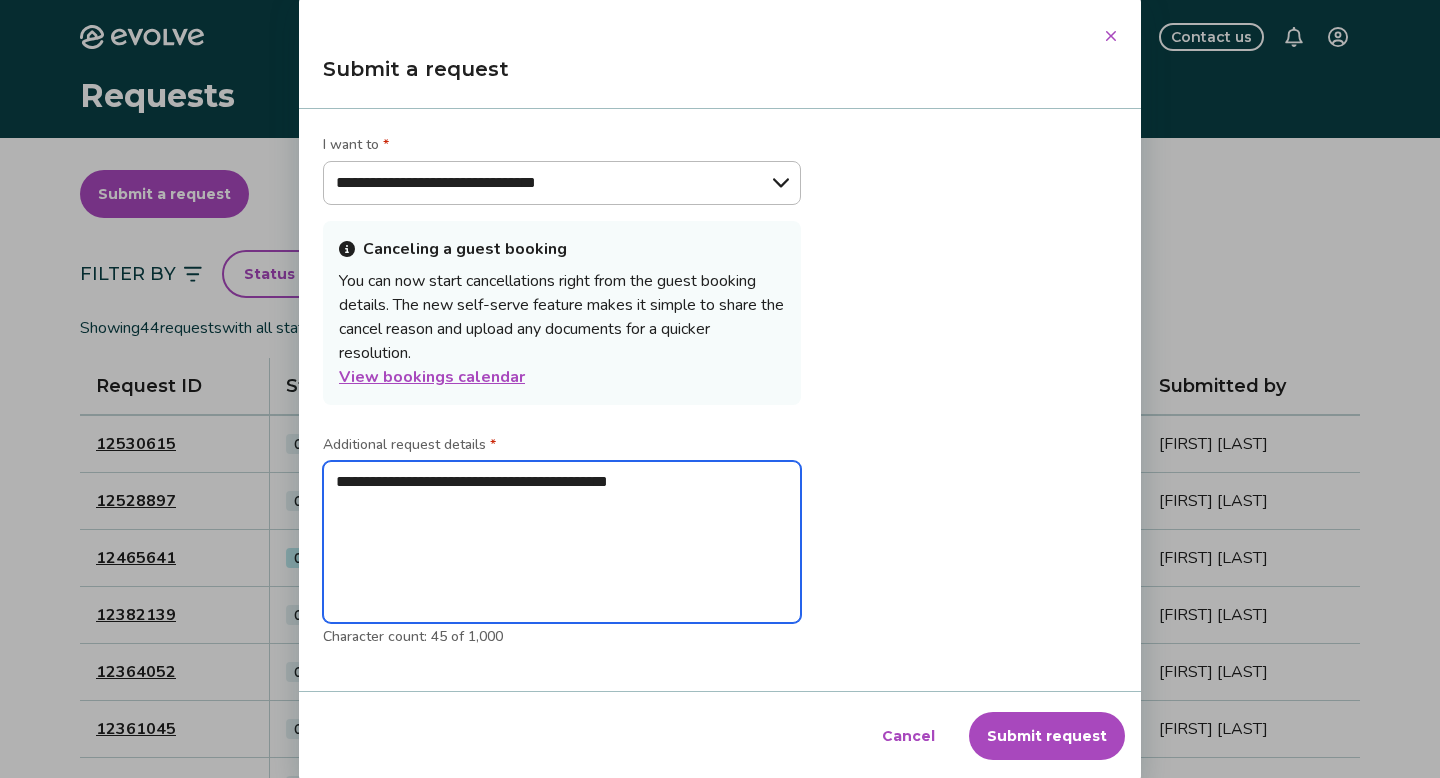 type on "**********" 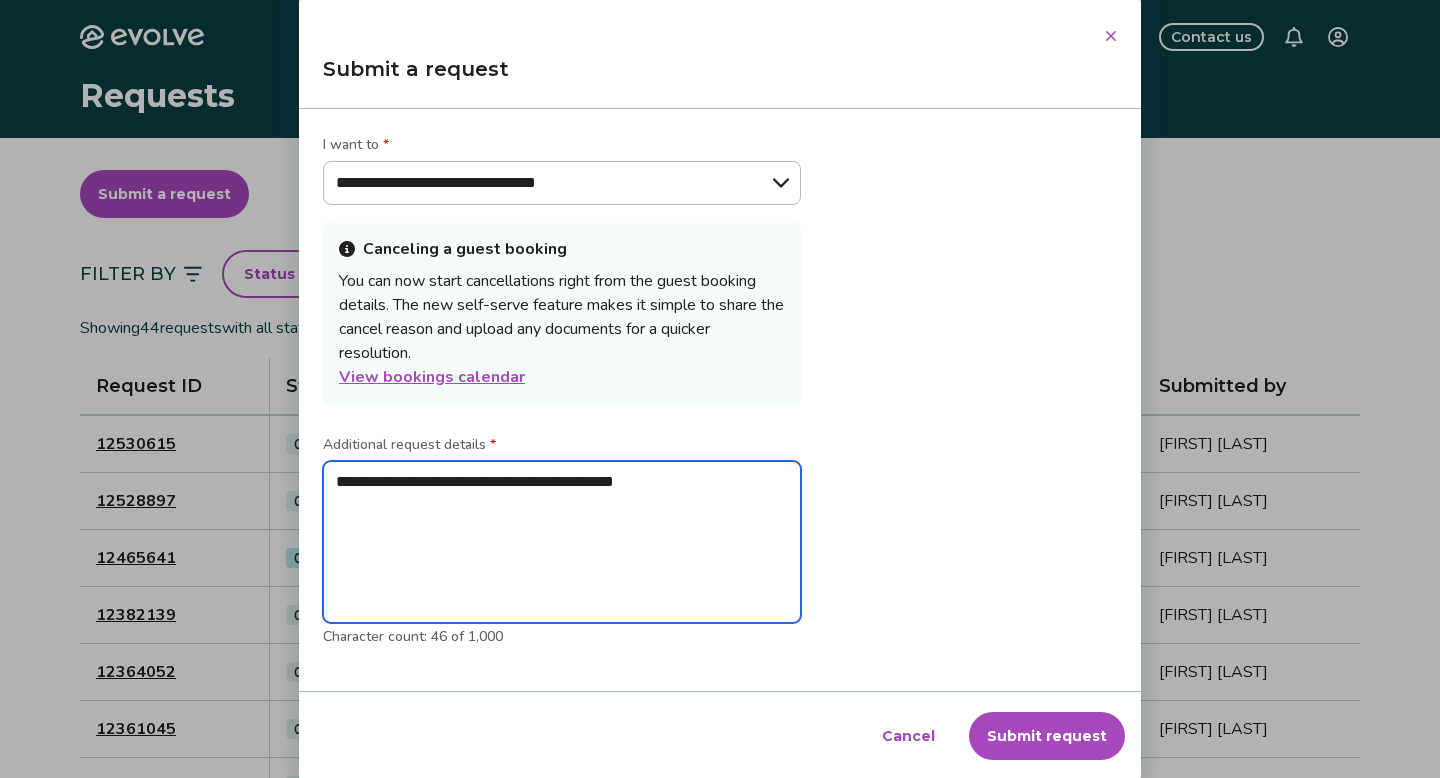 type on "**********" 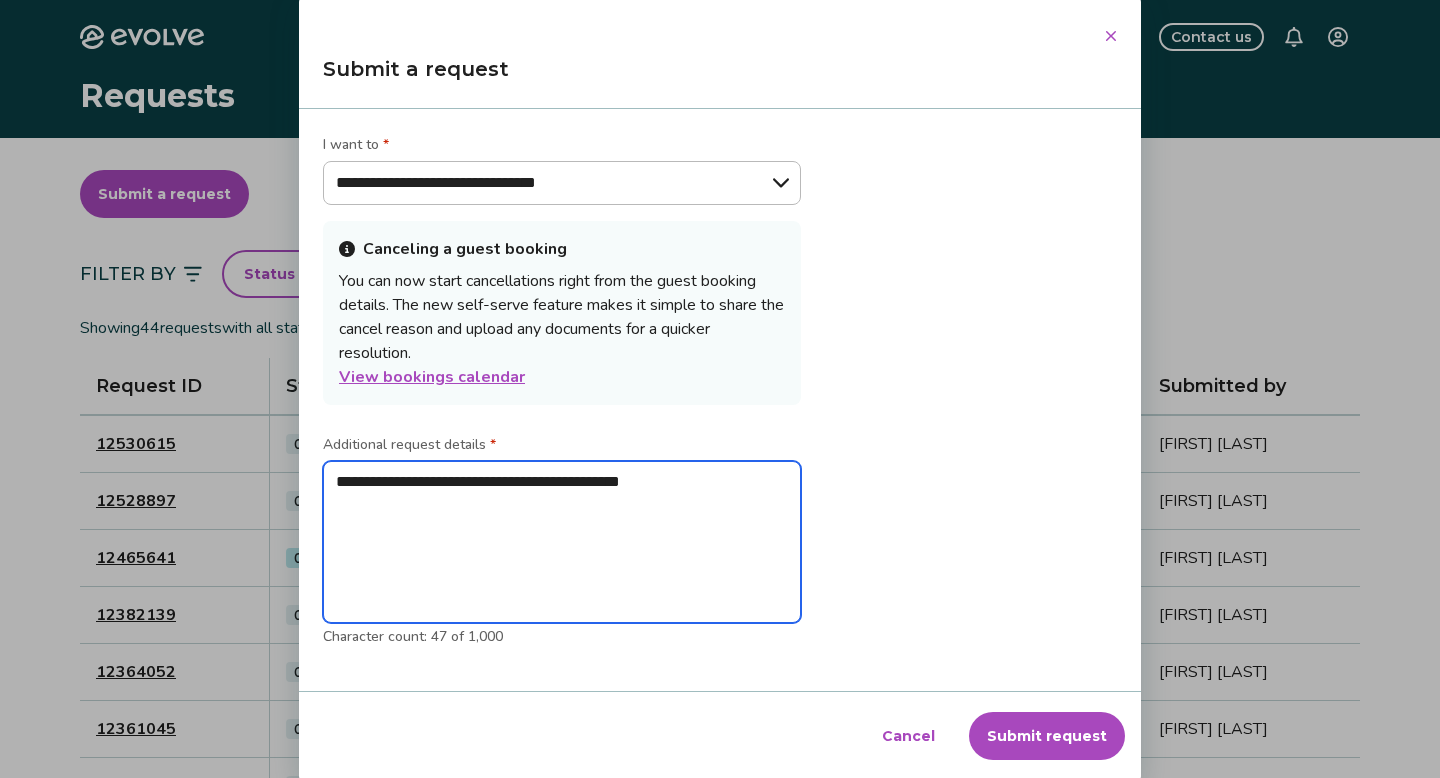 type on "**********" 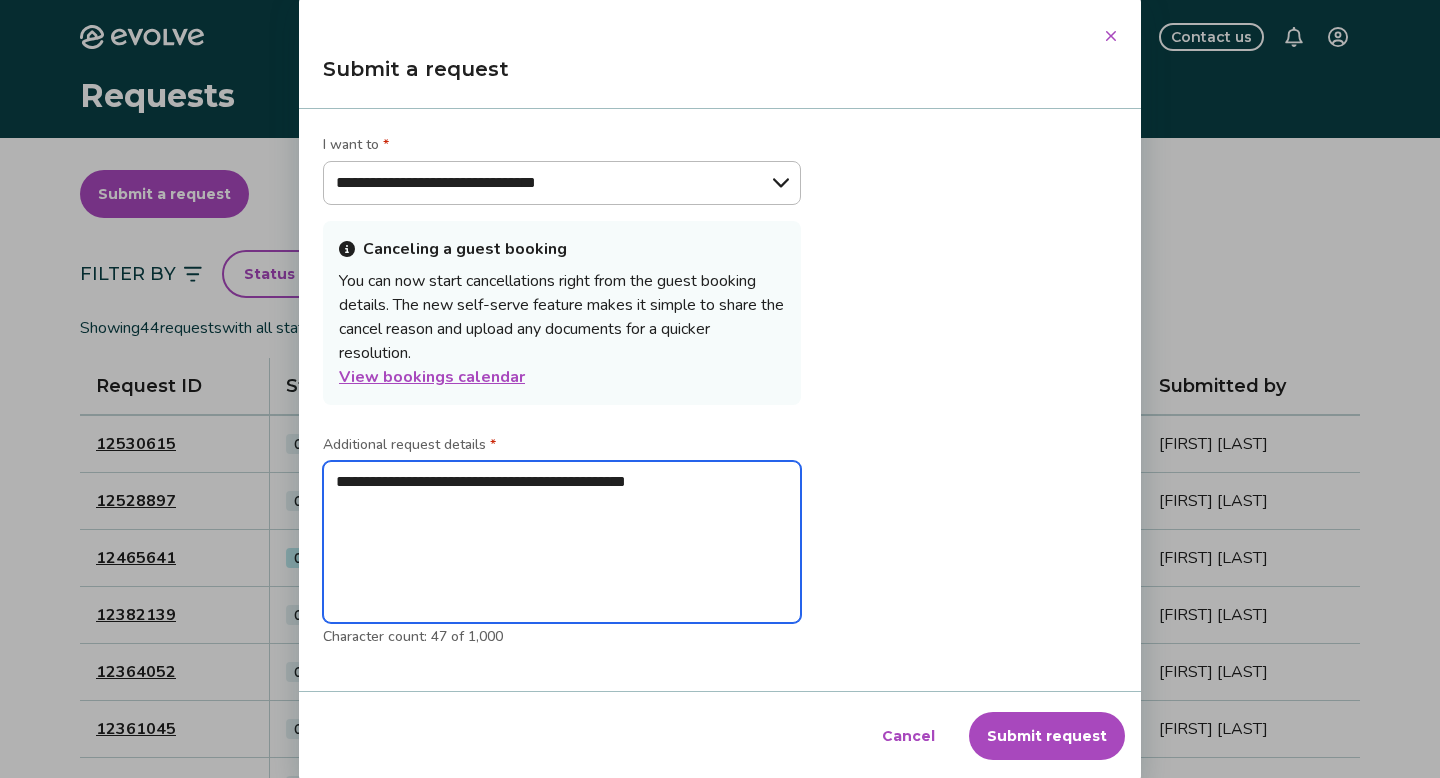 type on "*" 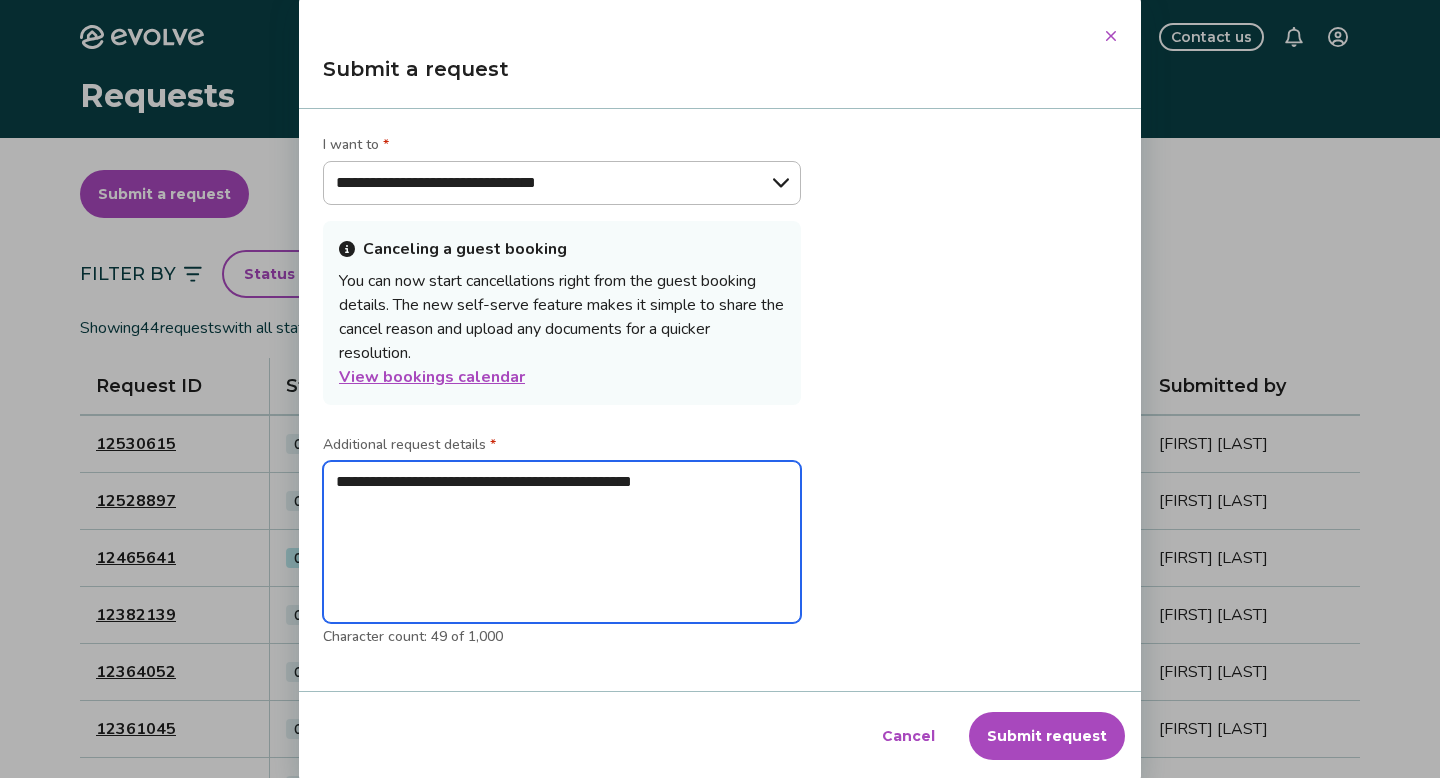 type on "**********" 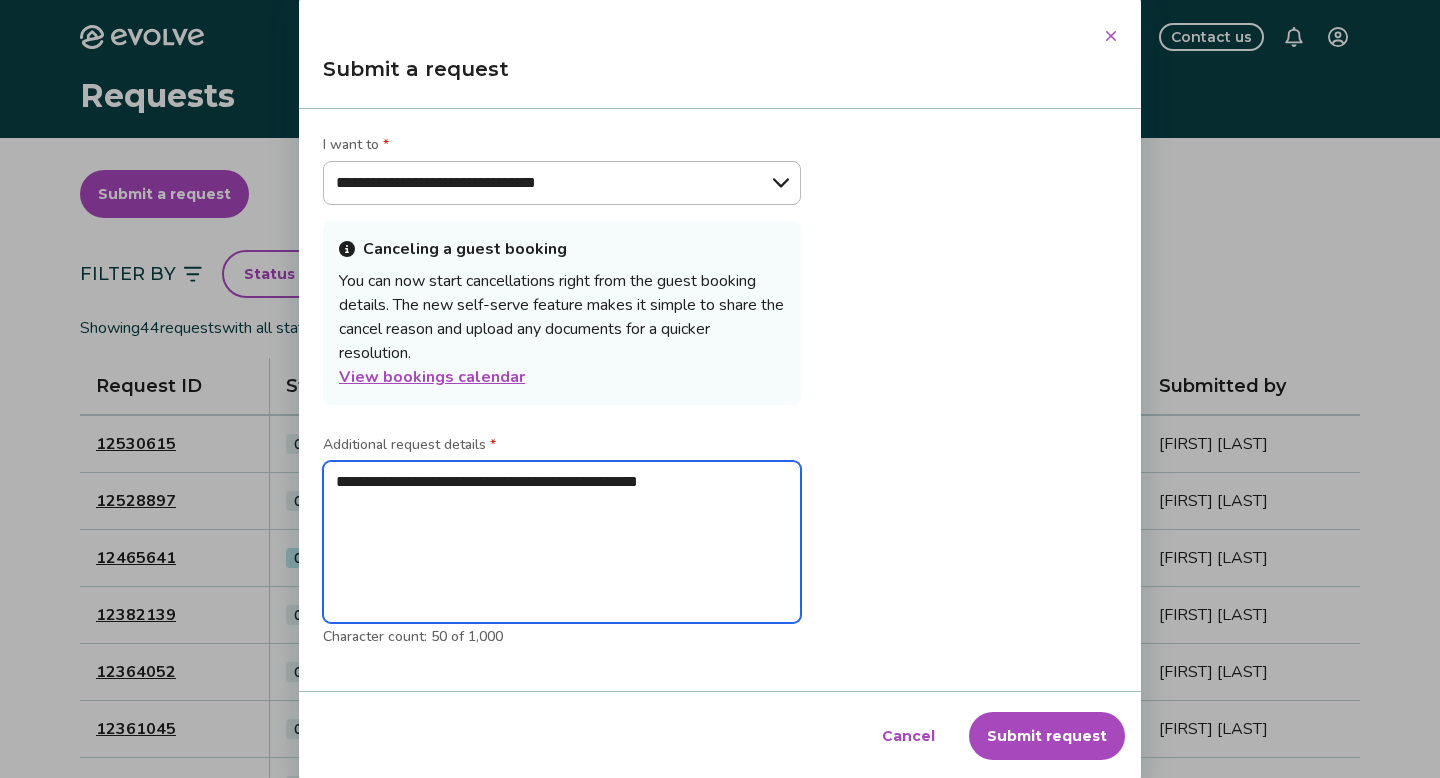 type on "**********" 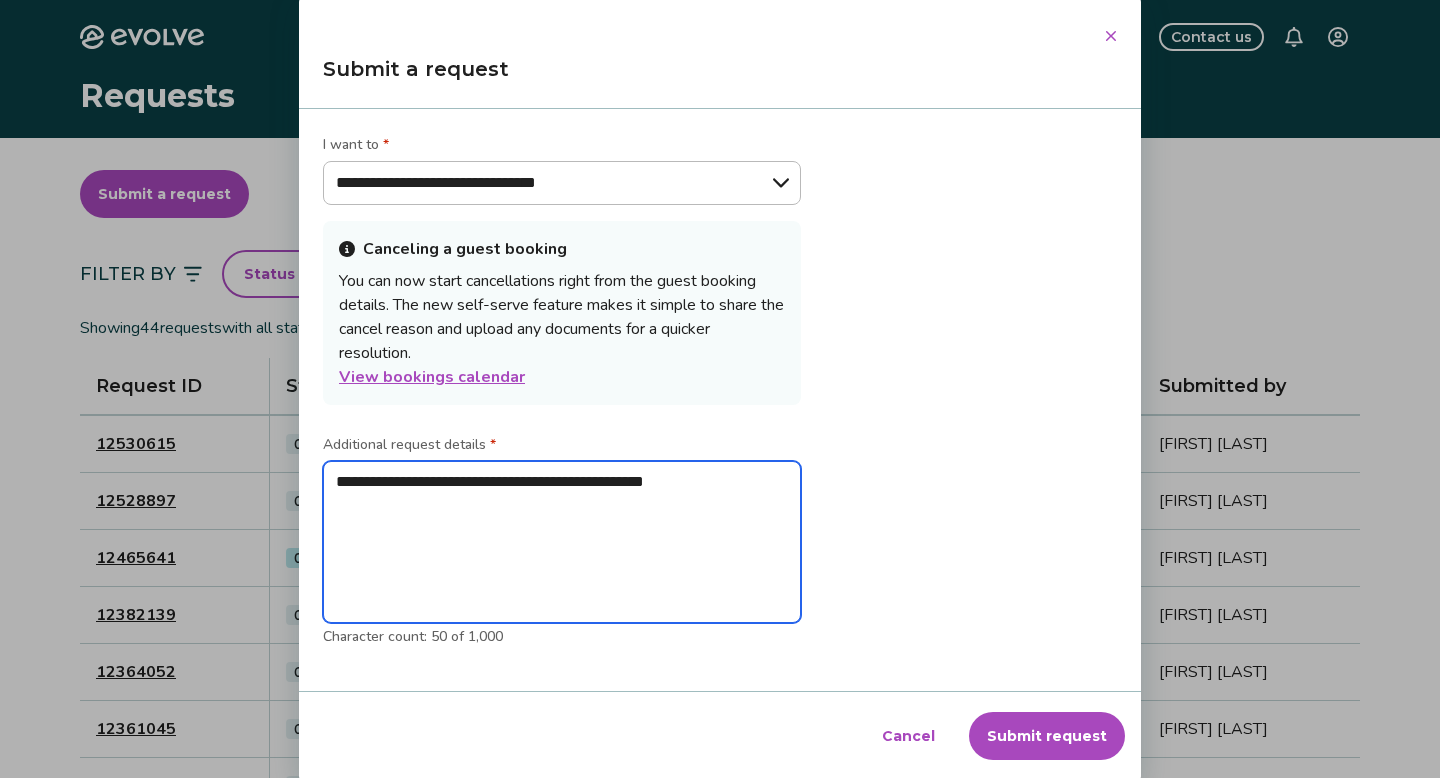 type on "*" 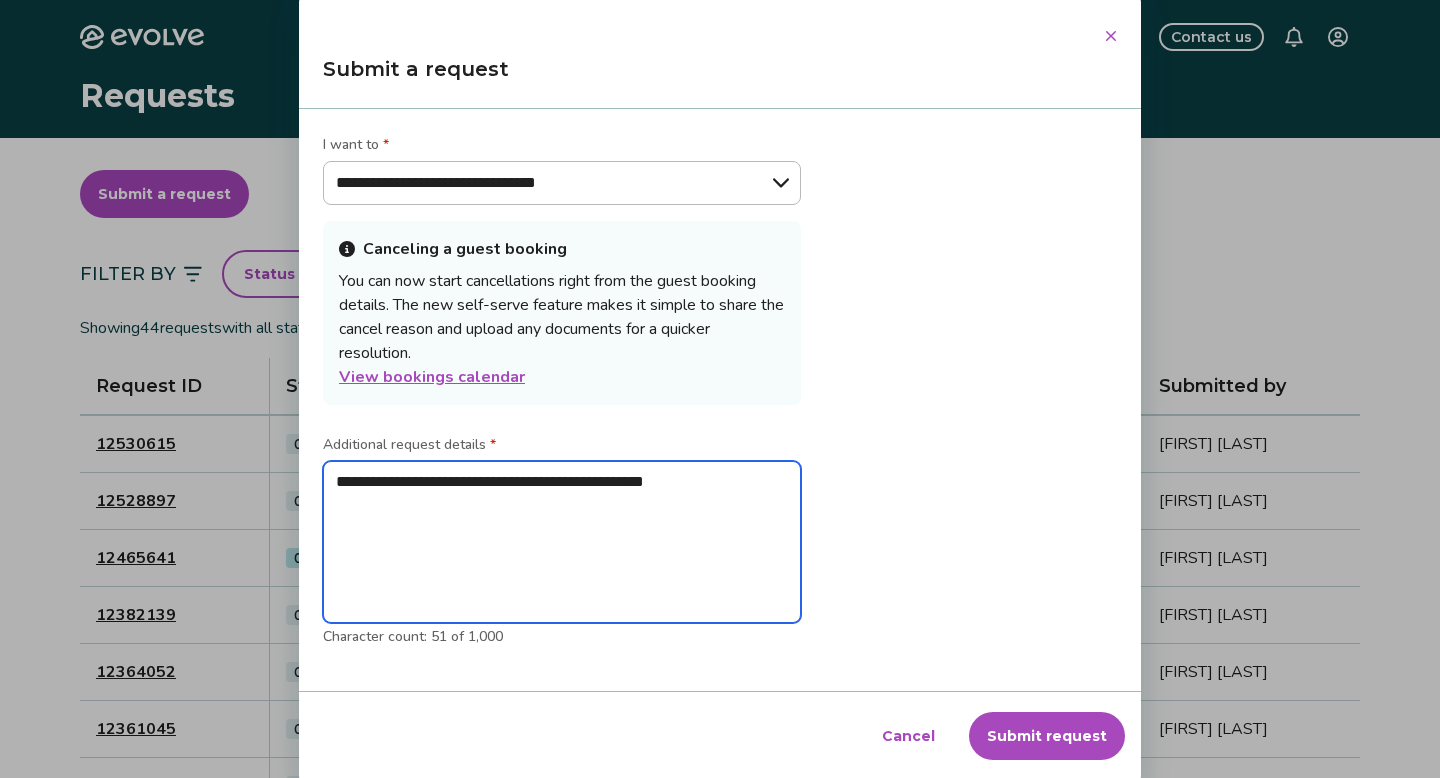 type on "**********" 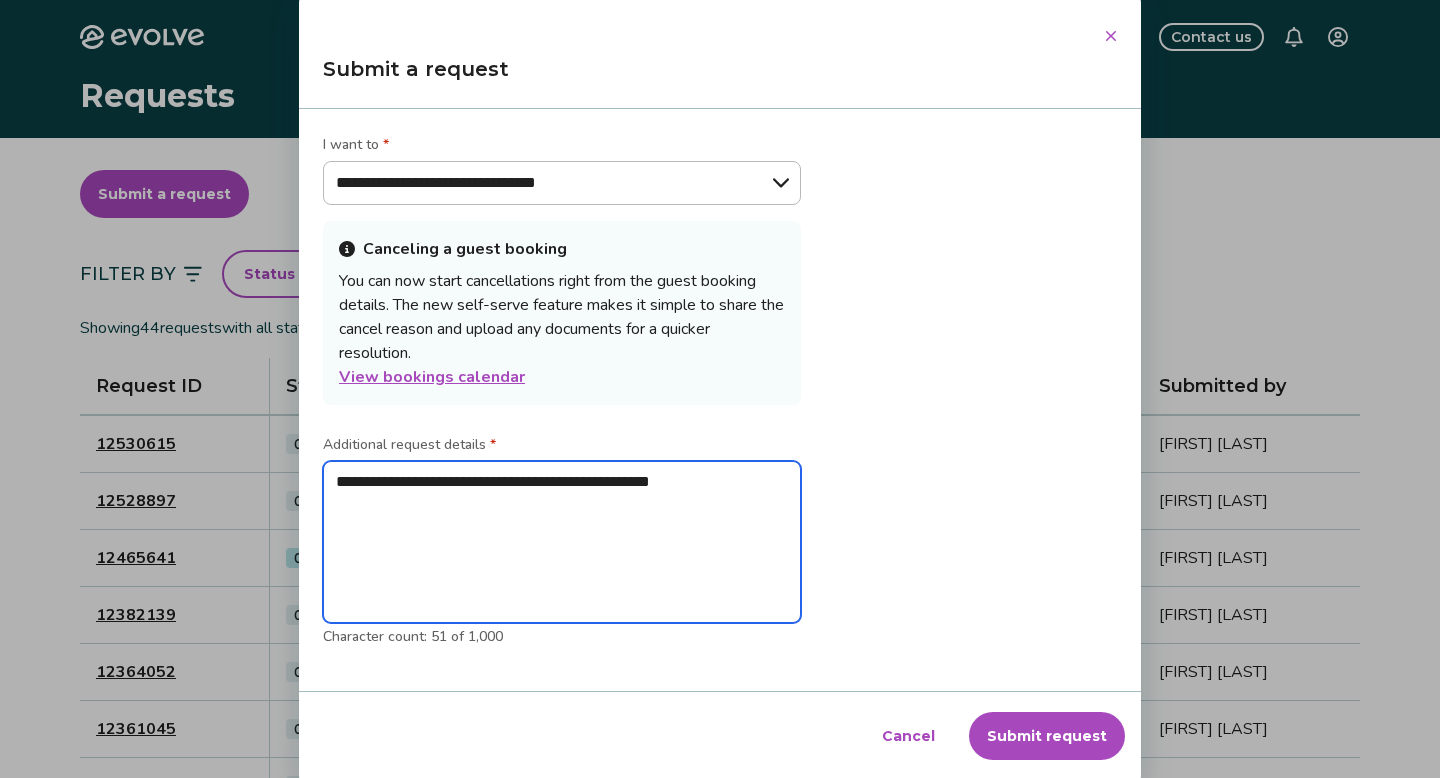 type on "**********" 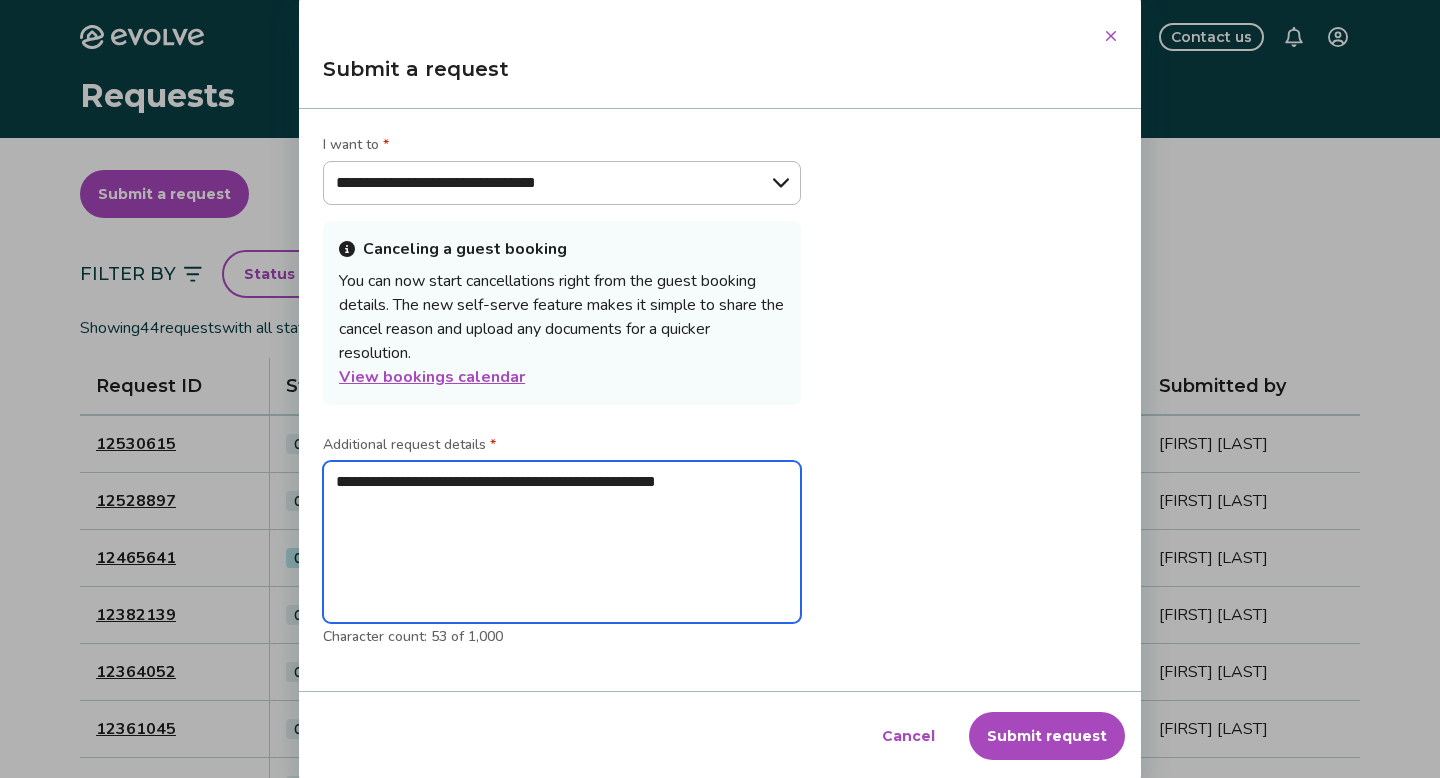 type on "**********" 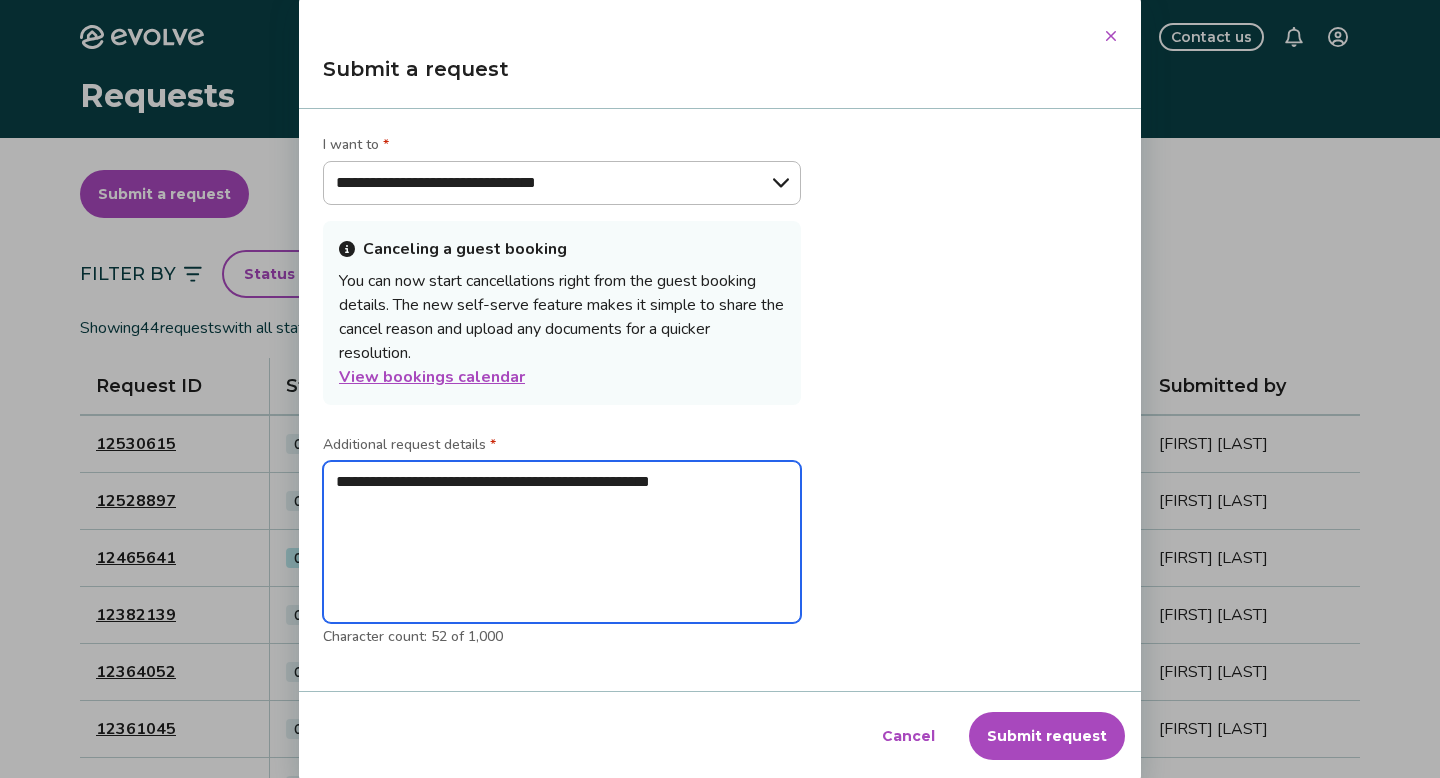 type on "**********" 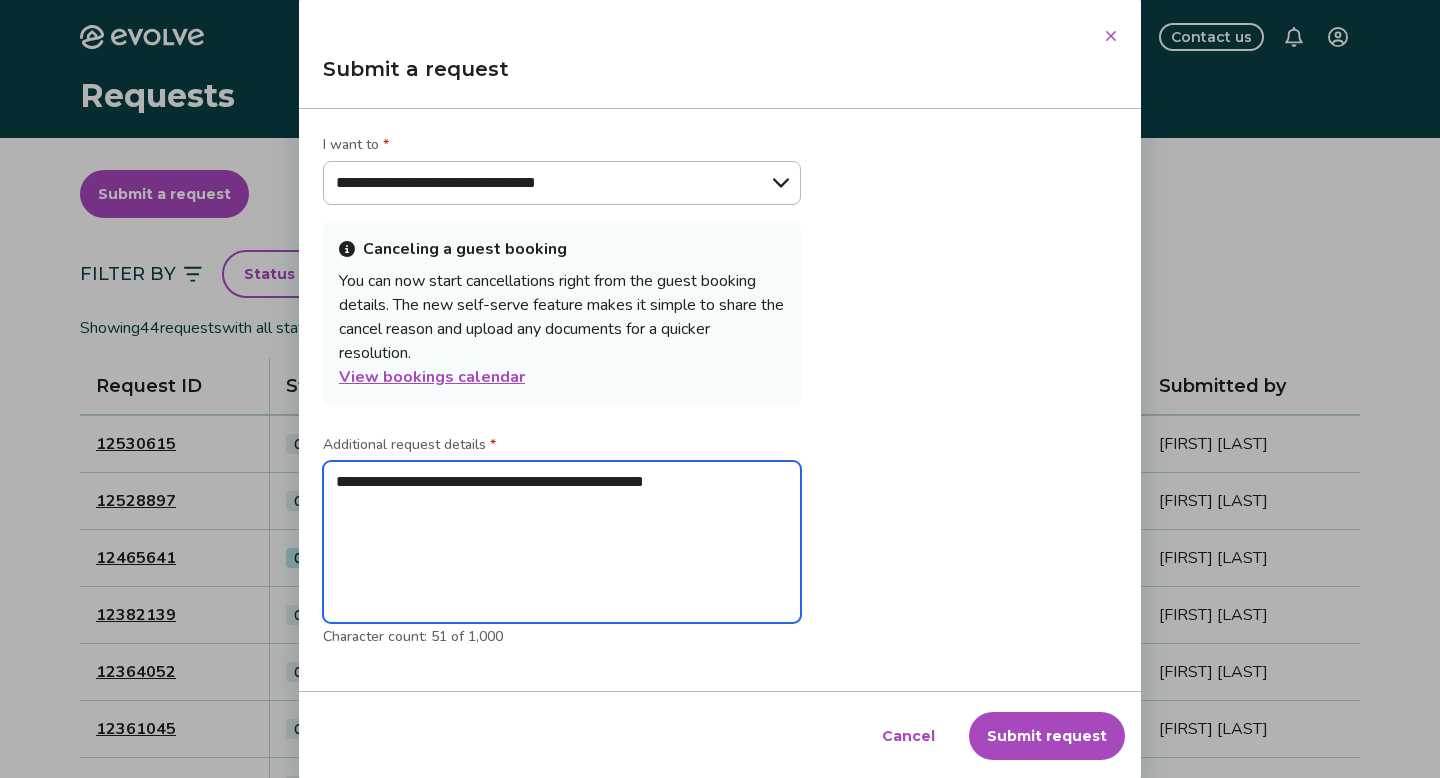 type on "**********" 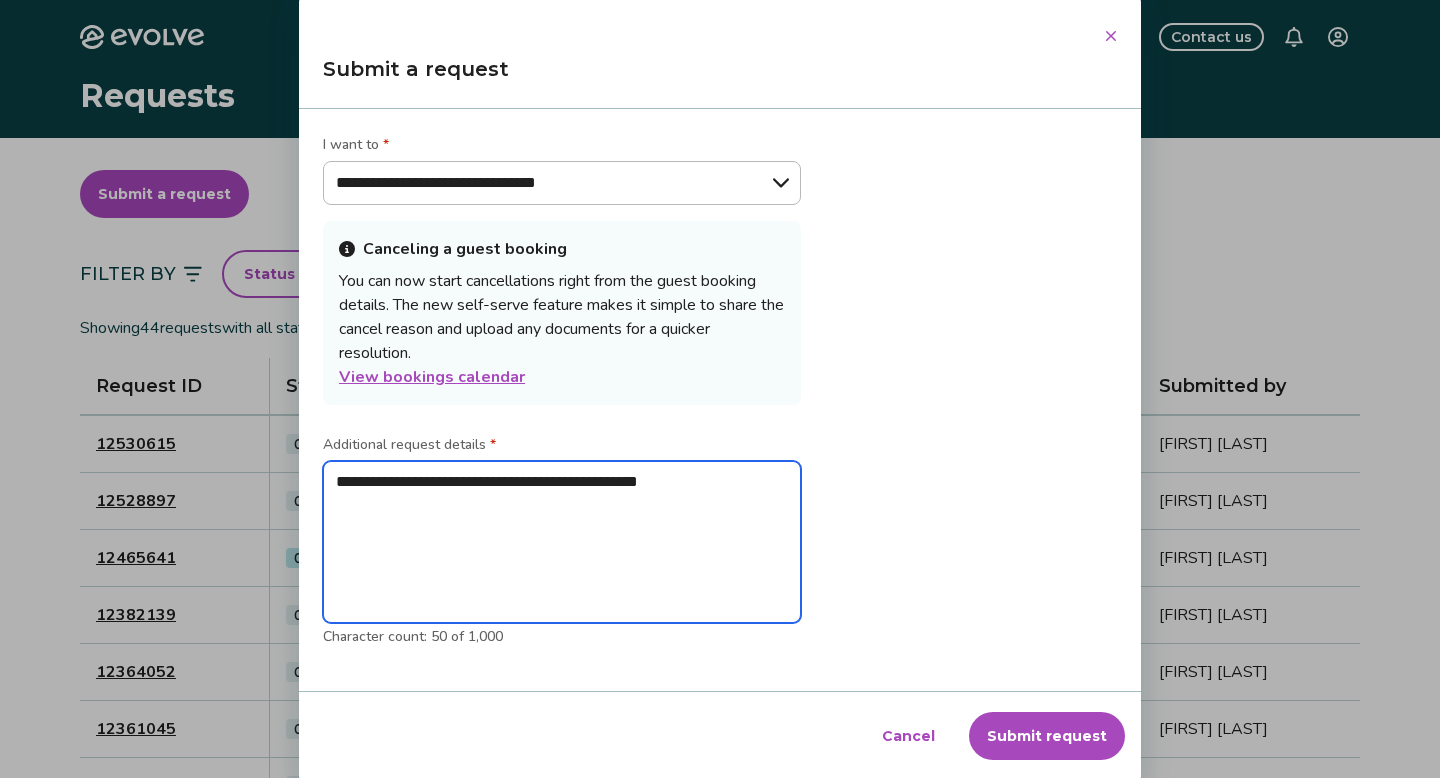 type on "**********" 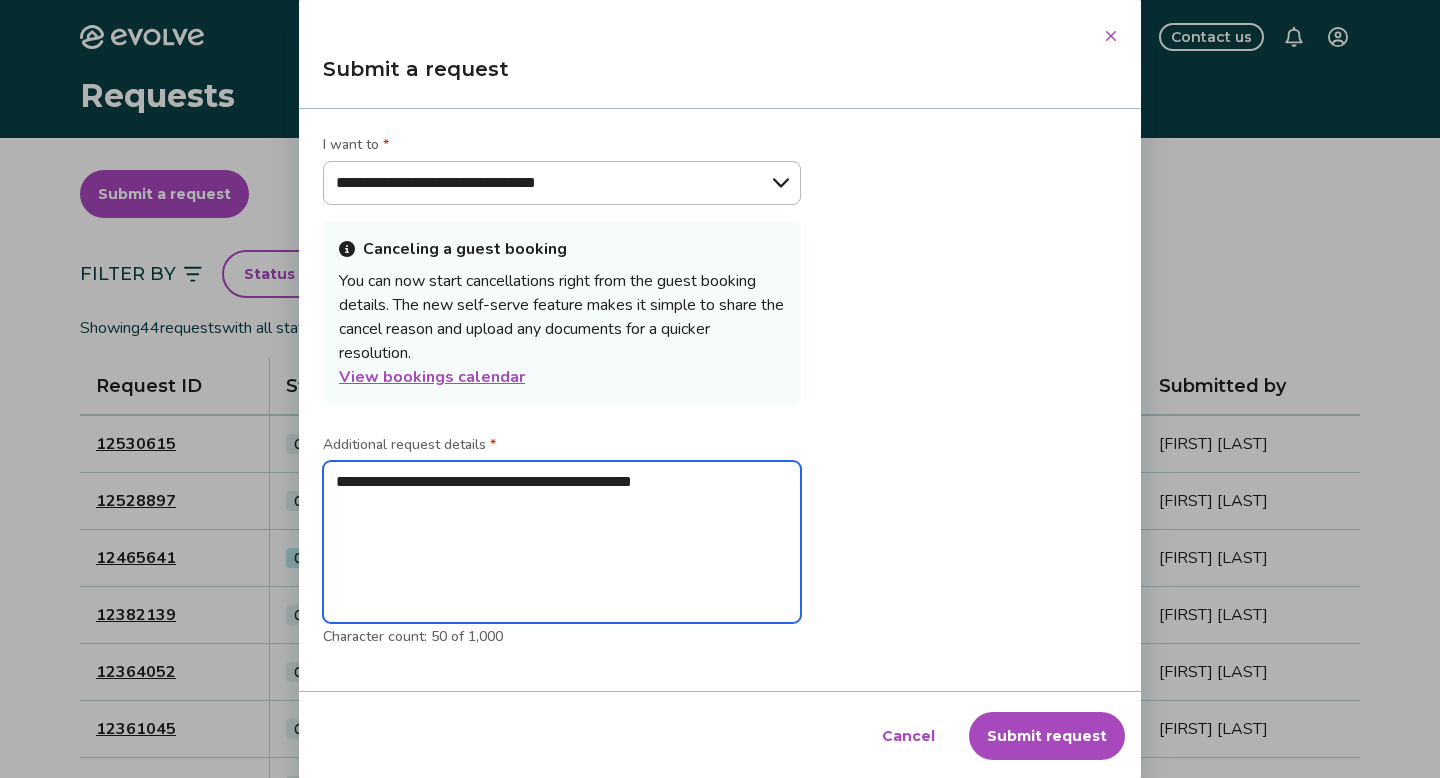 type on "**********" 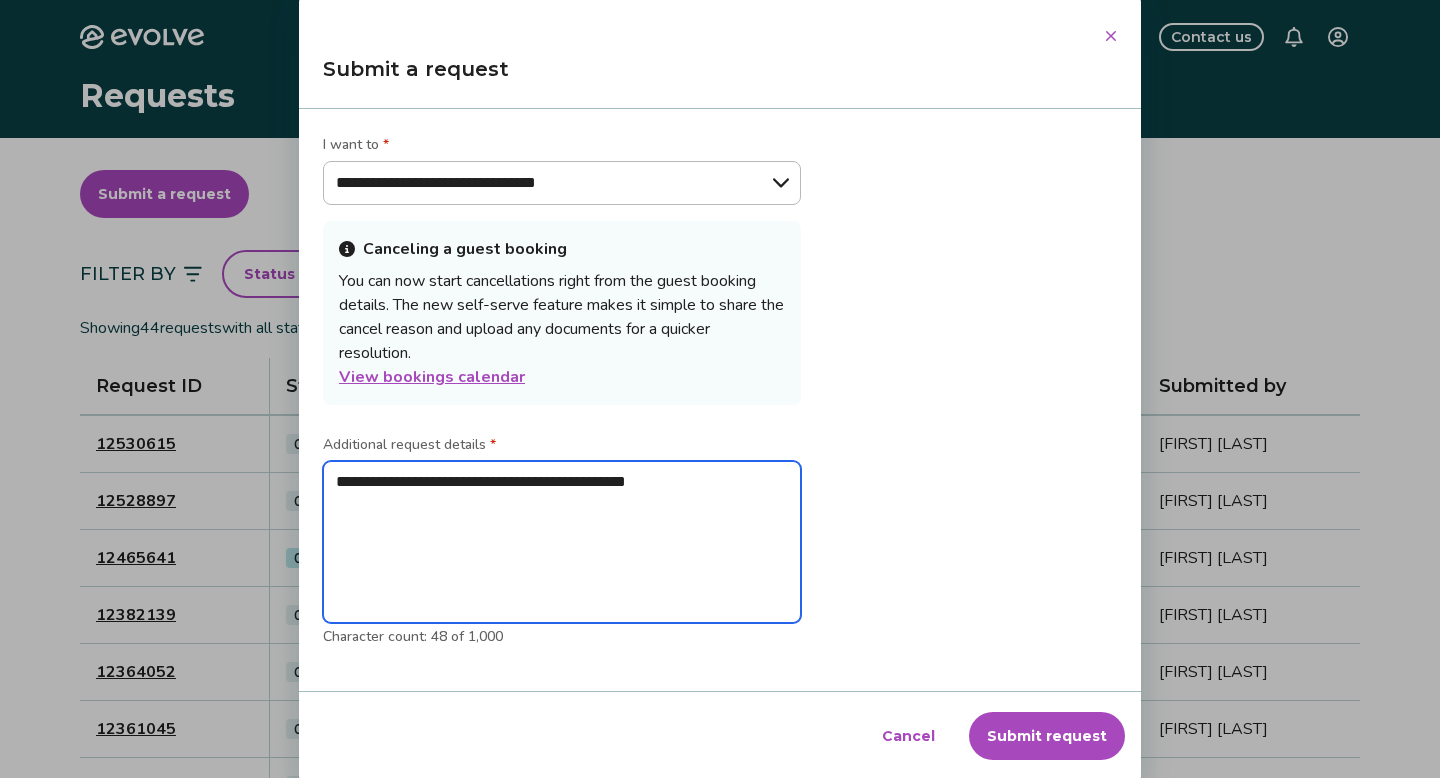 type on "**********" 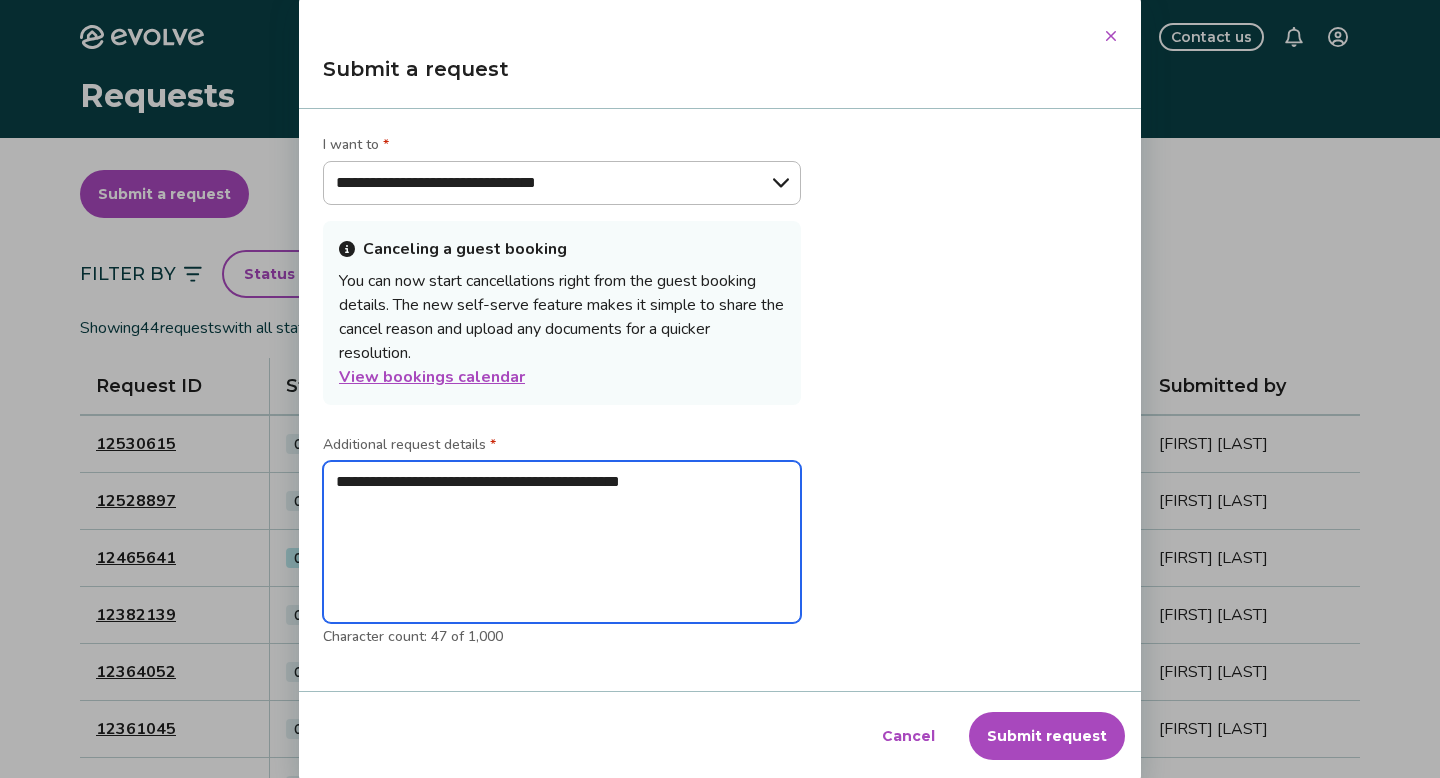 type on "**********" 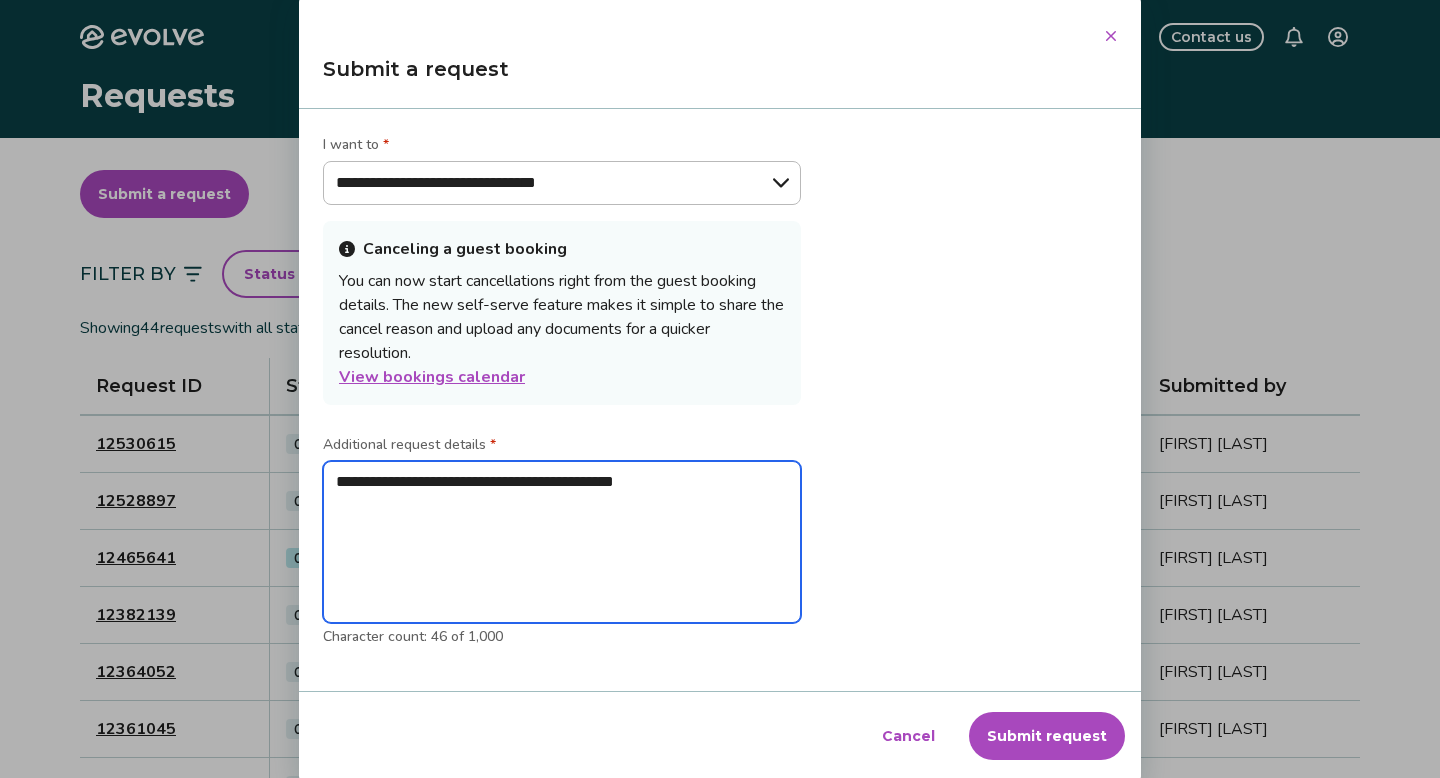 type on "**********" 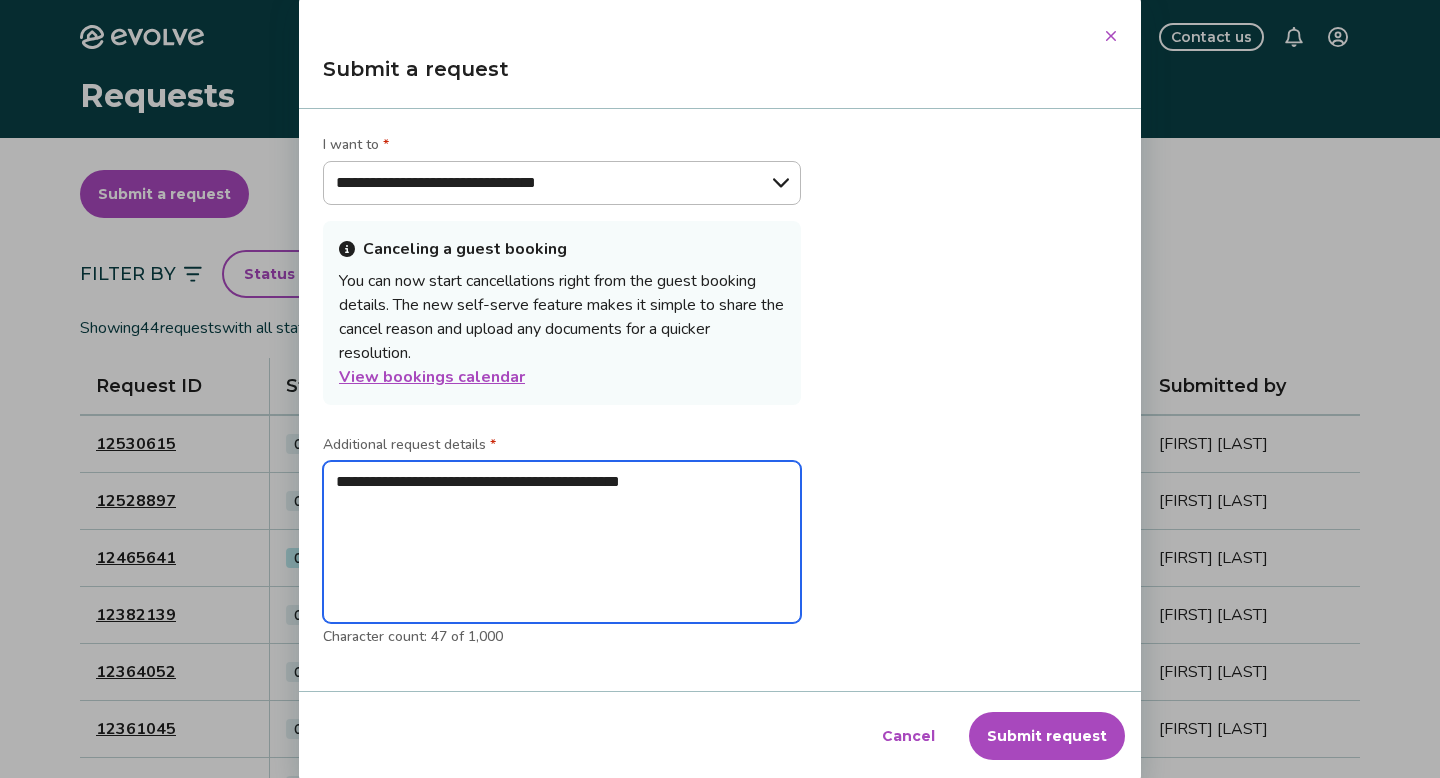 type on "**********" 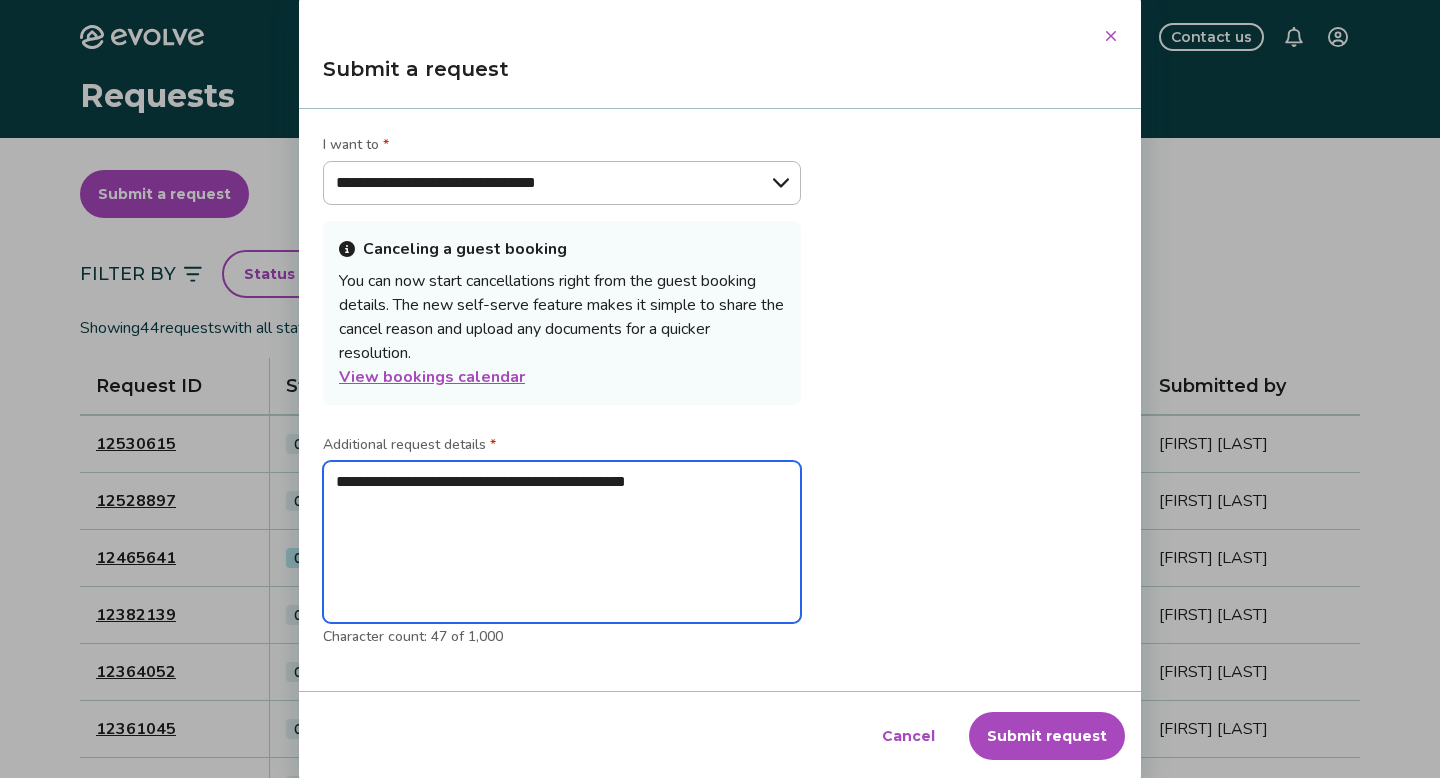type on "**********" 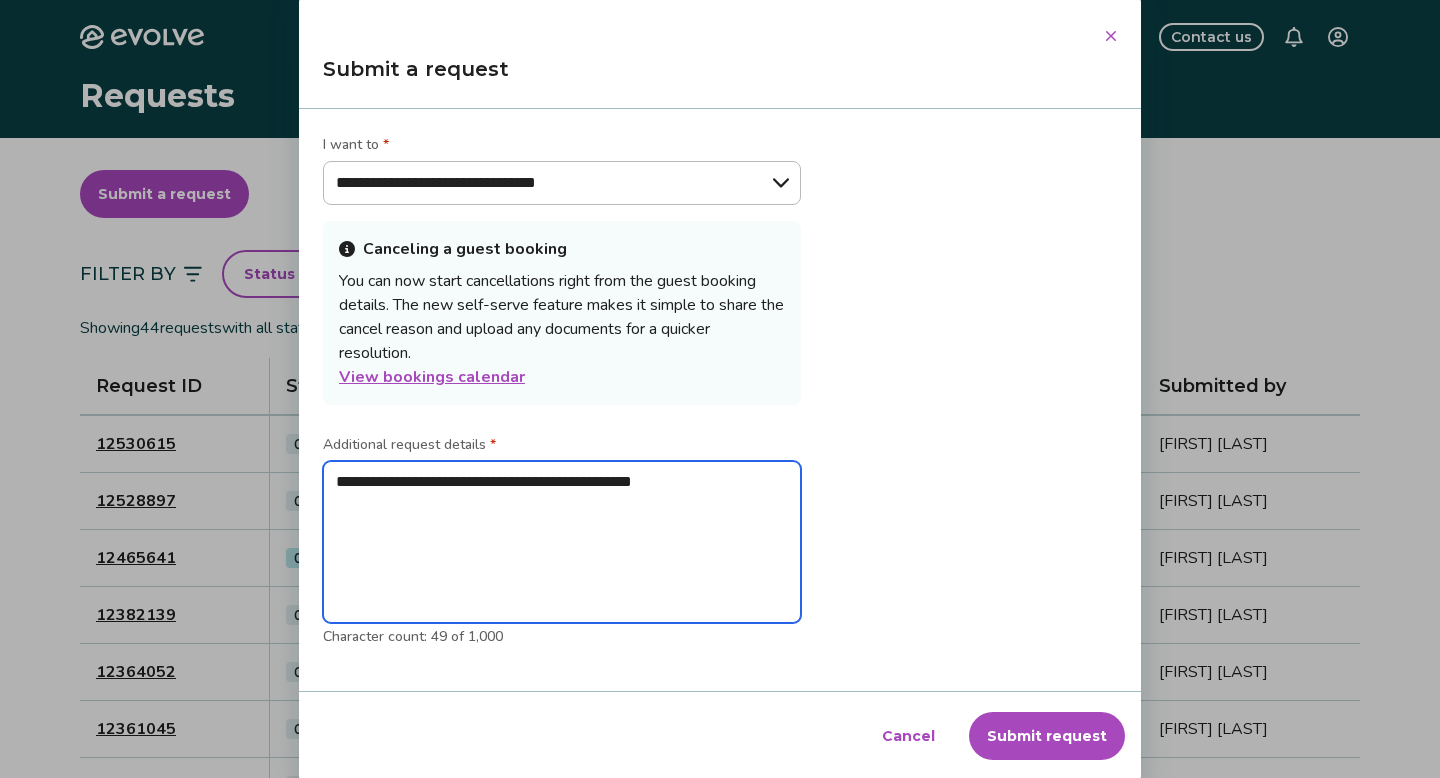 type on "**********" 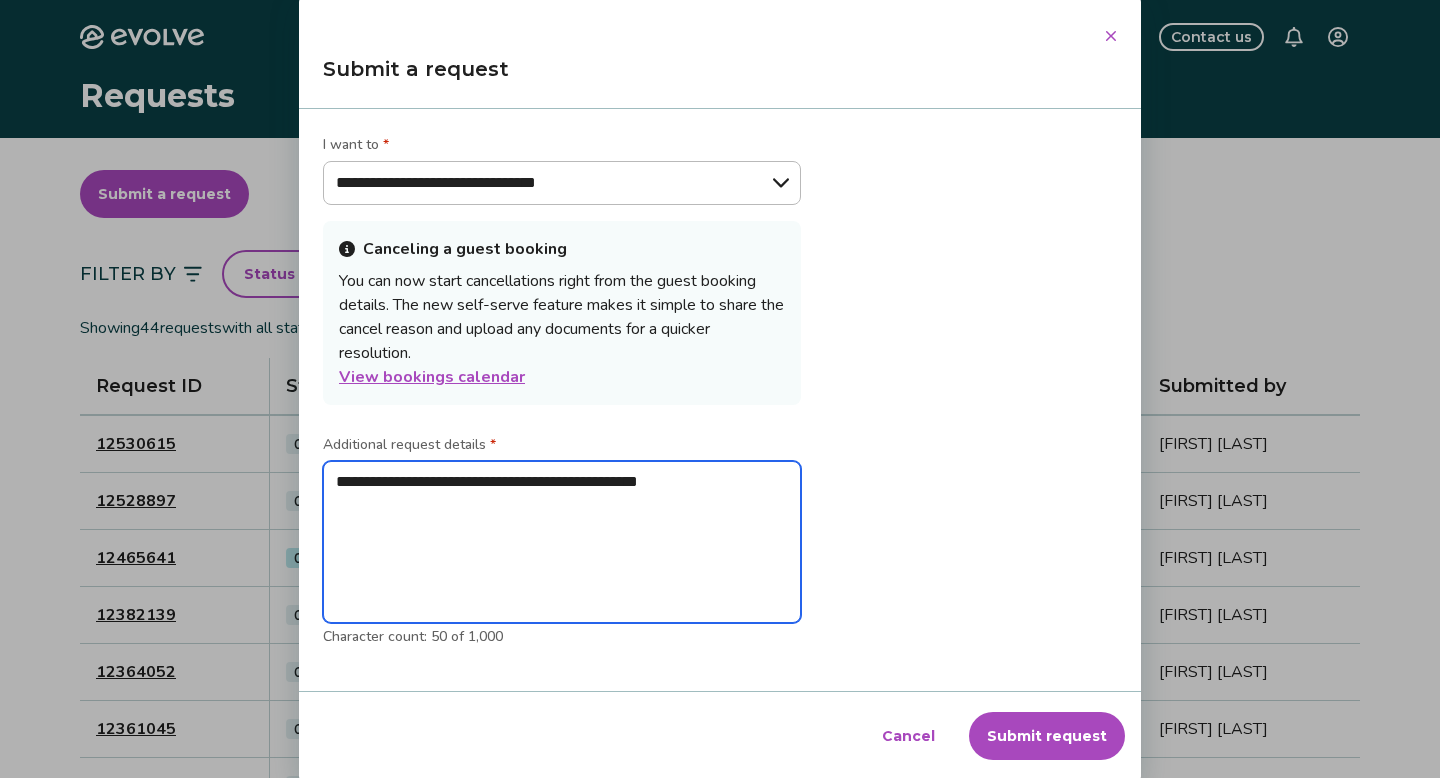 type on "**********" 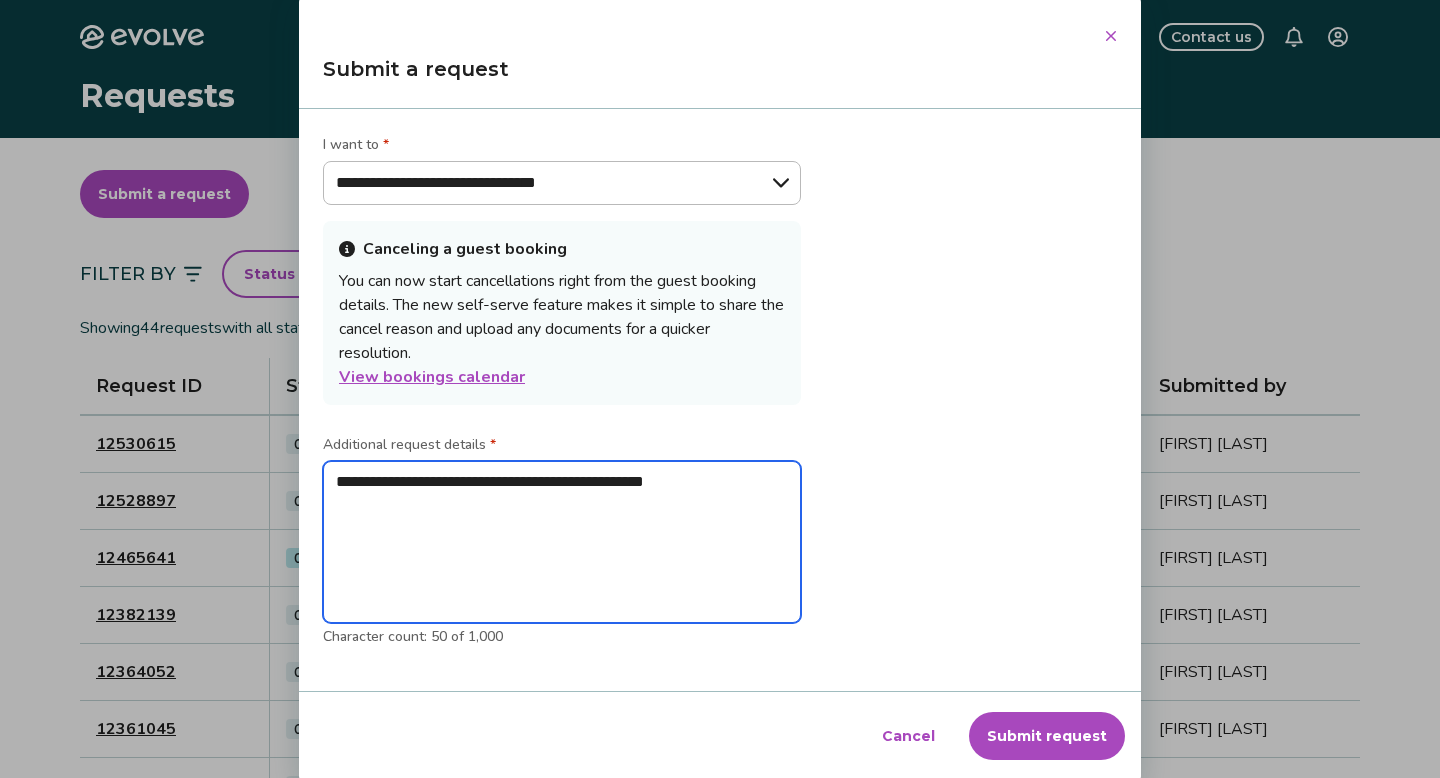 type on "**********" 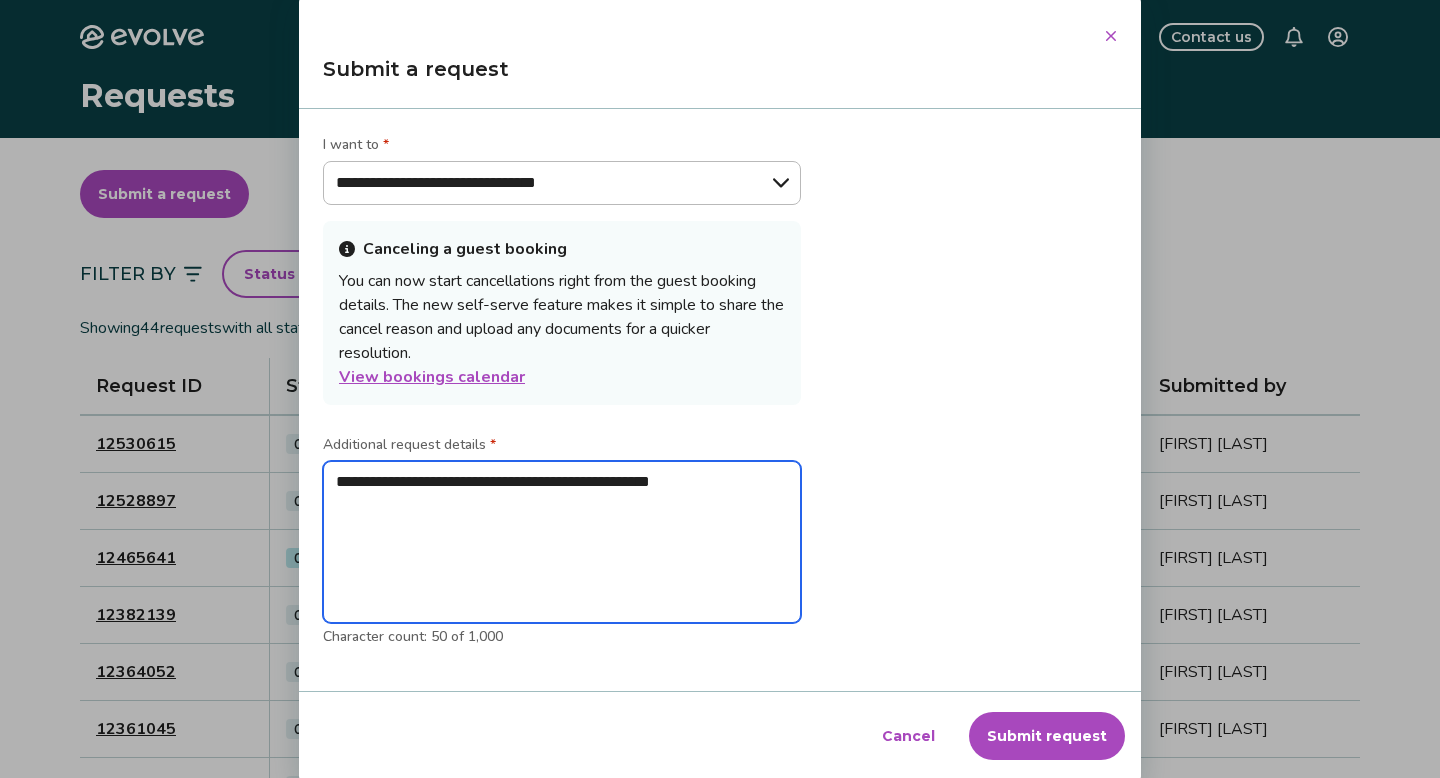 type on "**********" 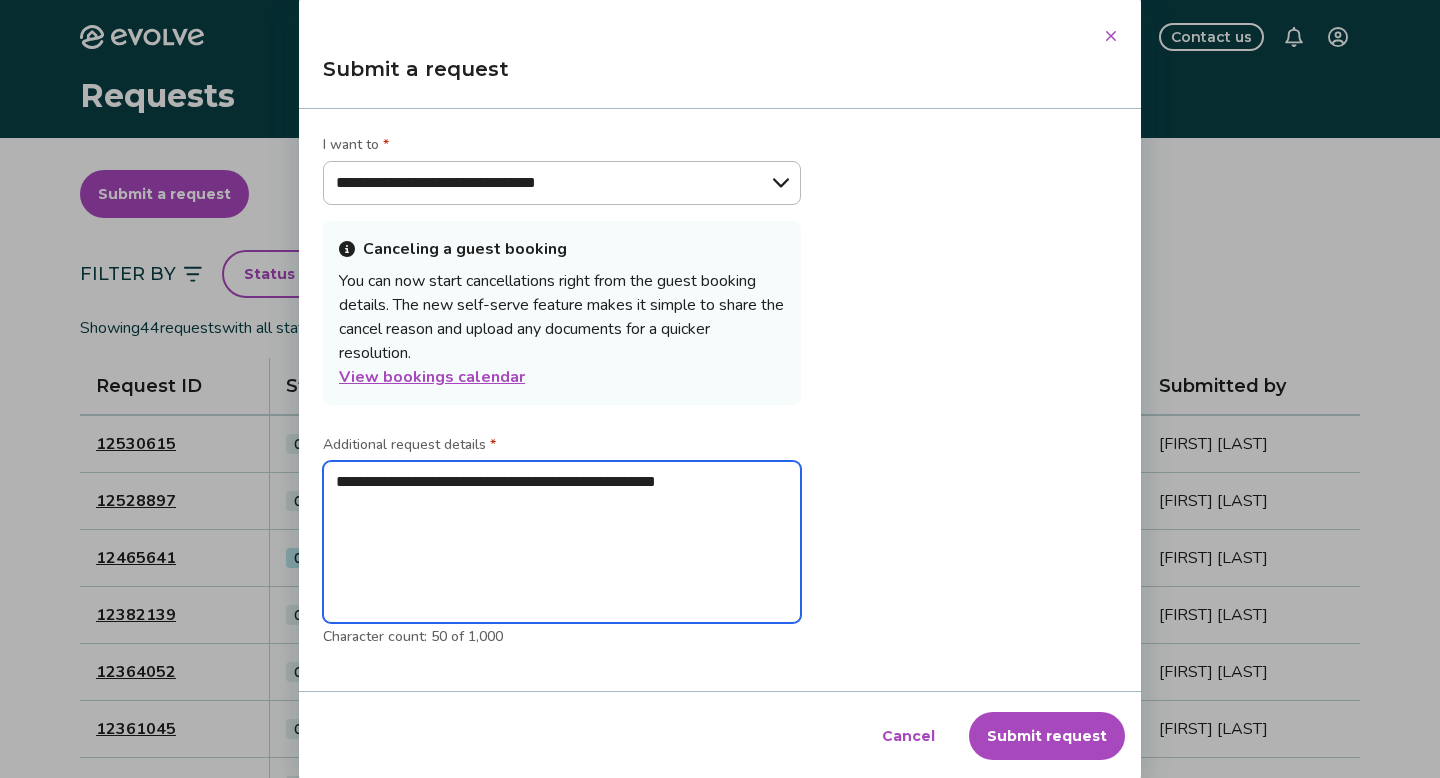type on "**********" 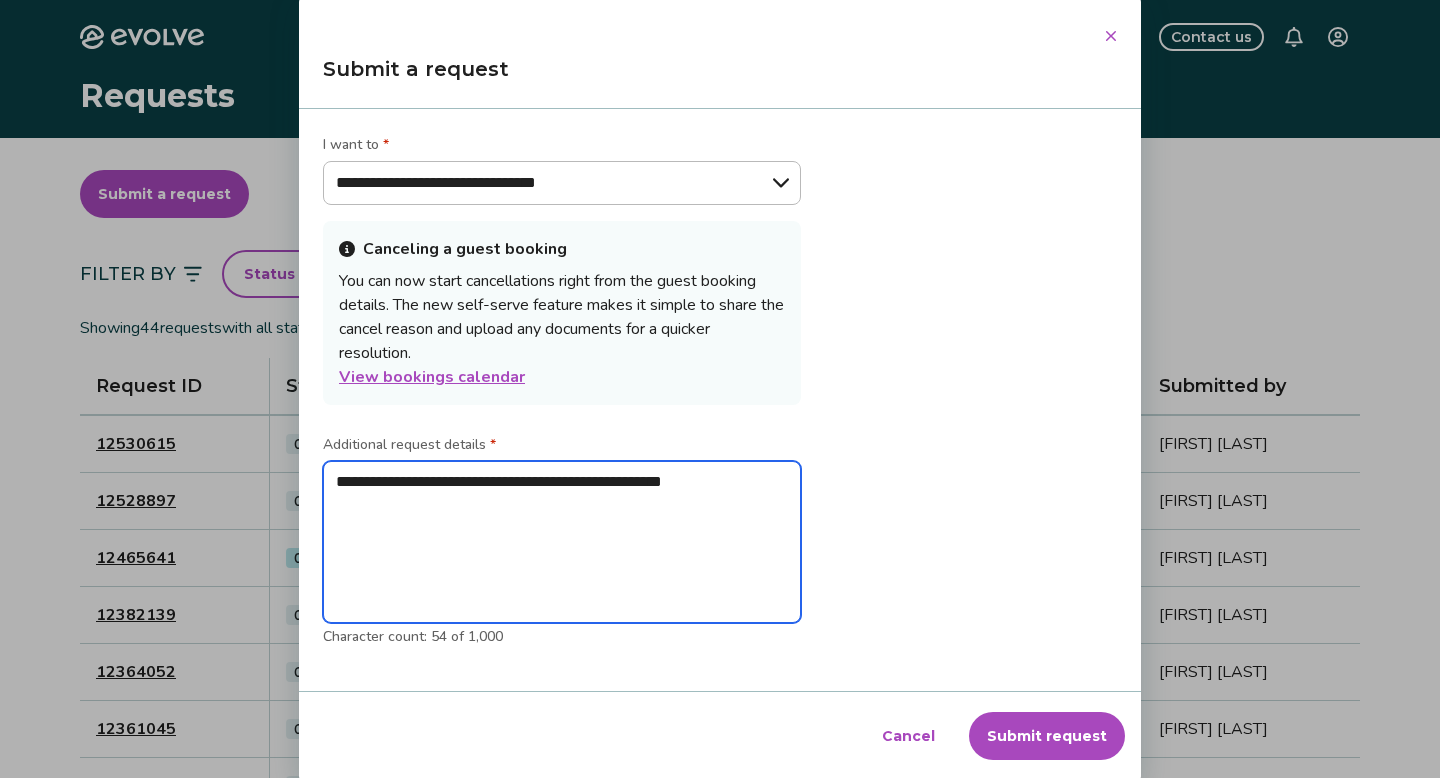 type on "**********" 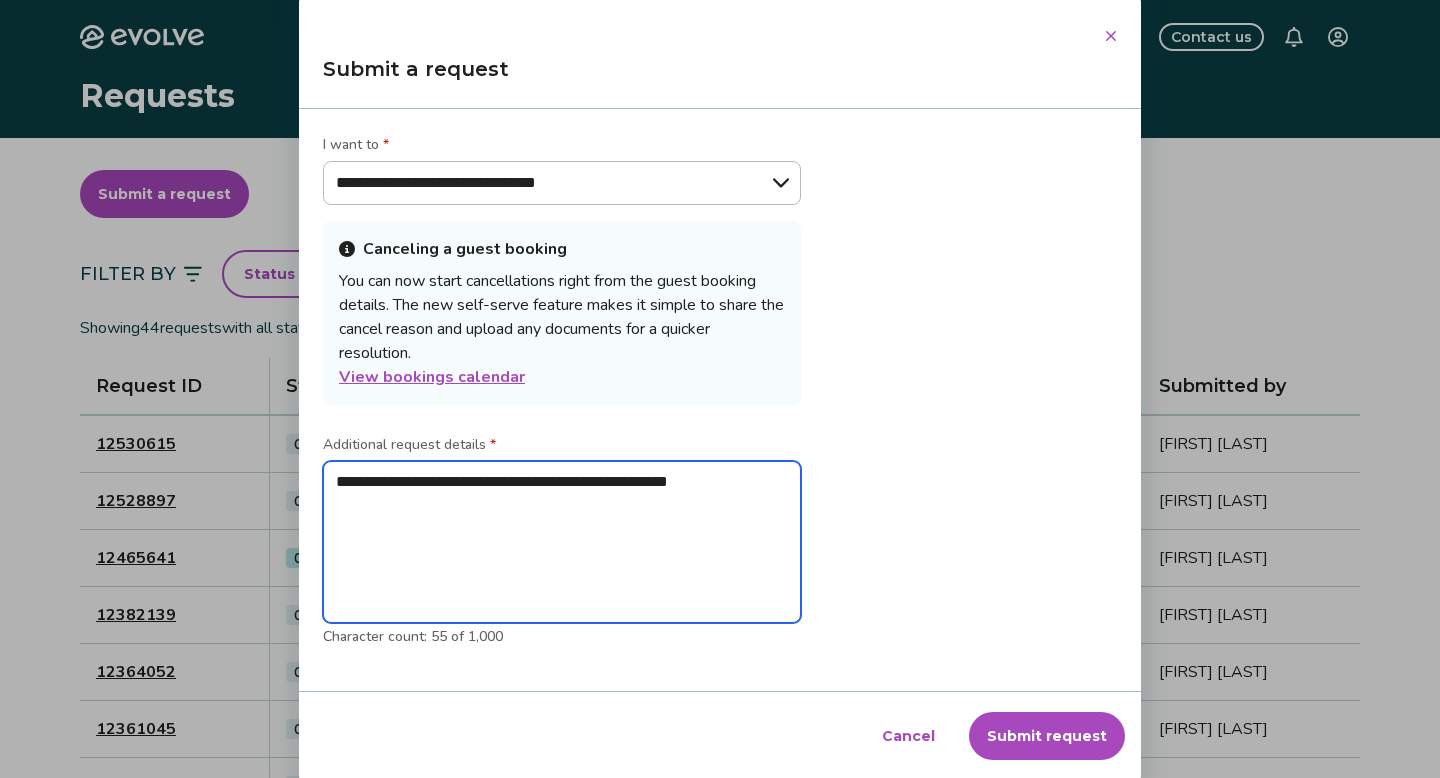type on "**********" 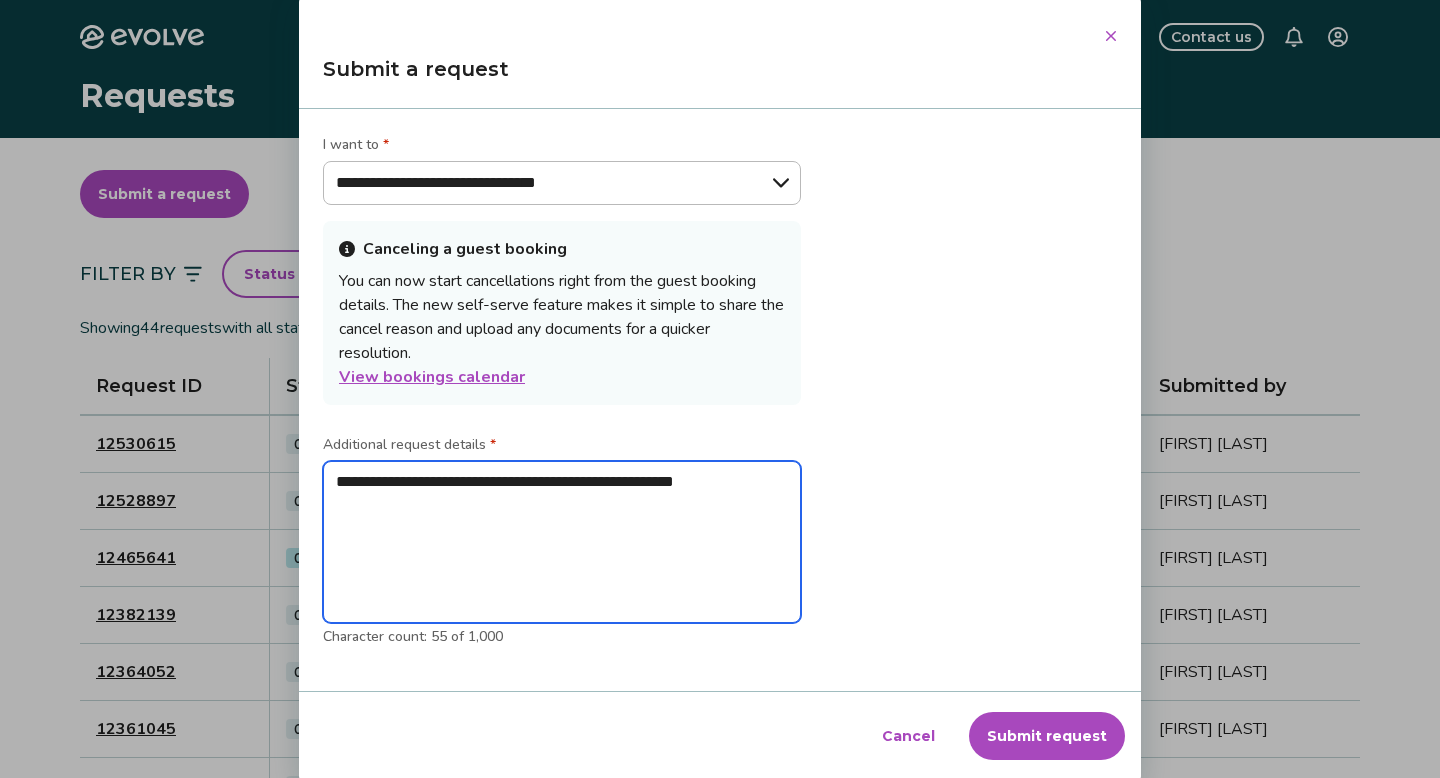 type on "**********" 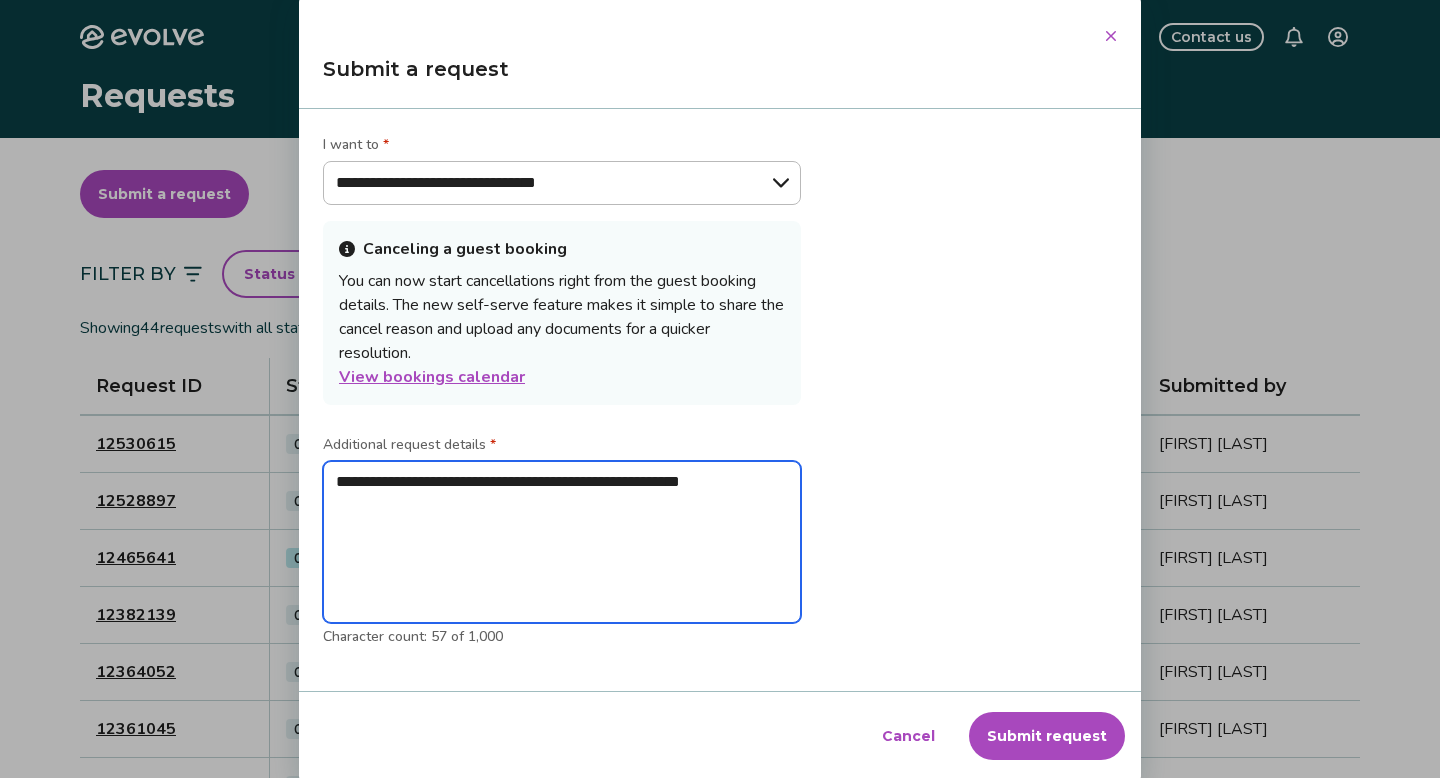 type on "**********" 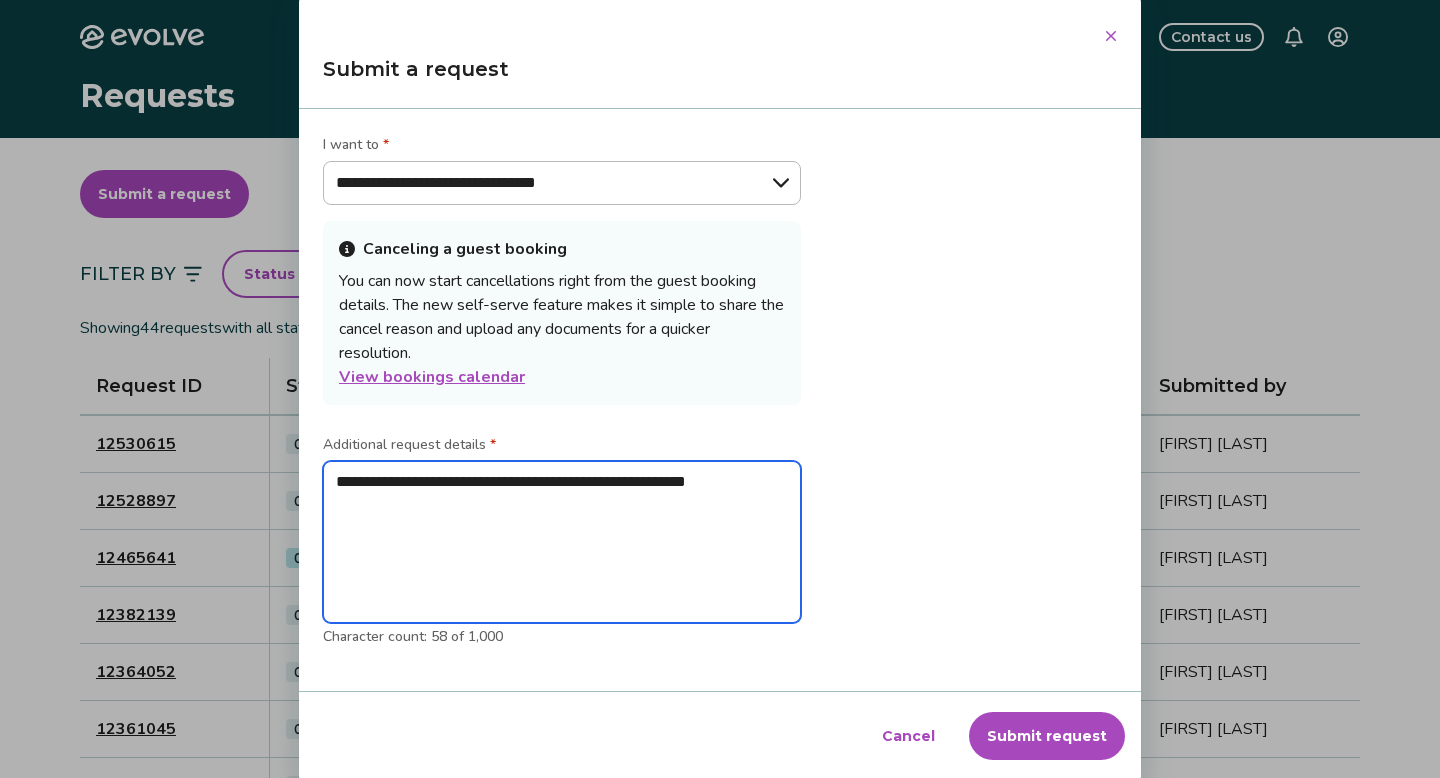 type on "**********" 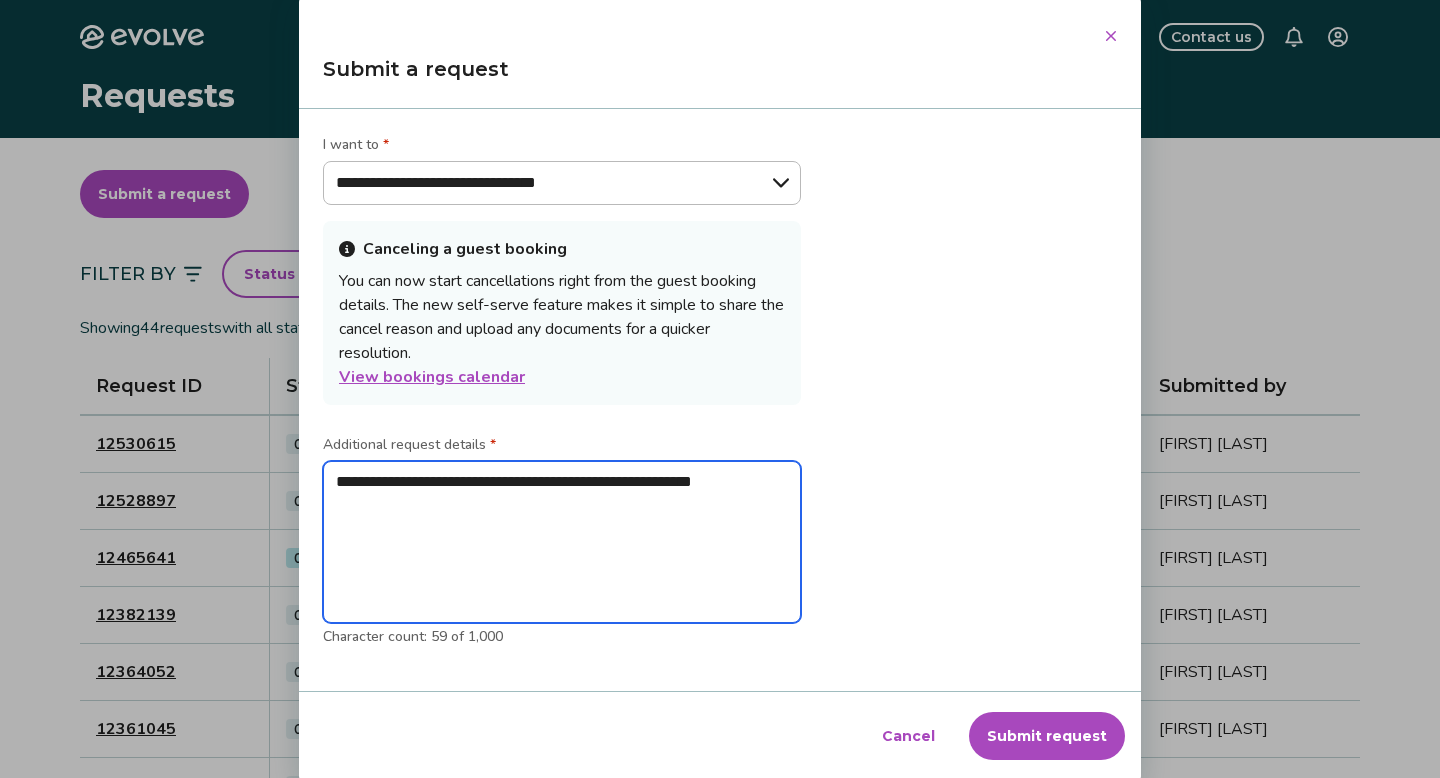 type on "**********" 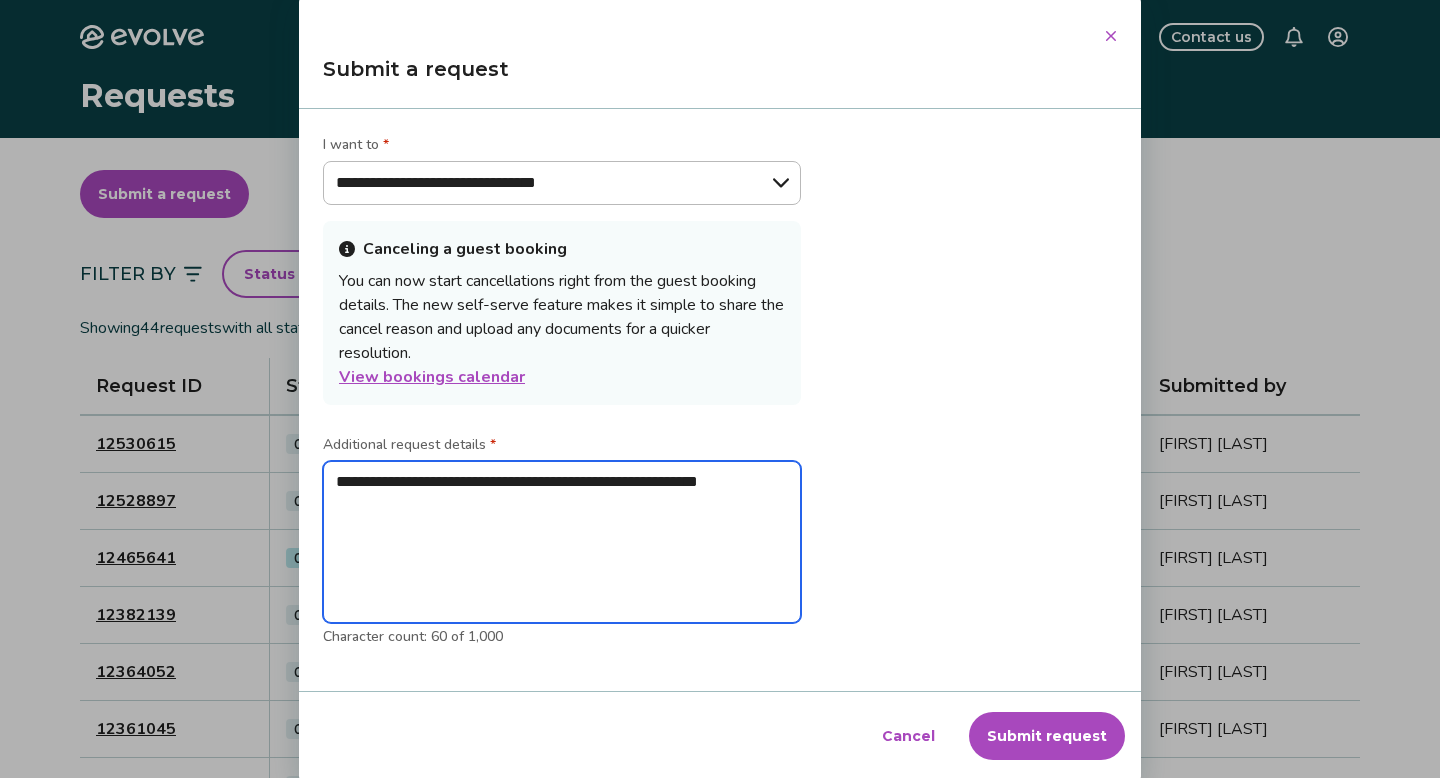 type on "**********" 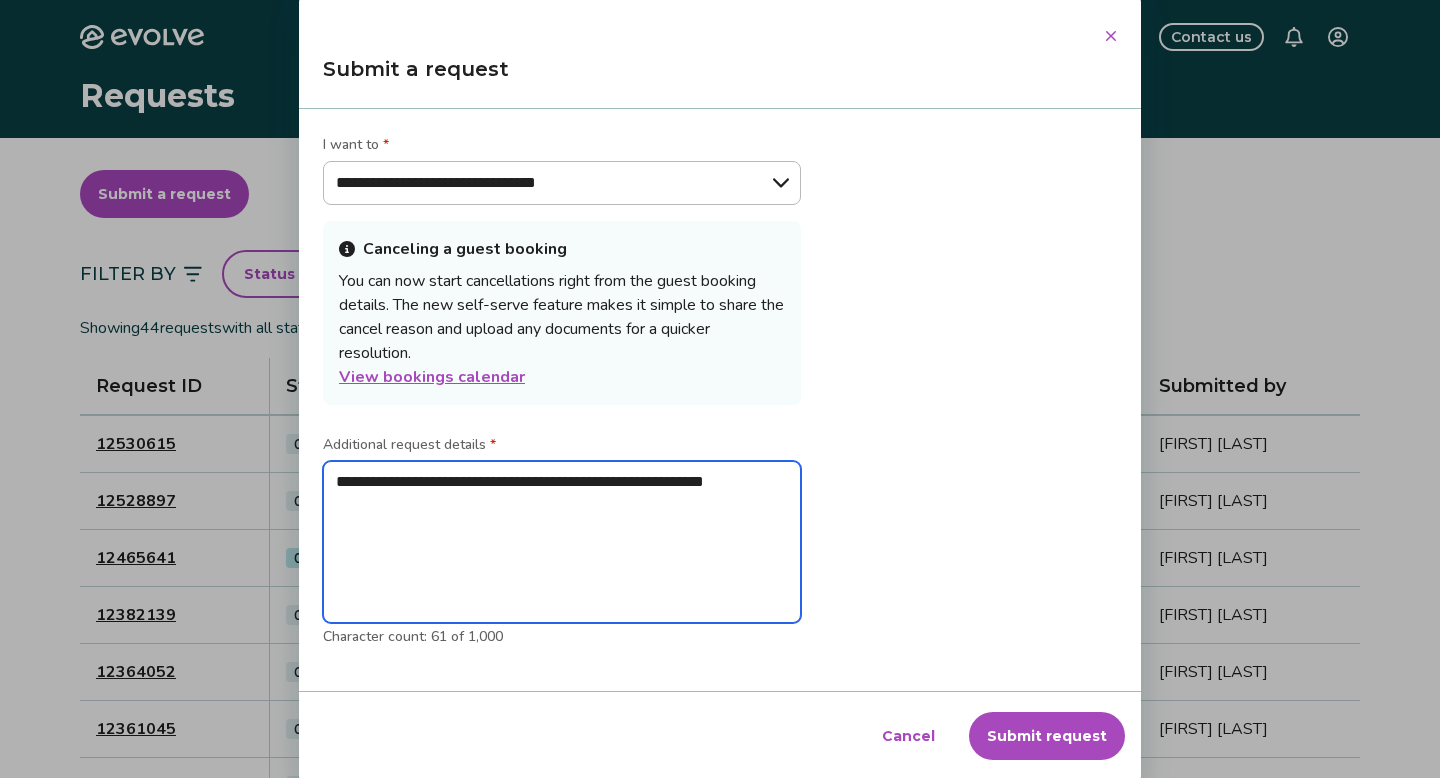 type on "**********" 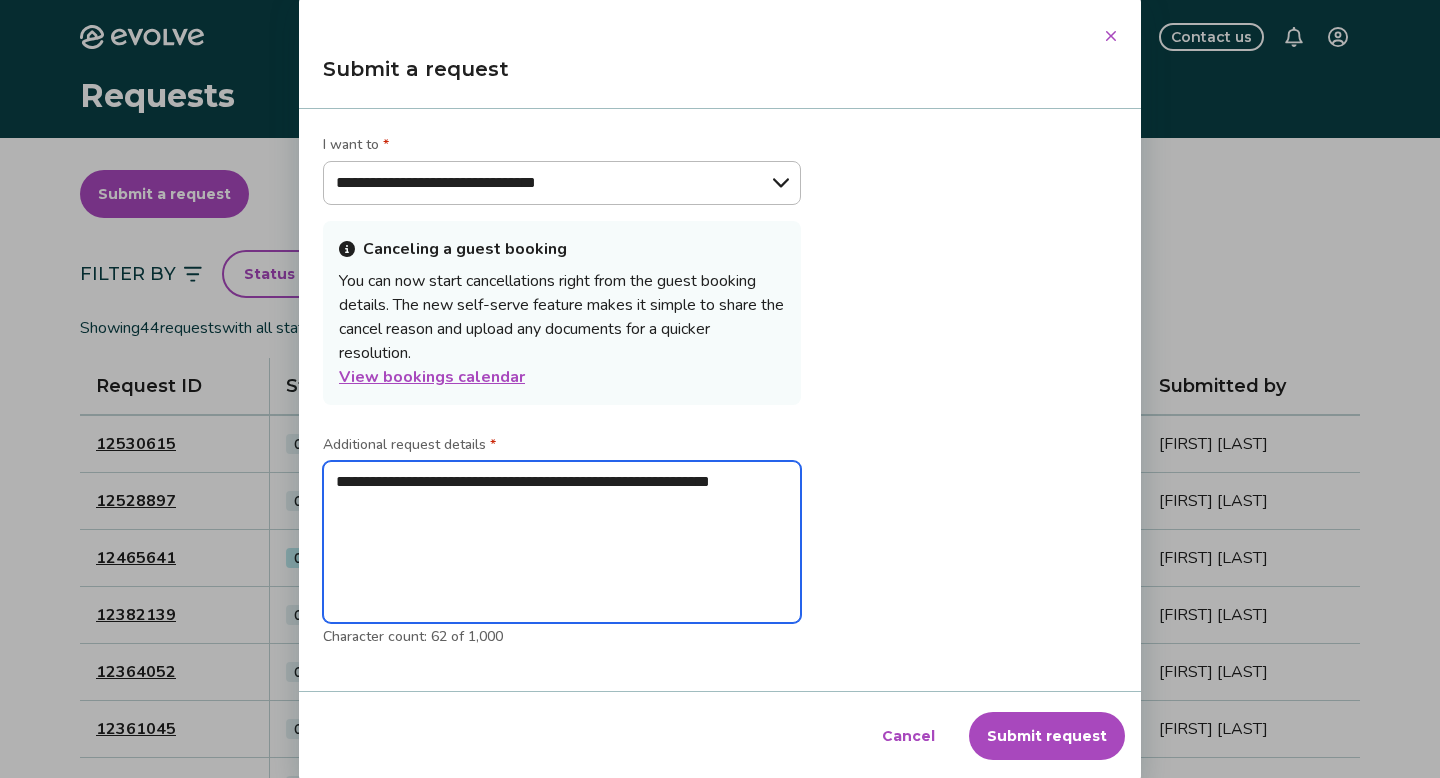 type on "**********" 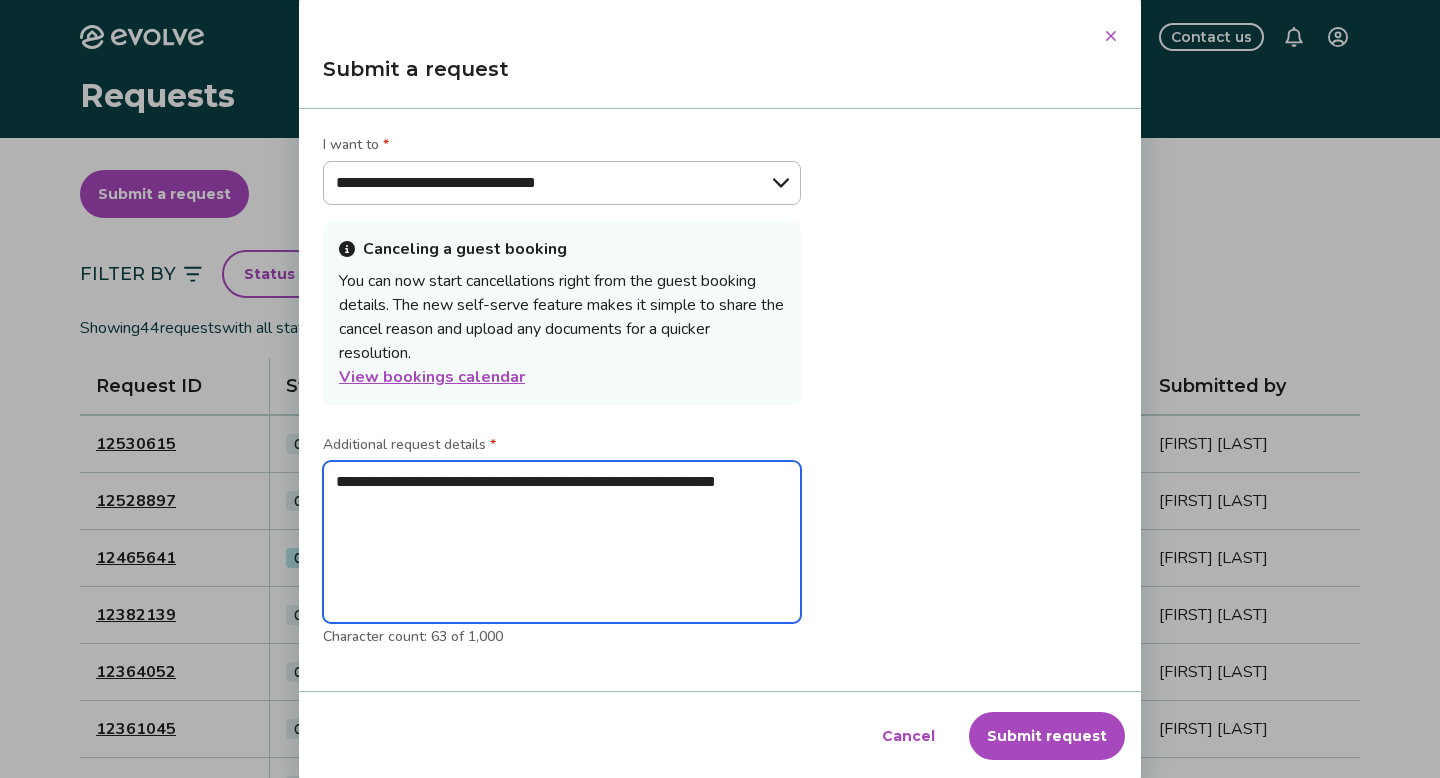 type on "**********" 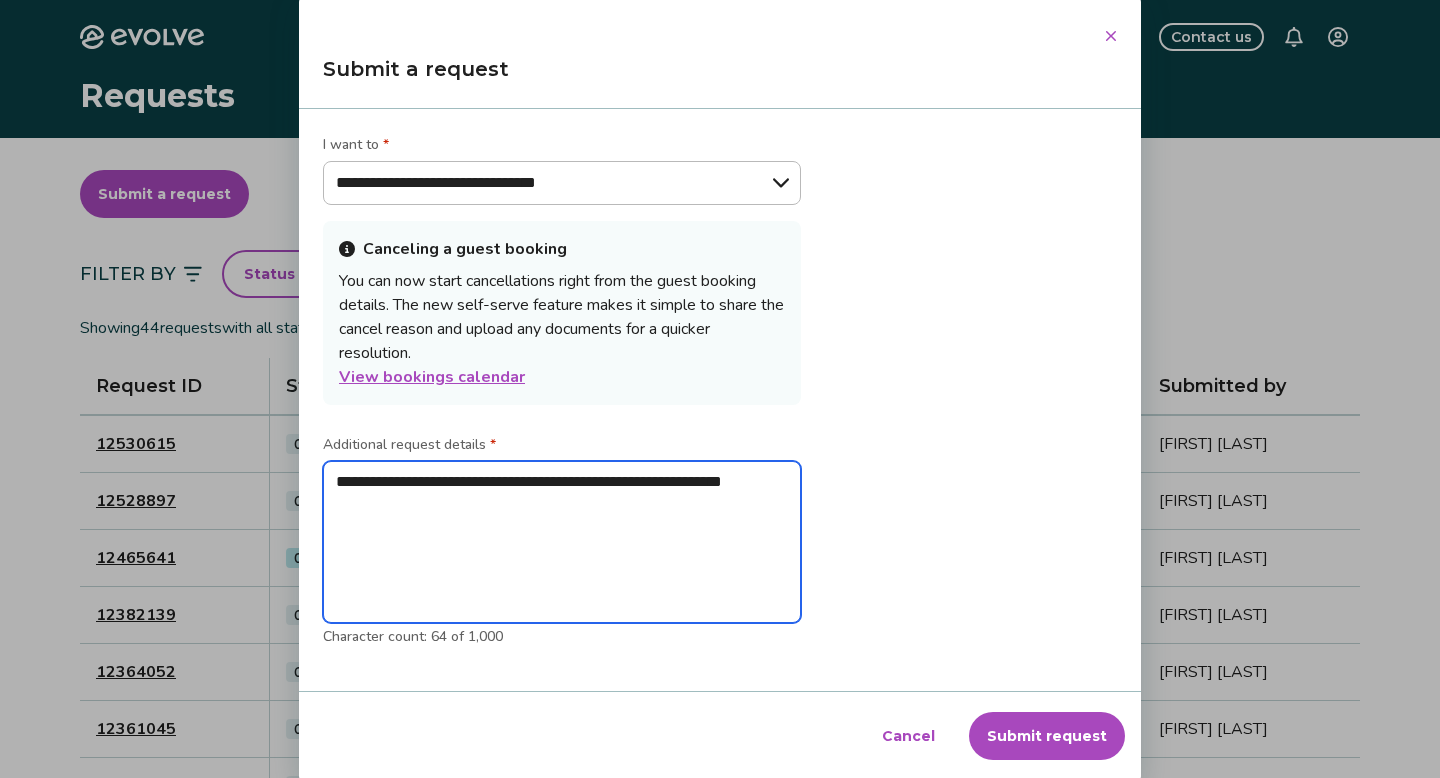 type on "**********" 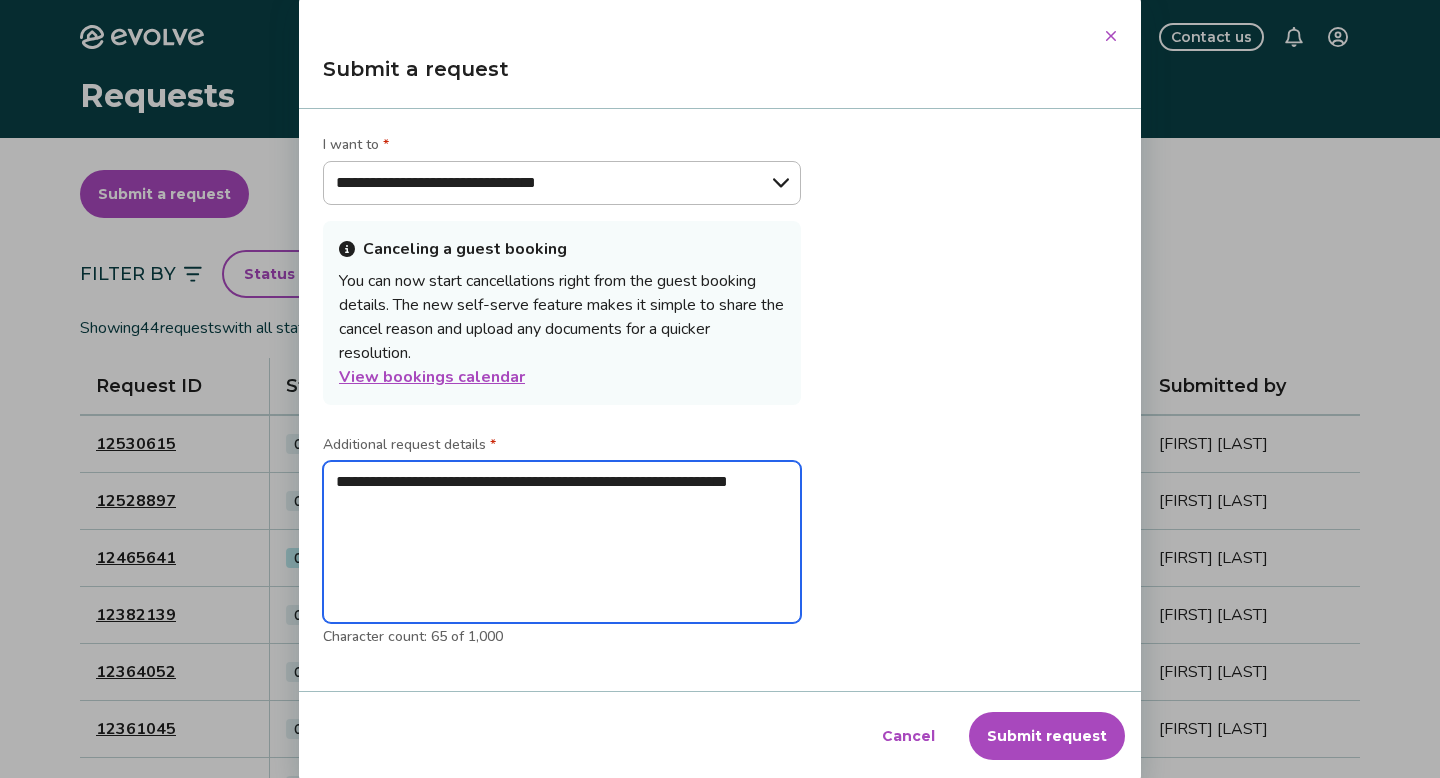 type on "**********" 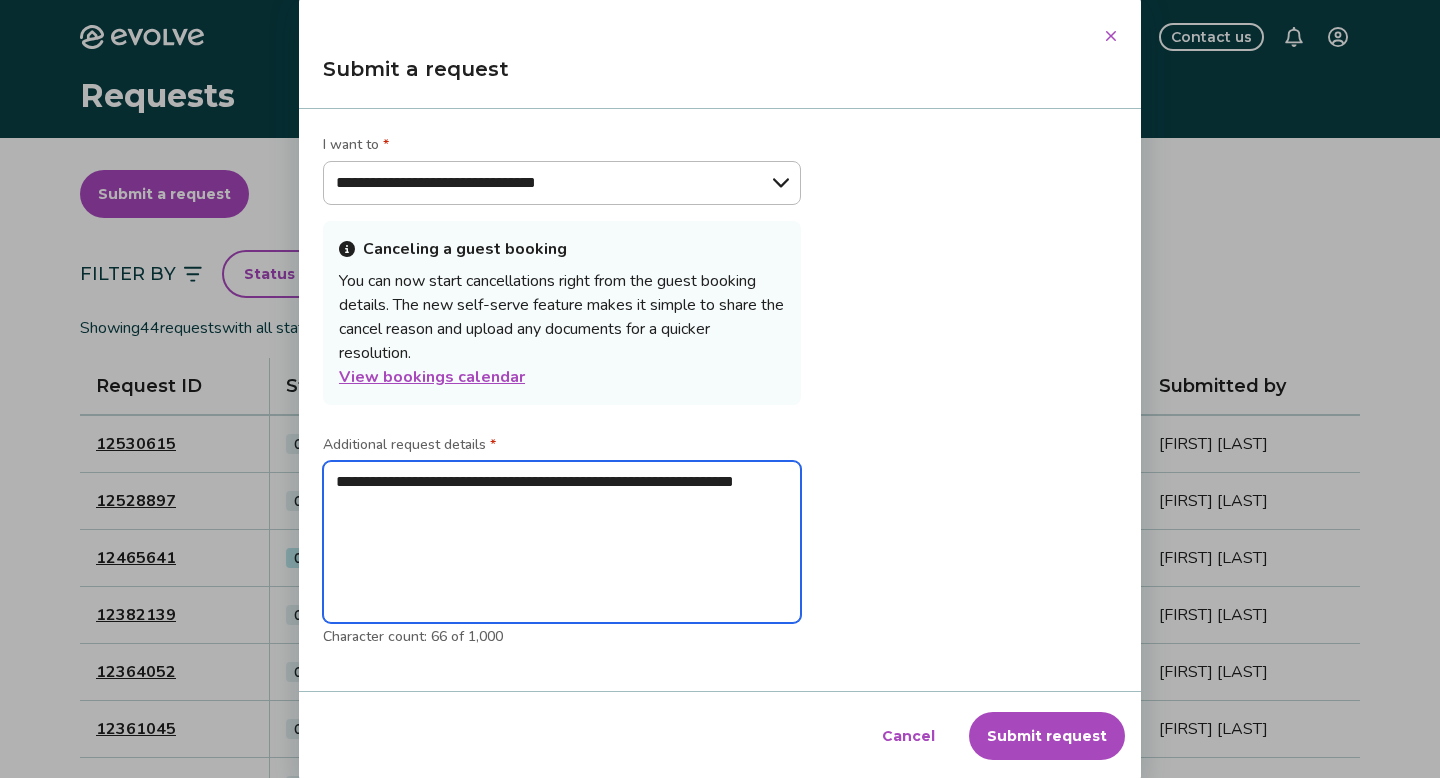type on "**********" 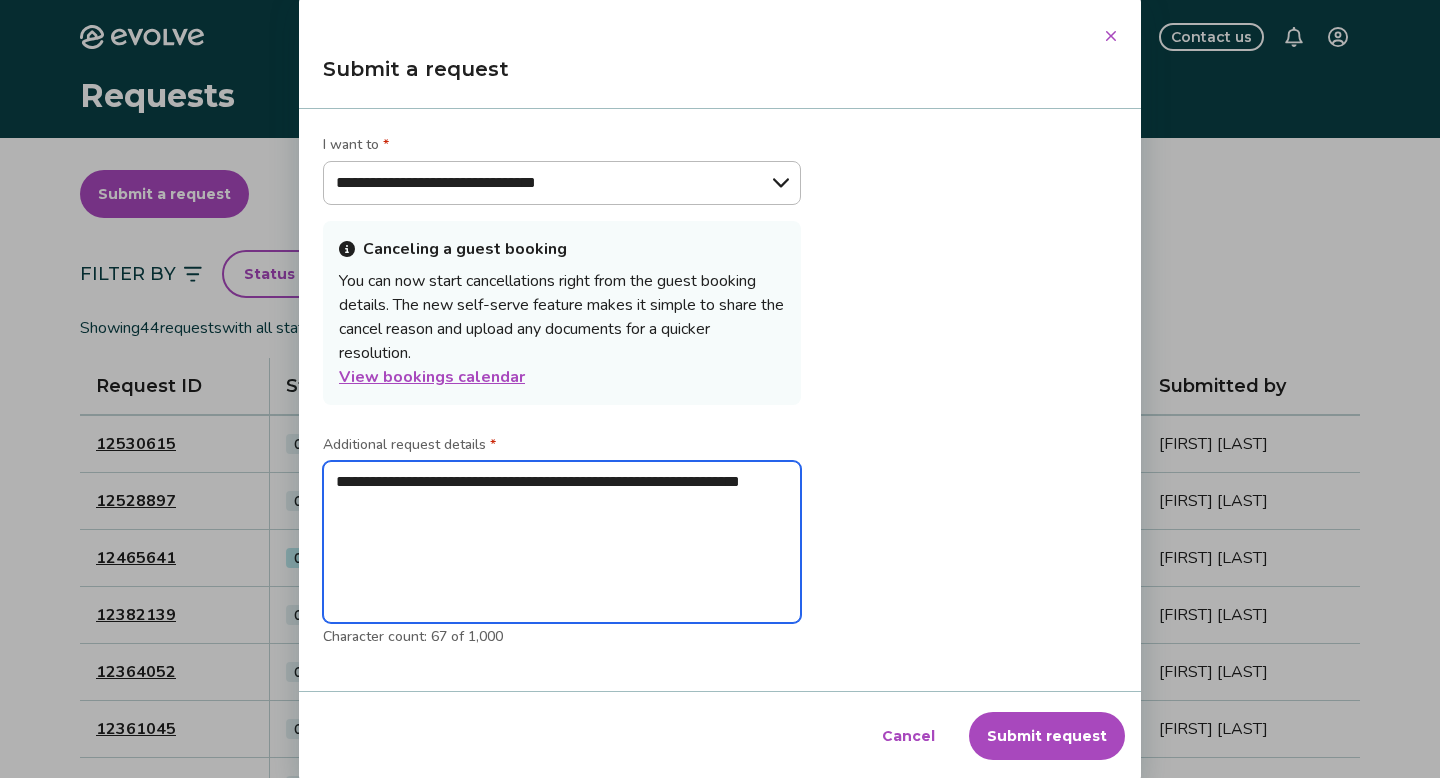 type on "**********" 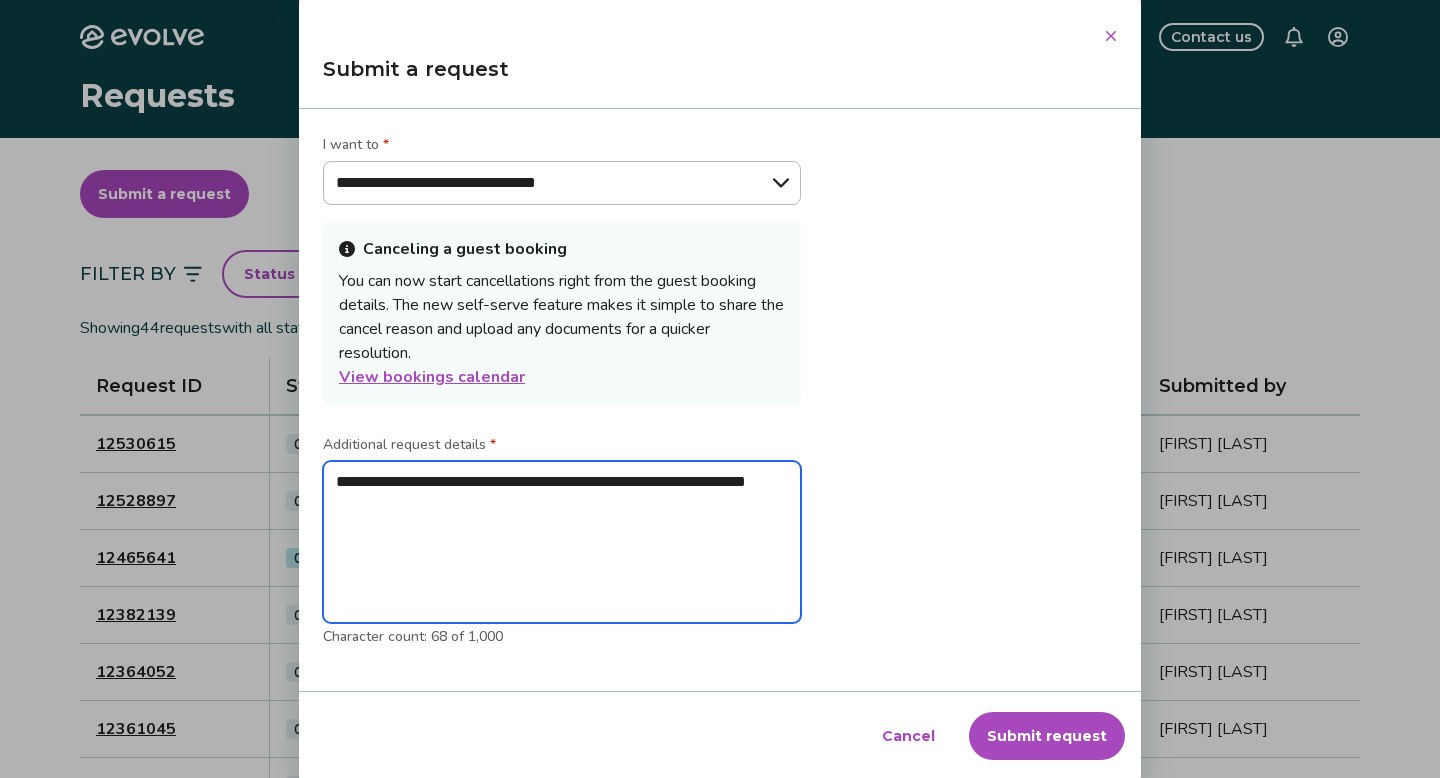 type on "**********" 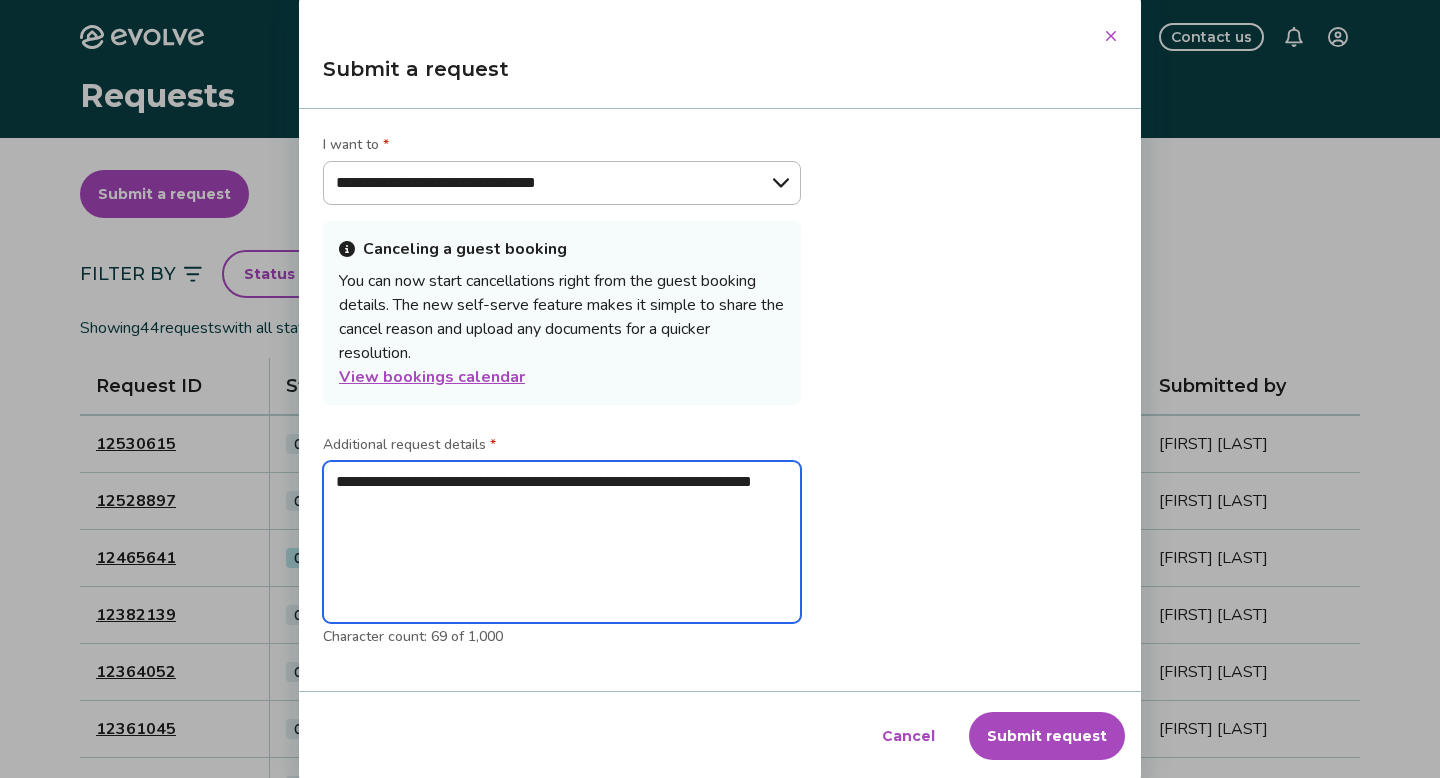 type on "**********" 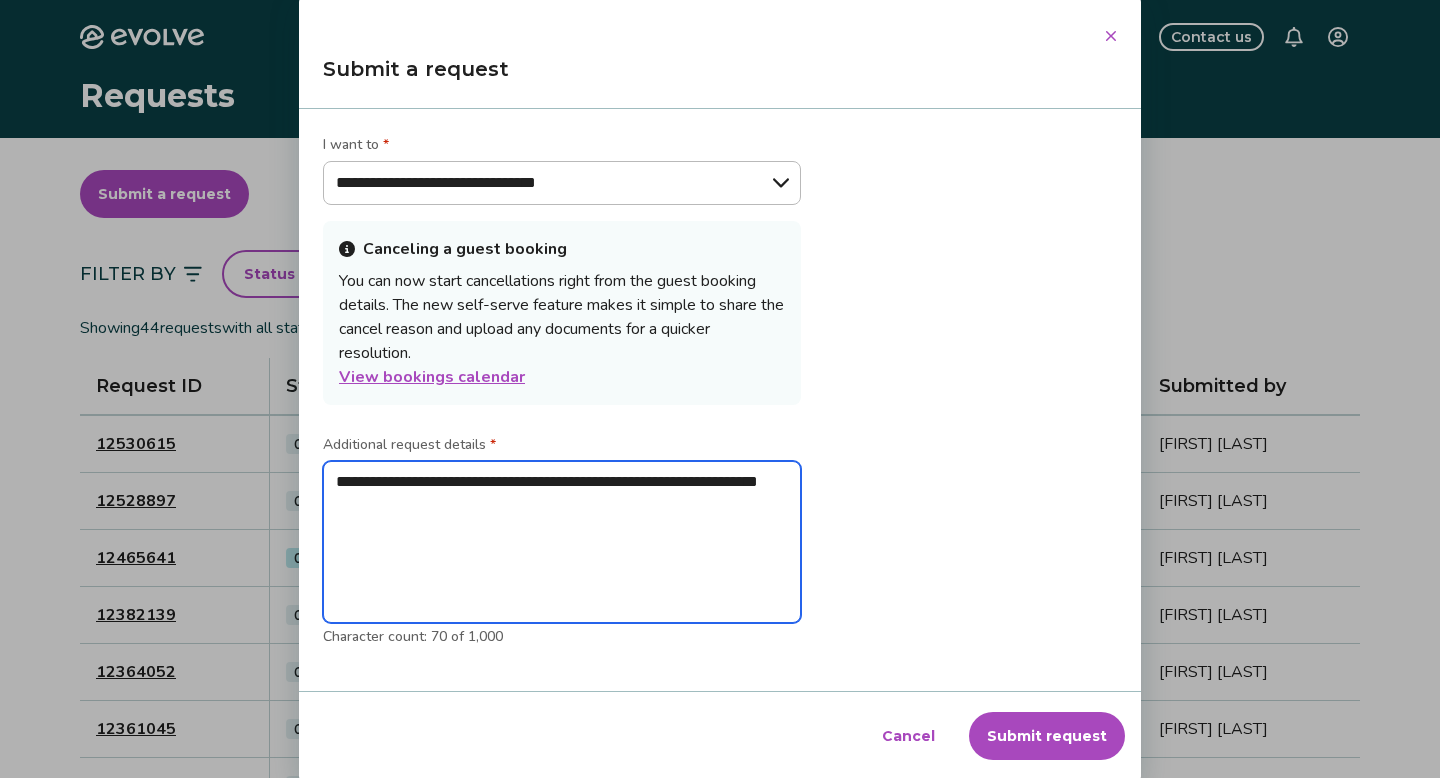 type on "**********" 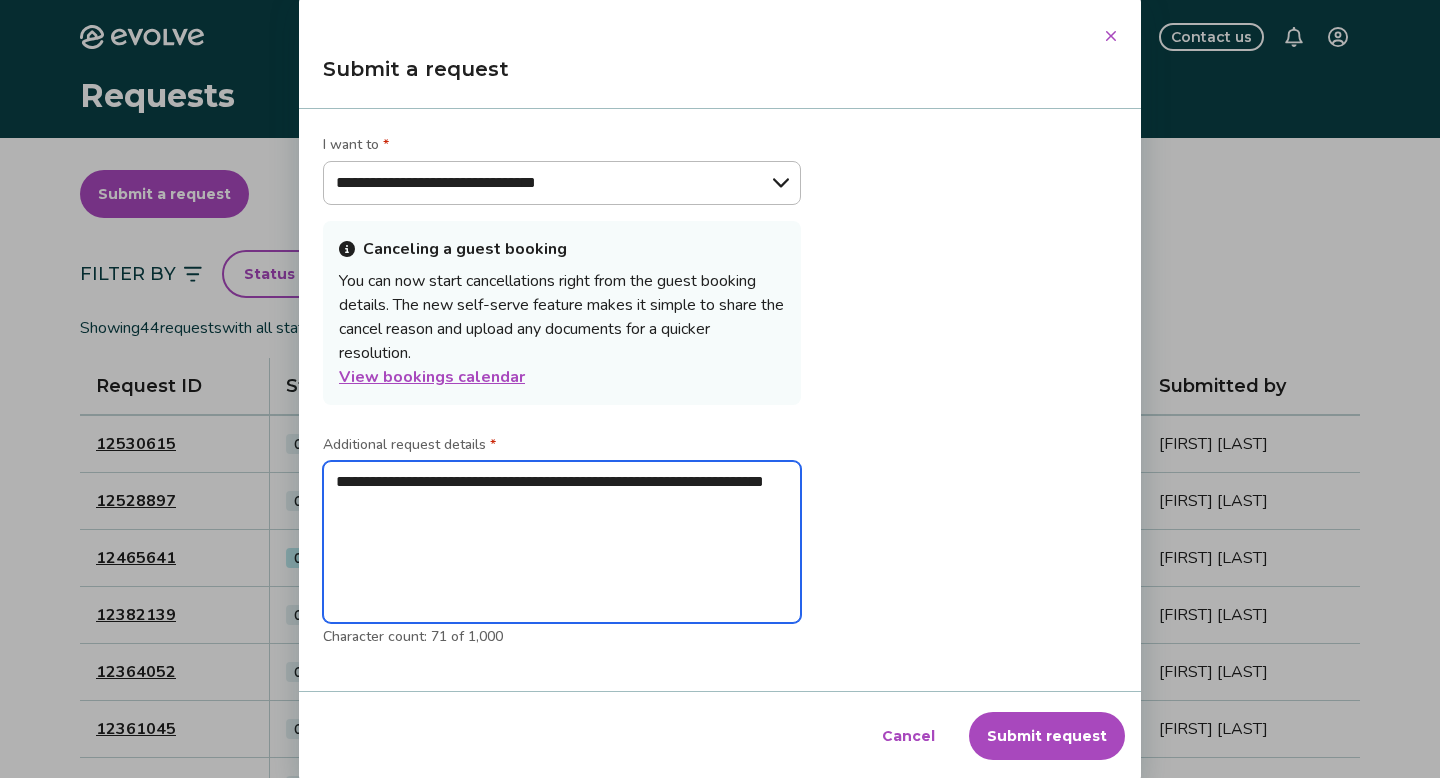 type on "**********" 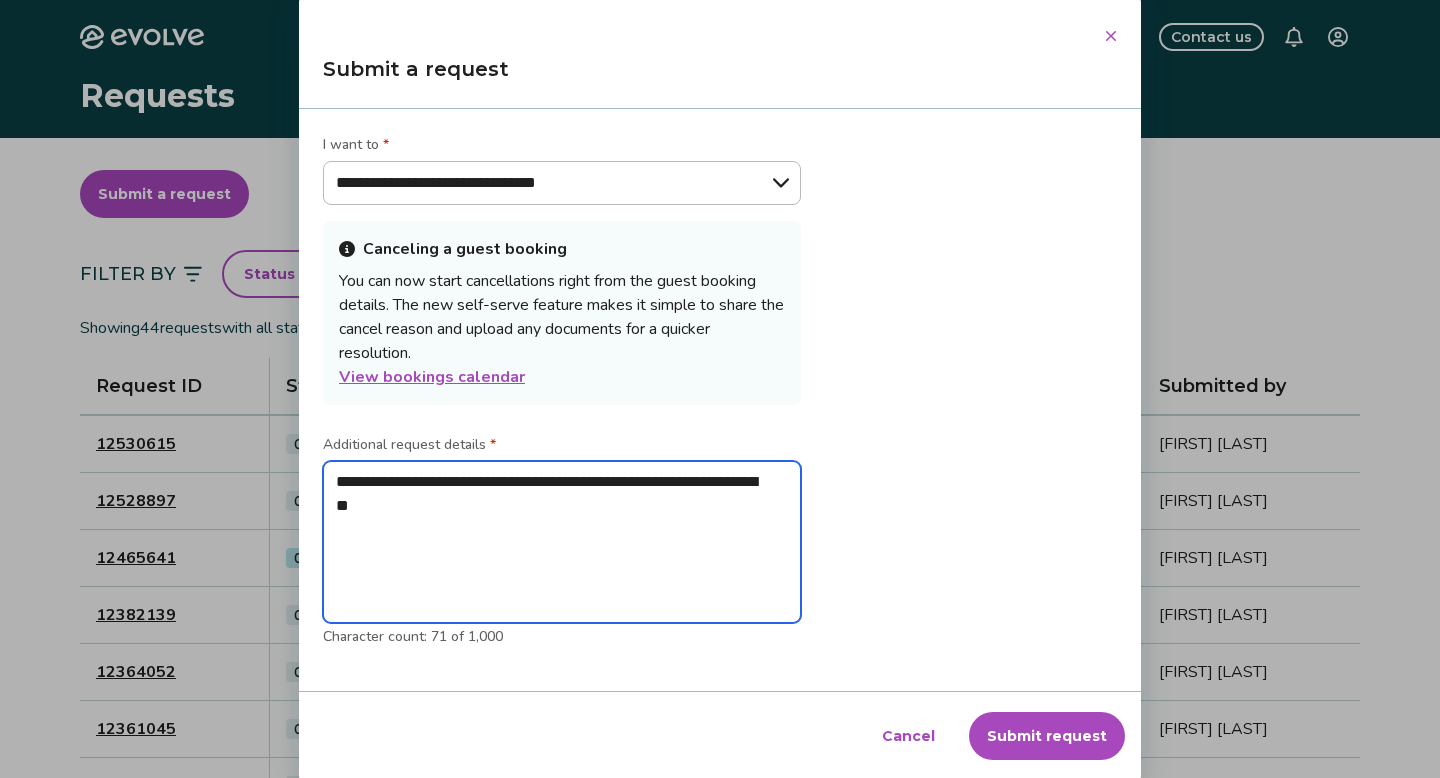 type on "**********" 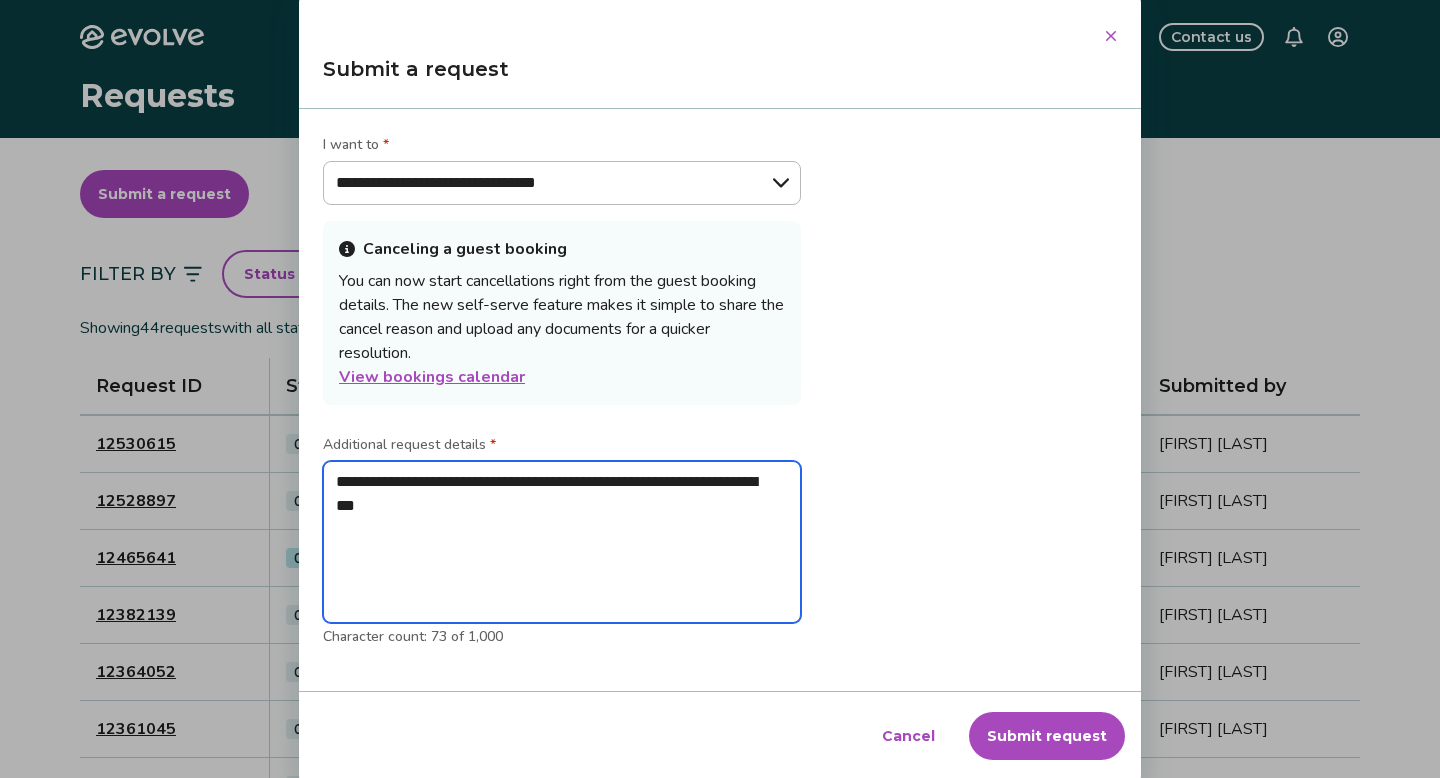 type on "**********" 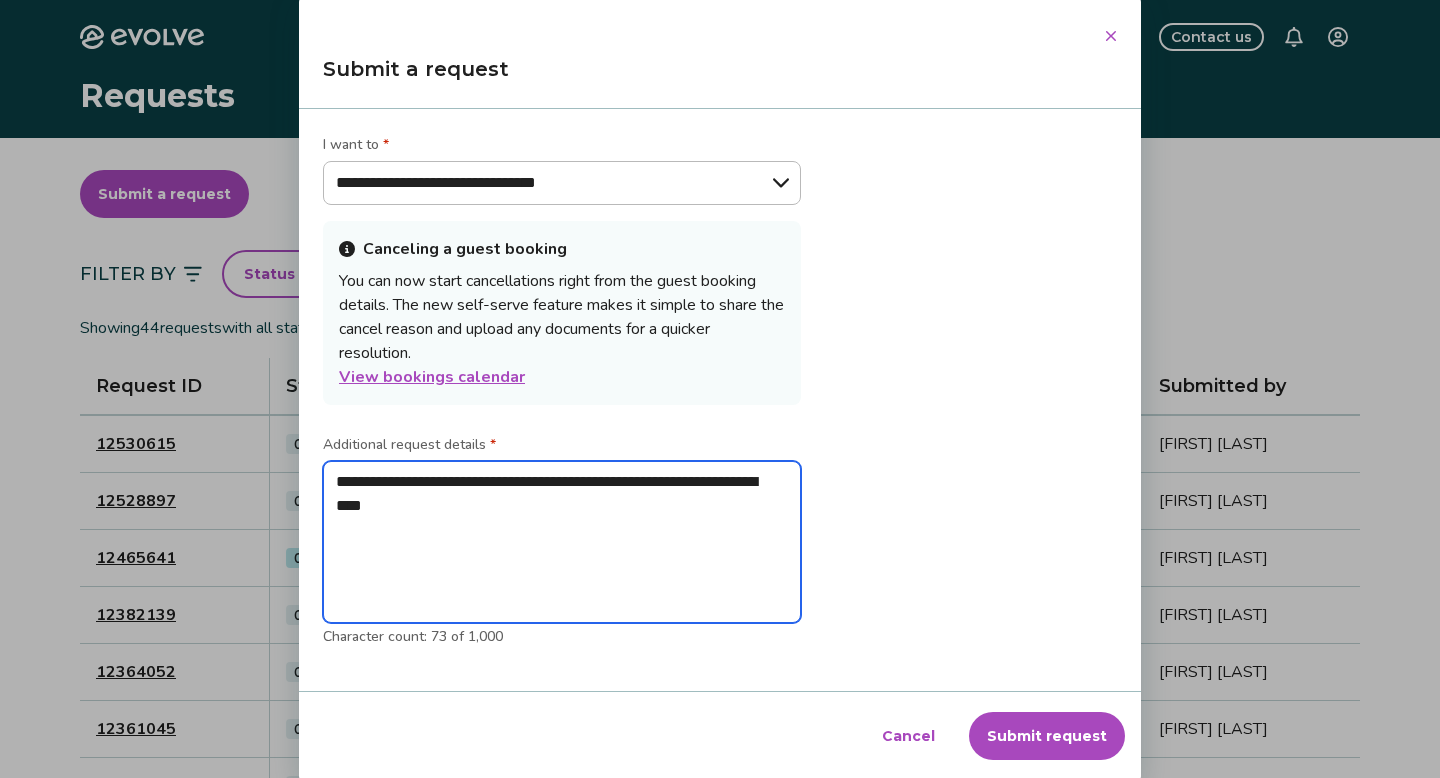 type on "**********" 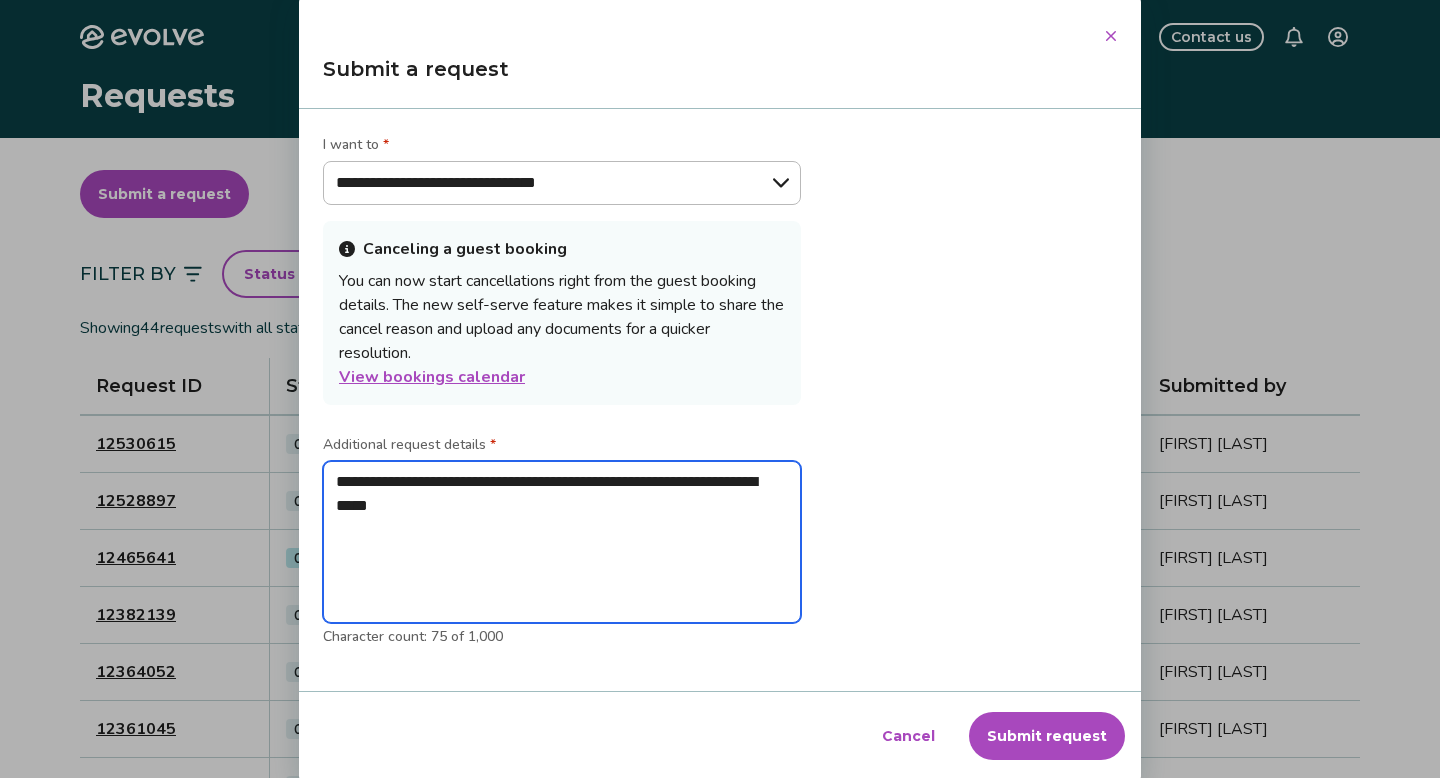 type on "**********" 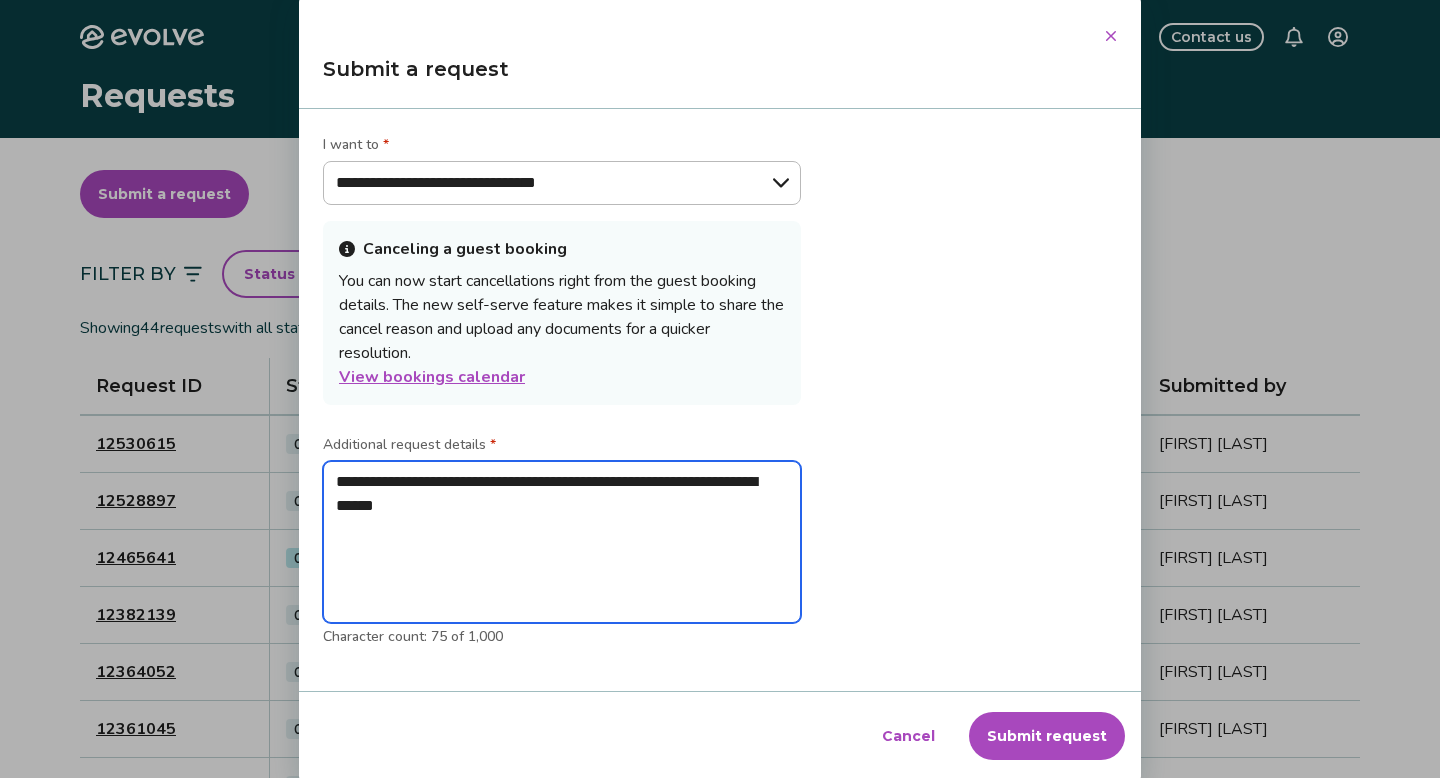 type on "**********" 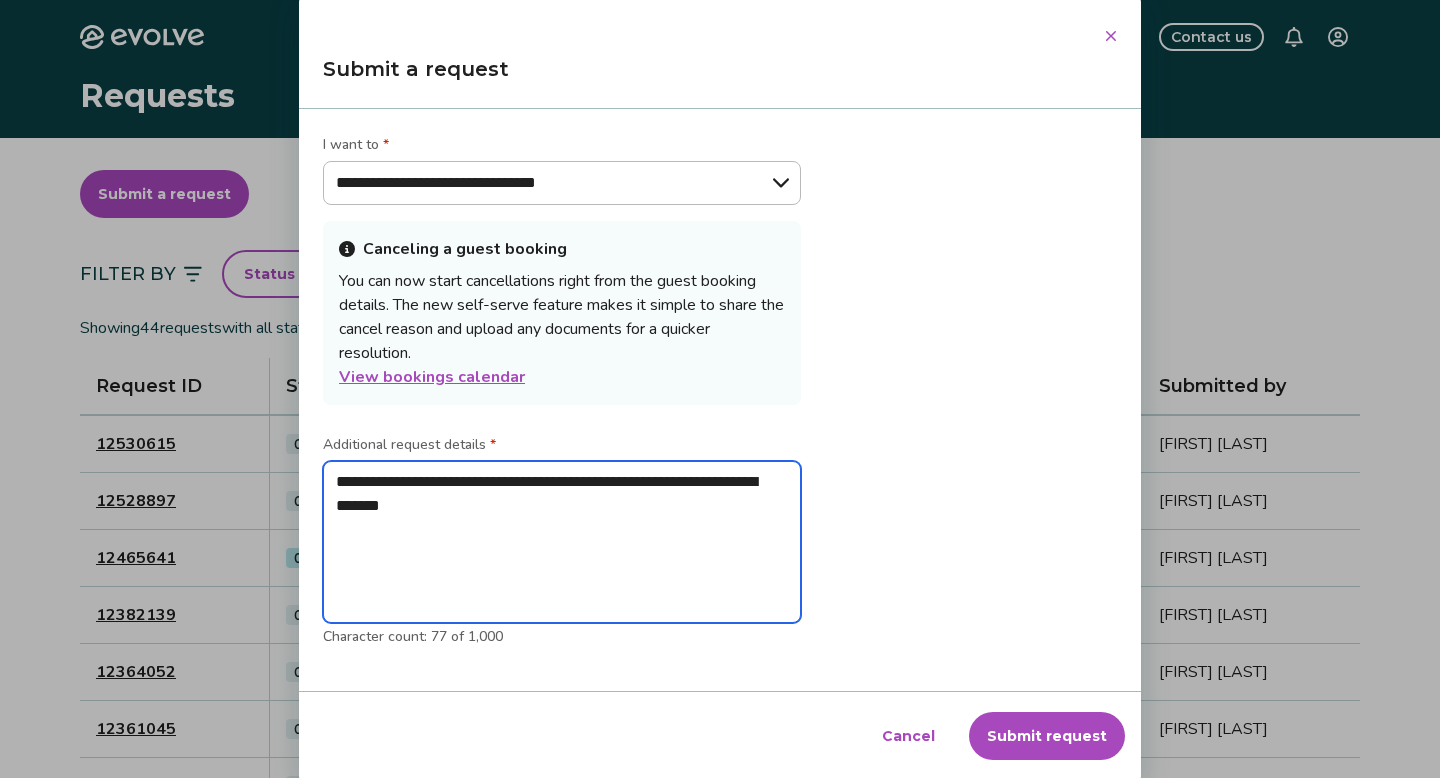 type on "**********" 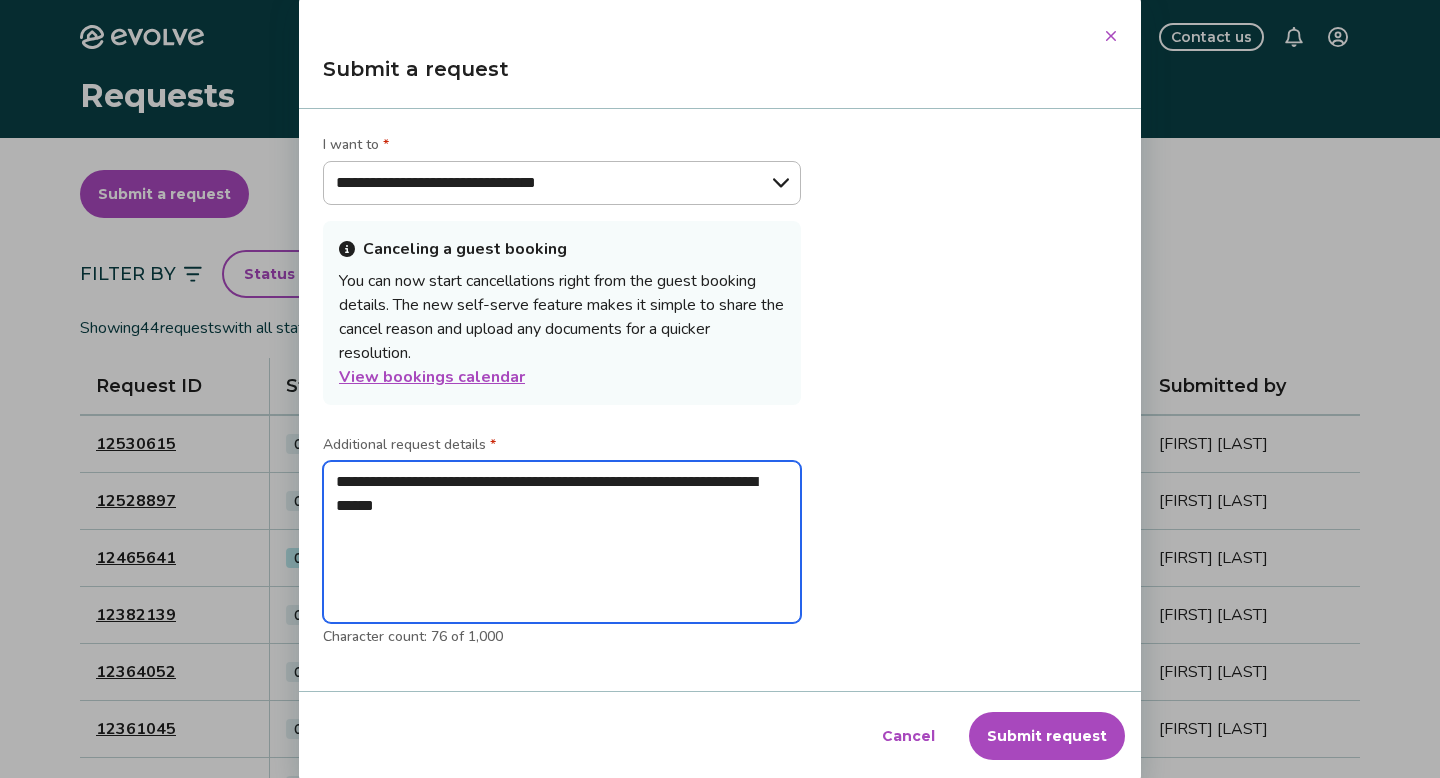 type on "**********" 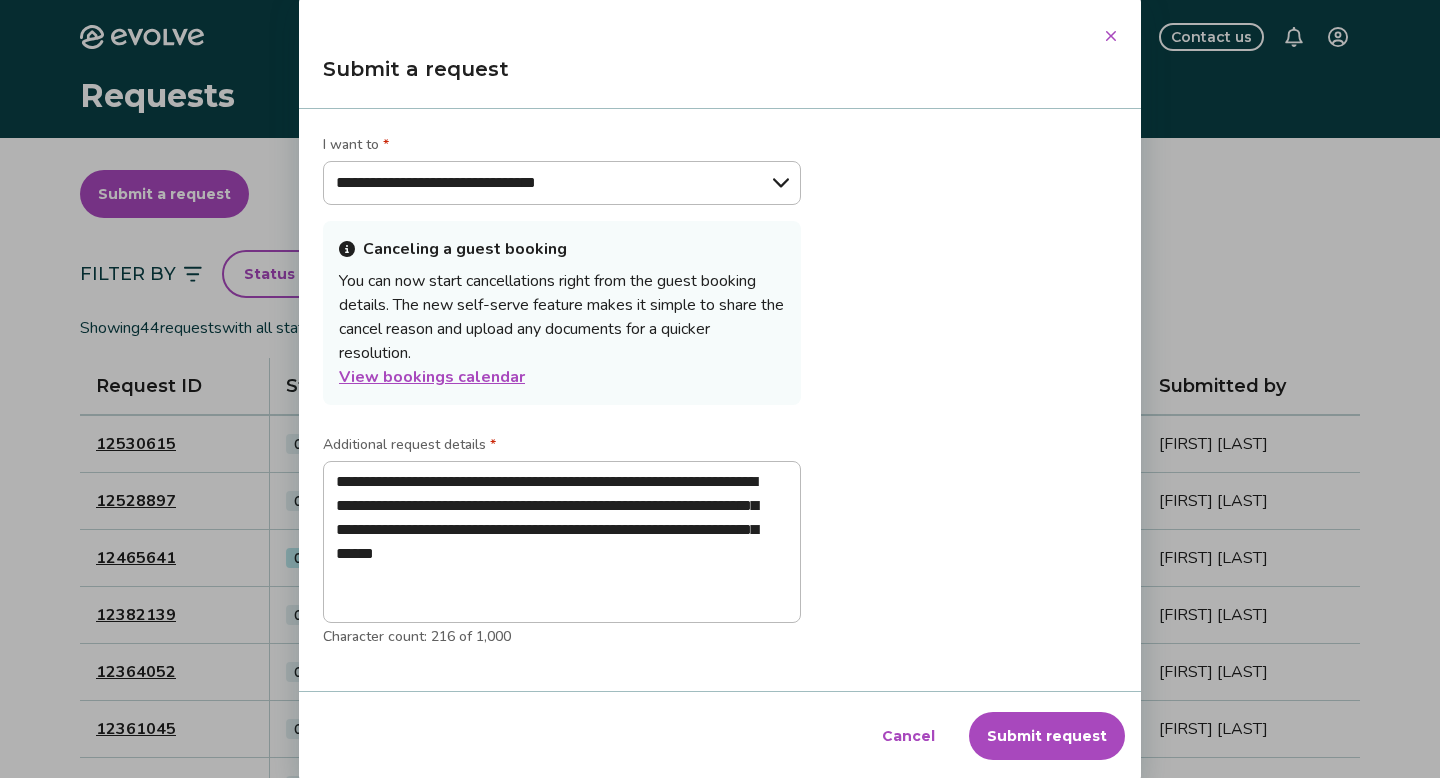 click on "Submit request" at bounding box center [1047, 736] 